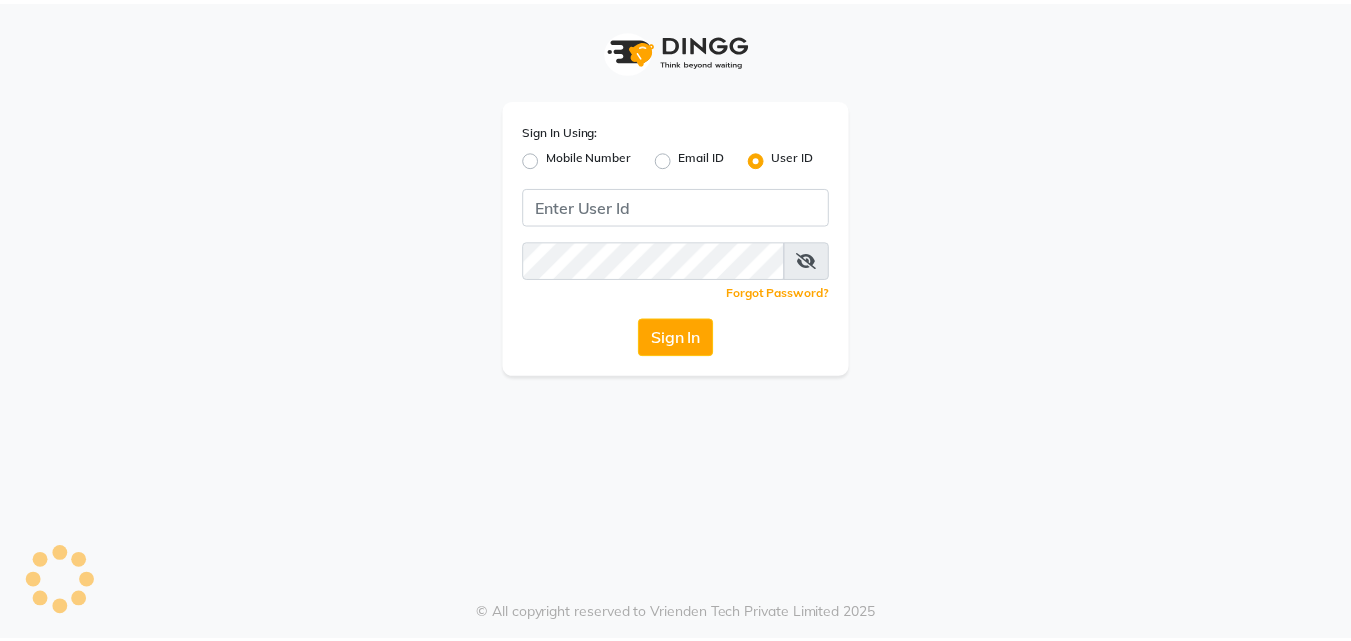 scroll, scrollTop: 0, scrollLeft: 0, axis: both 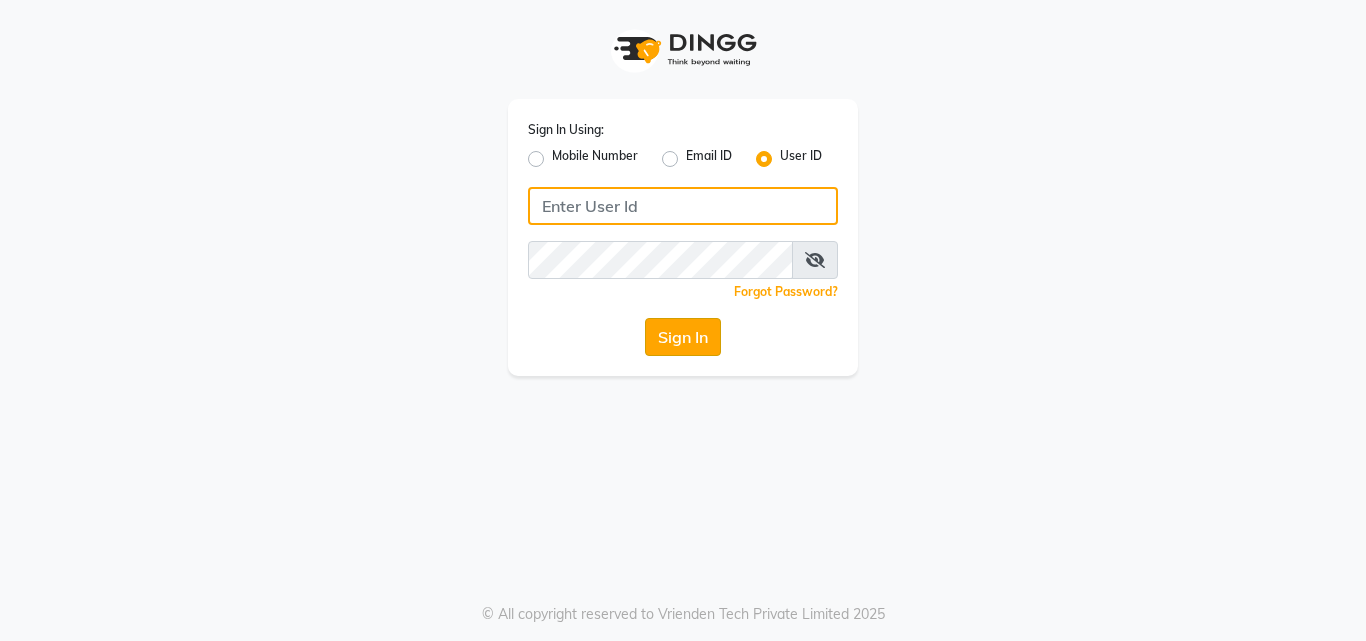 type on "deepbreath" 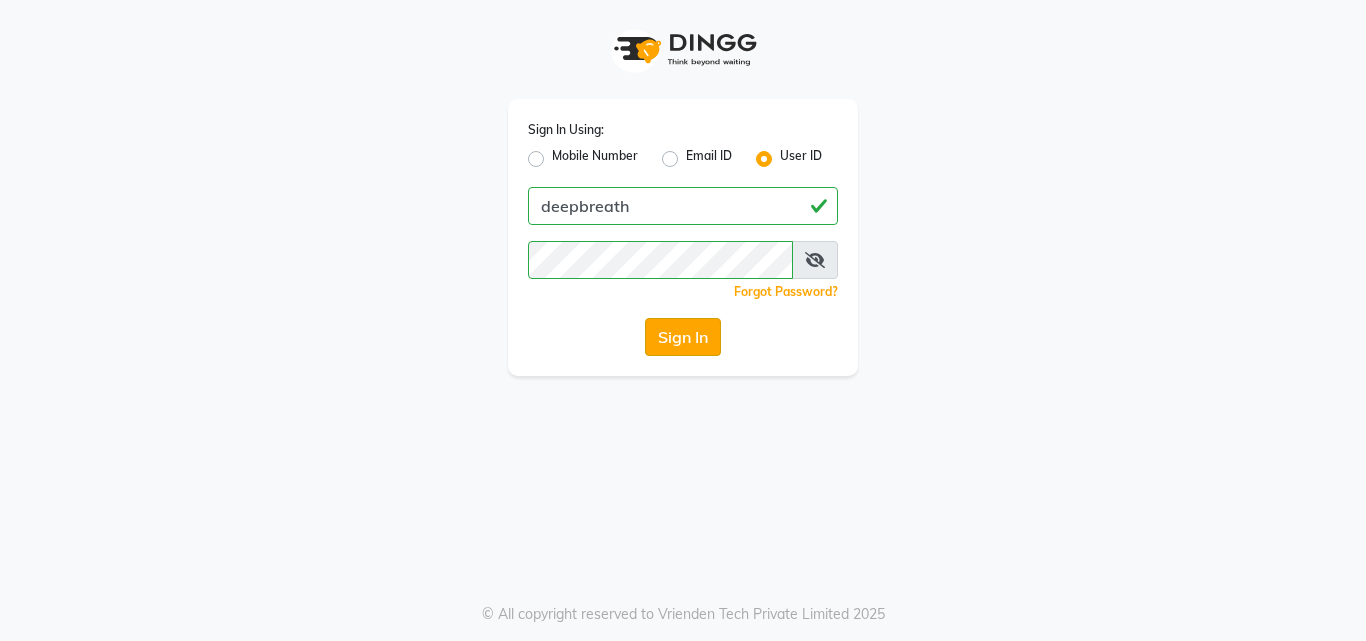 click on "Sign In" 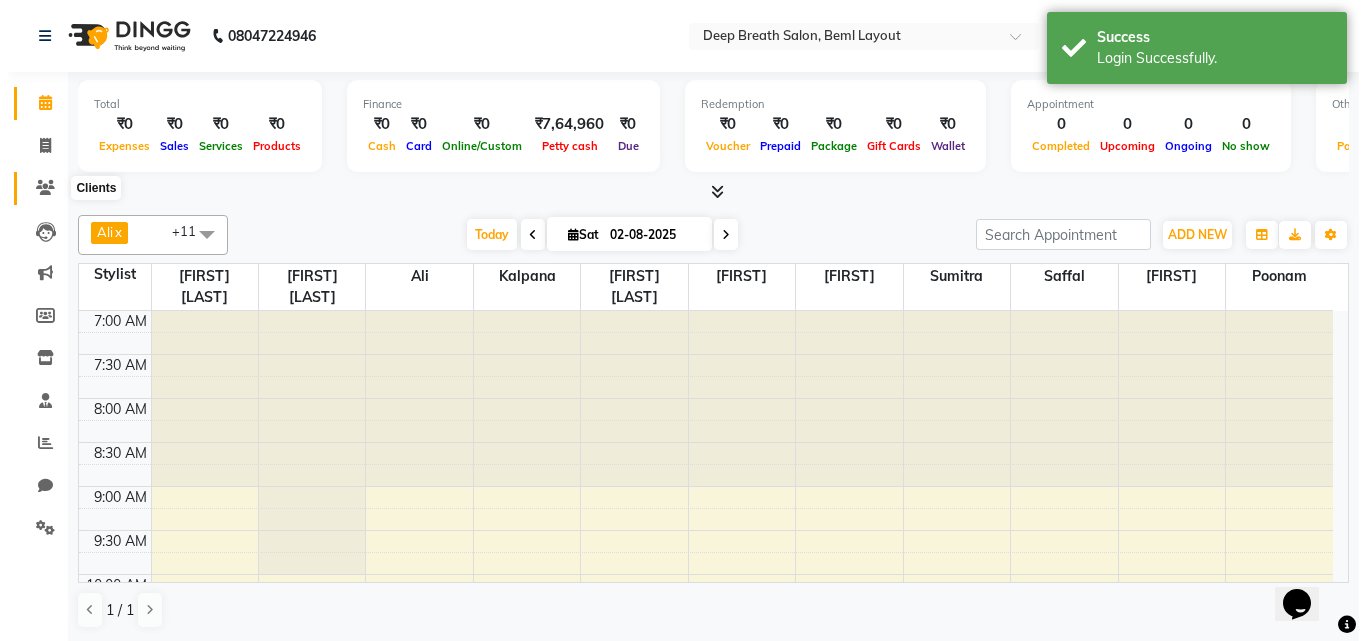 scroll, scrollTop: 0, scrollLeft: 0, axis: both 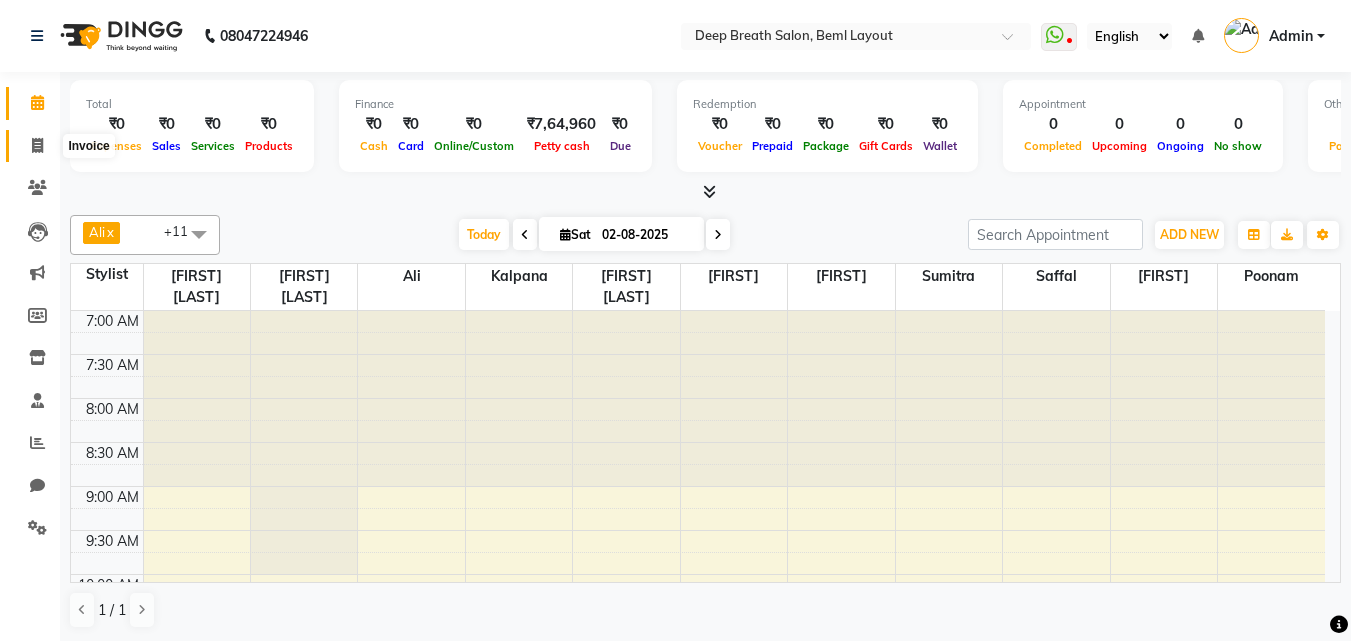 click 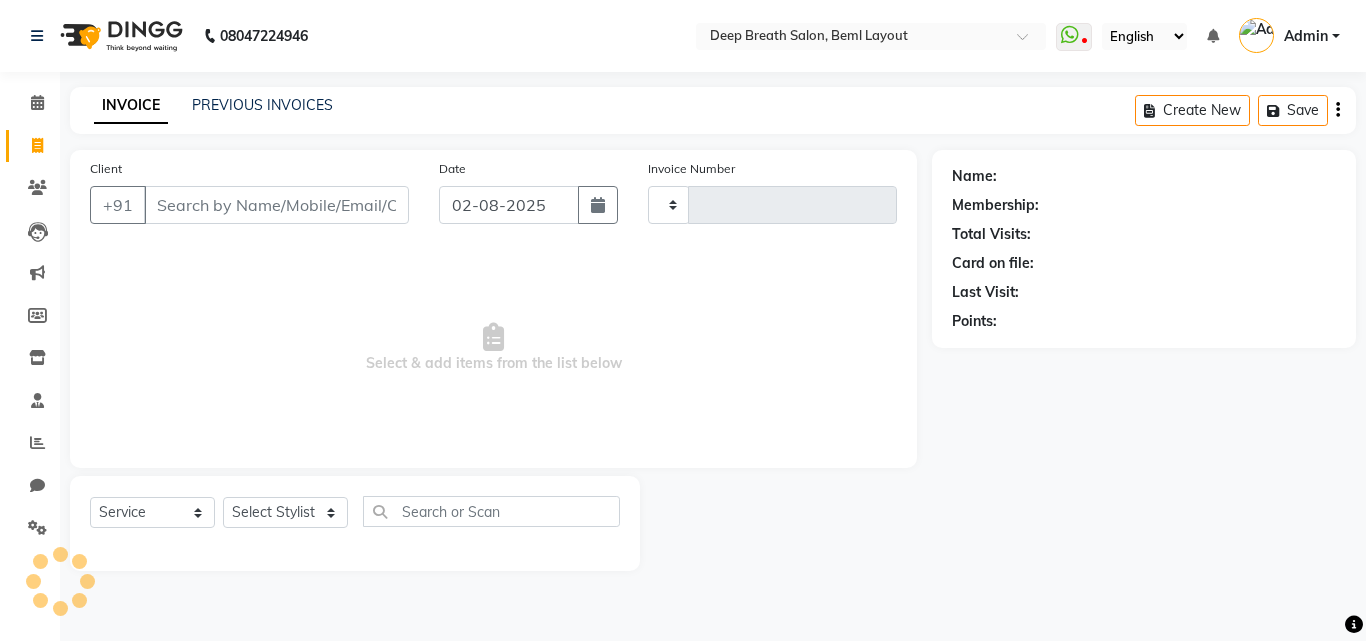 type on "0682" 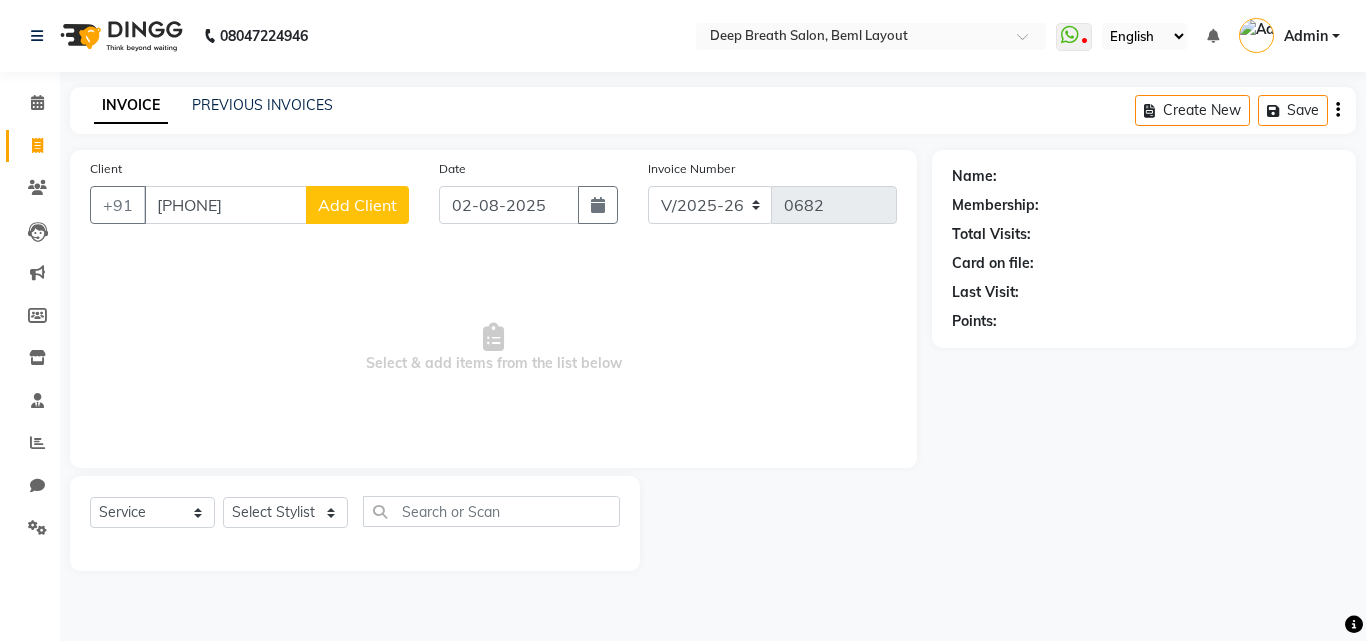 type on "[PHONE]" 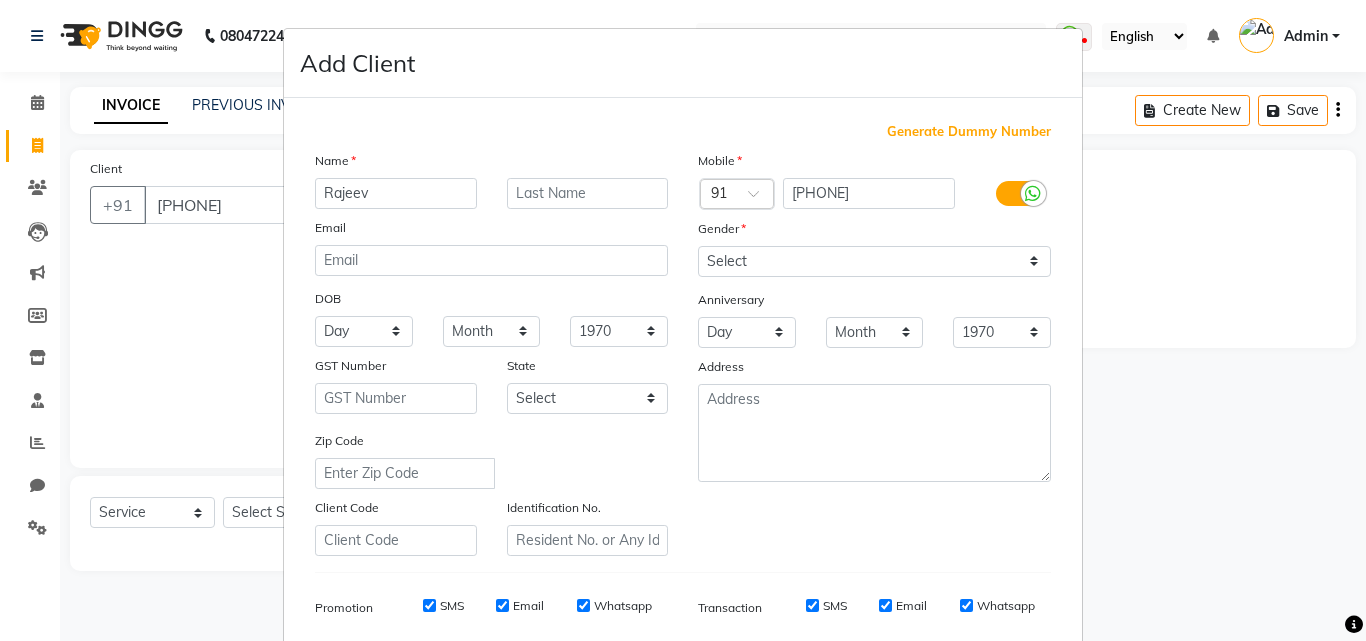 type on "Rajeev" 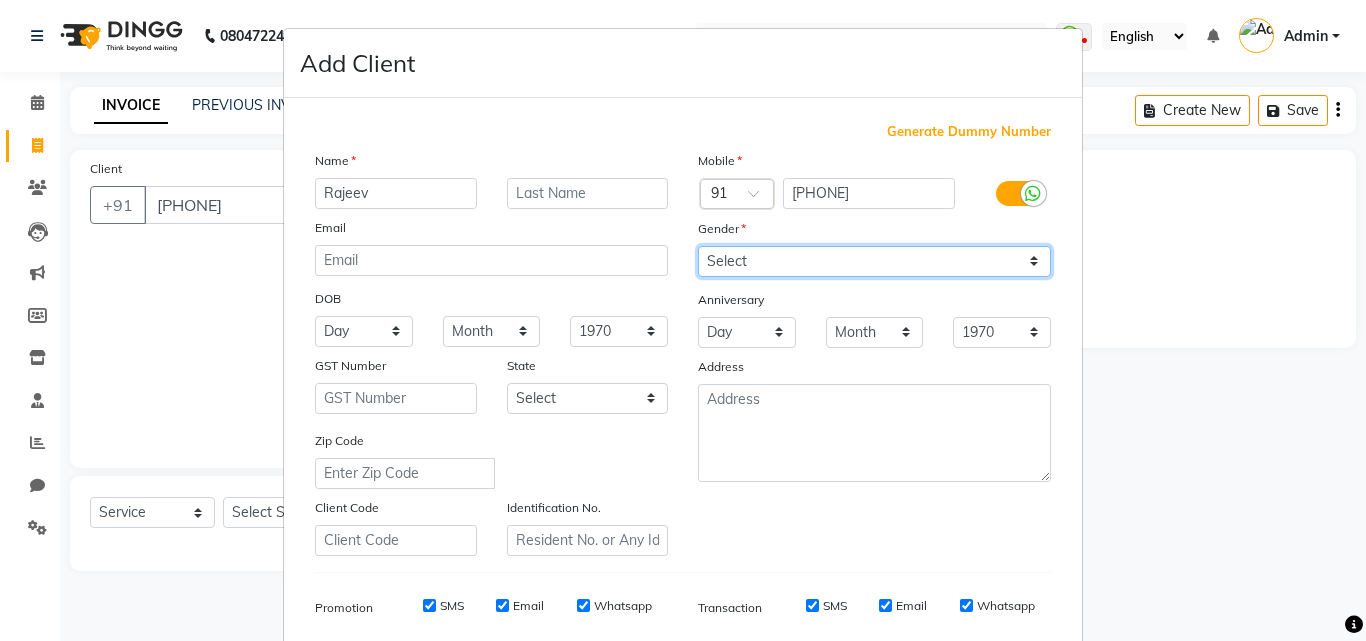 click on "Select Male Female Other Prefer Not To Say" at bounding box center [874, 261] 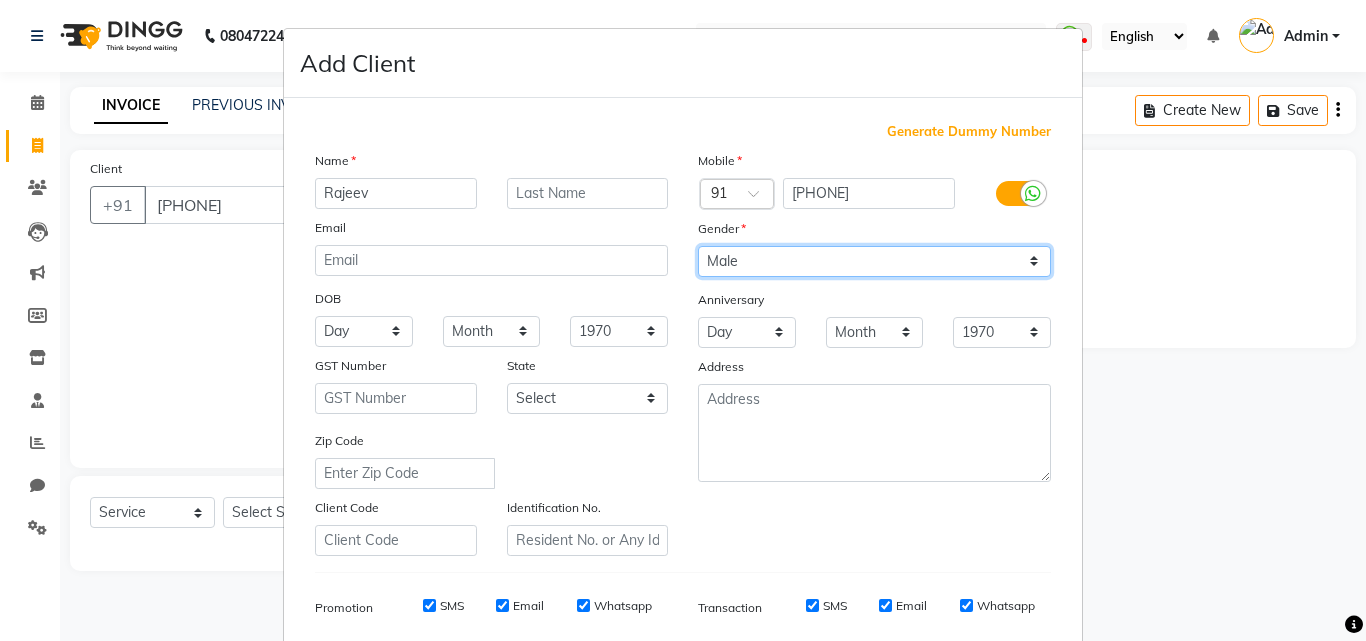 click on "Select Male Female Other Prefer Not To Say" at bounding box center (874, 261) 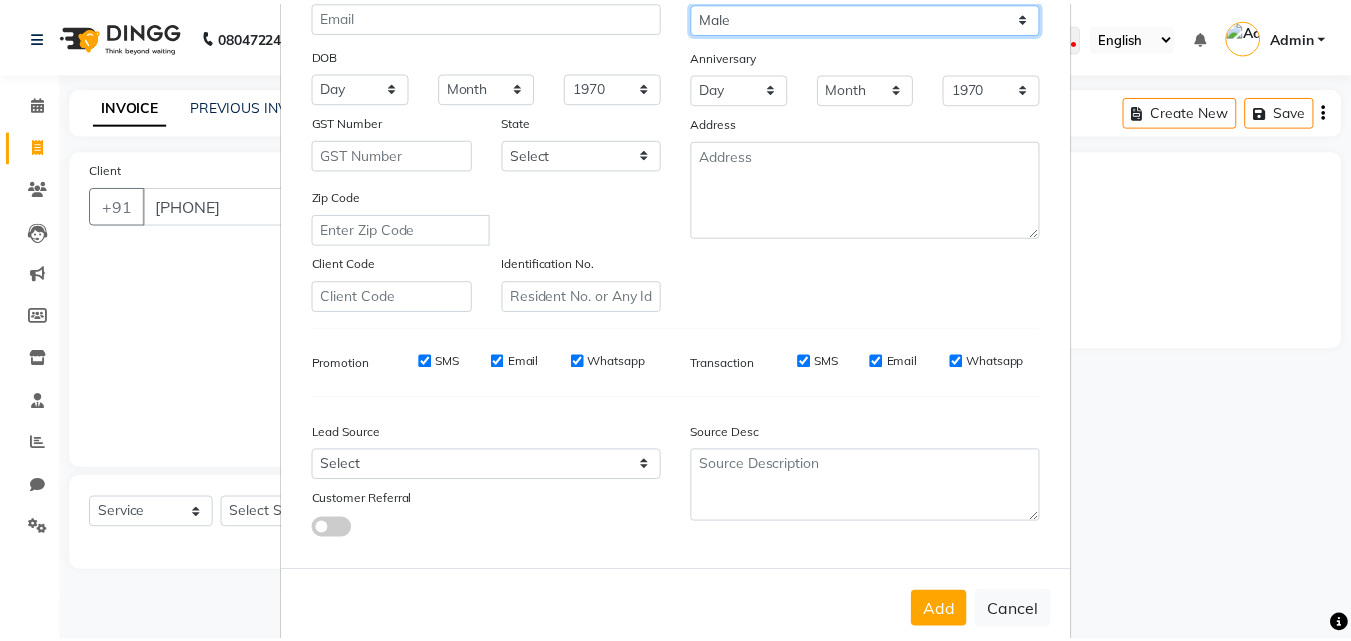 scroll, scrollTop: 282, scrollLeft: 0, axis: vertical 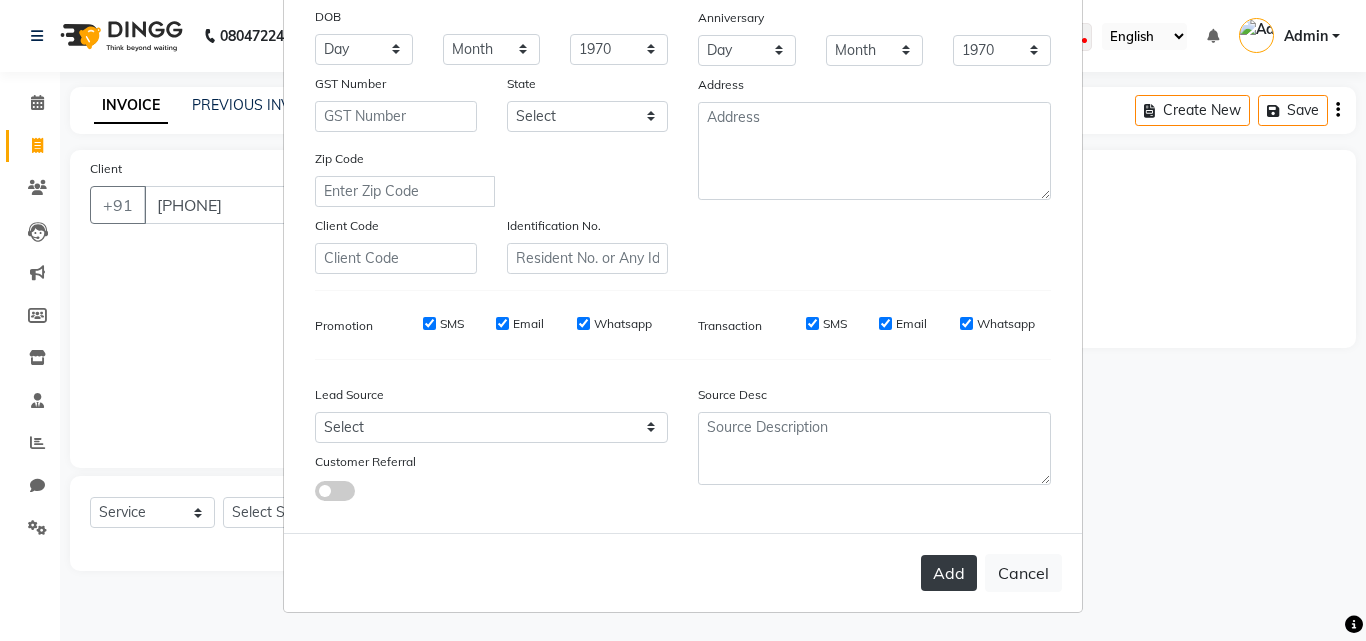click on "Add" at bounding box center (949, 573) 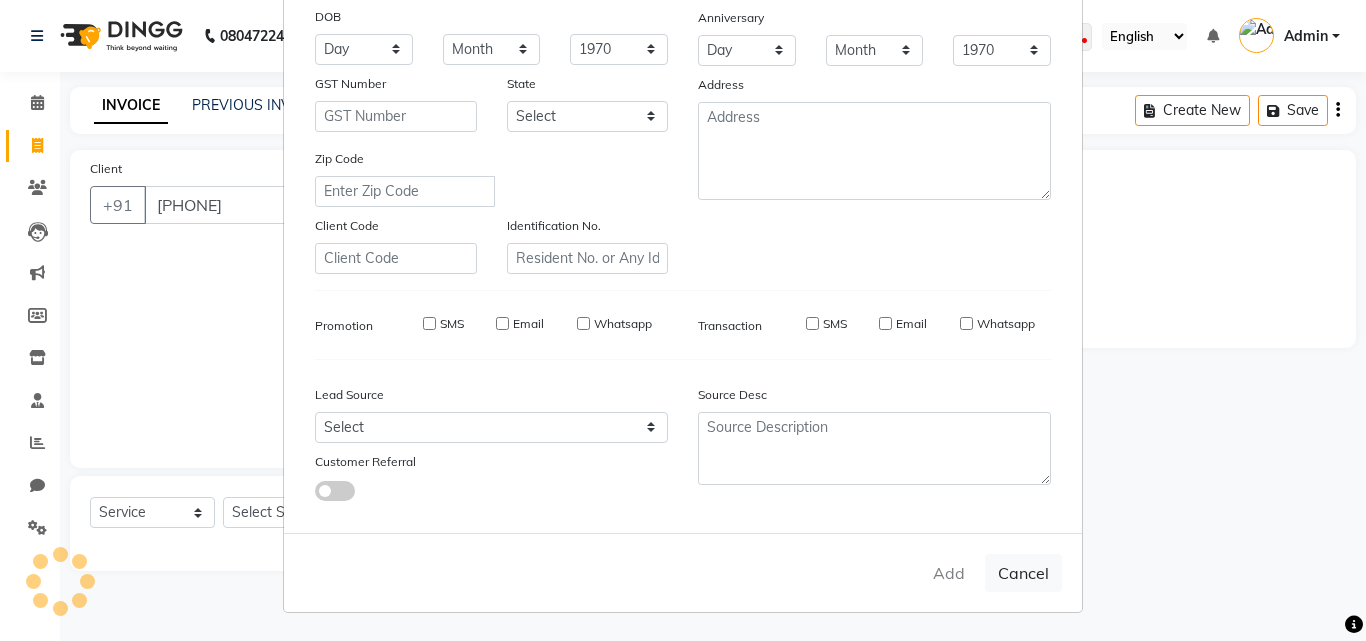 type 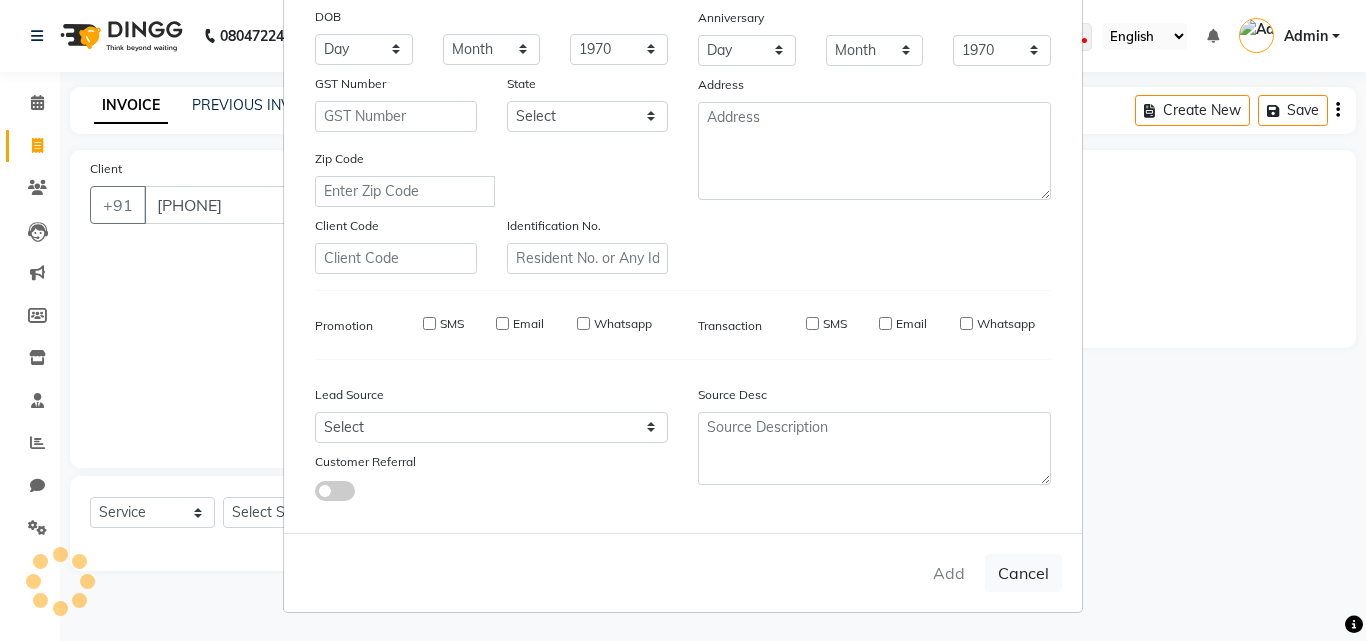 select 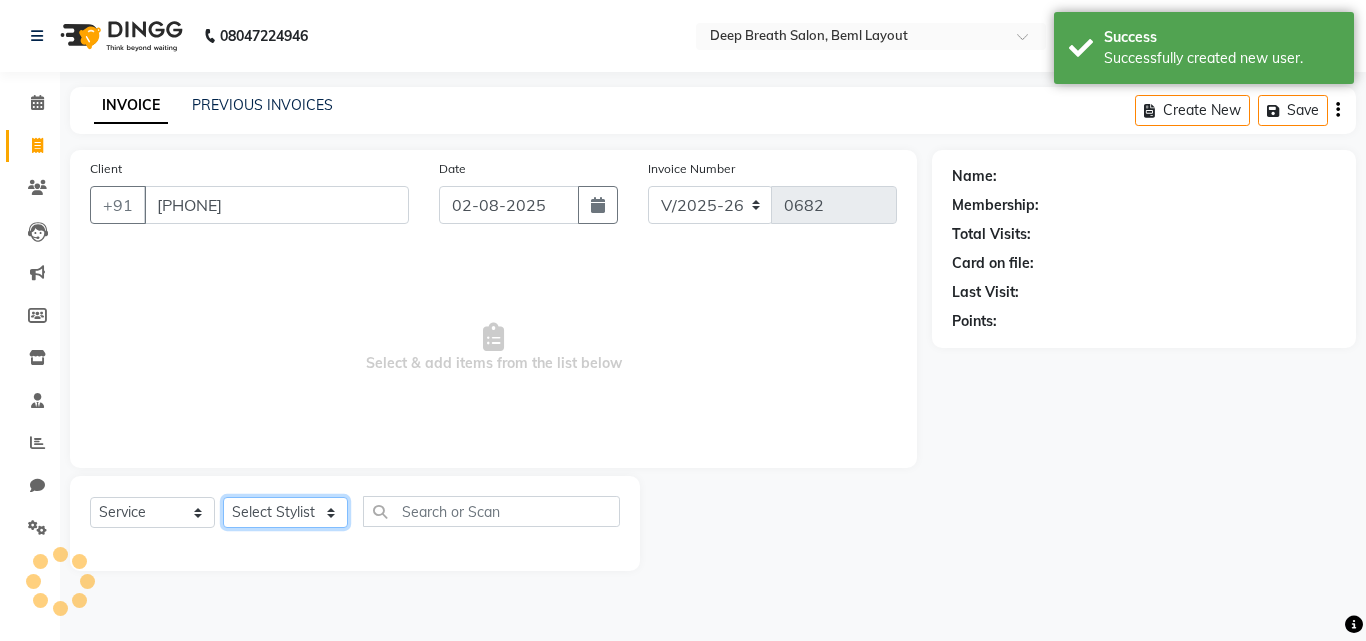 click on "Select Stylist [DESIGNATION] [DESIGNATION] [DESIGNATION] [DESIGNATION] [DESIGNATION] [DESIGNATION] [DESIGNATION] [DESIGNATION] [DESIGNATION] [DESIGNATION] [DESIGNATION] [DESIGNATION] [DESIGNATION] [DESIGNATION] [DESIGNATION] [DESIGNATION] [DESIGNATION]" 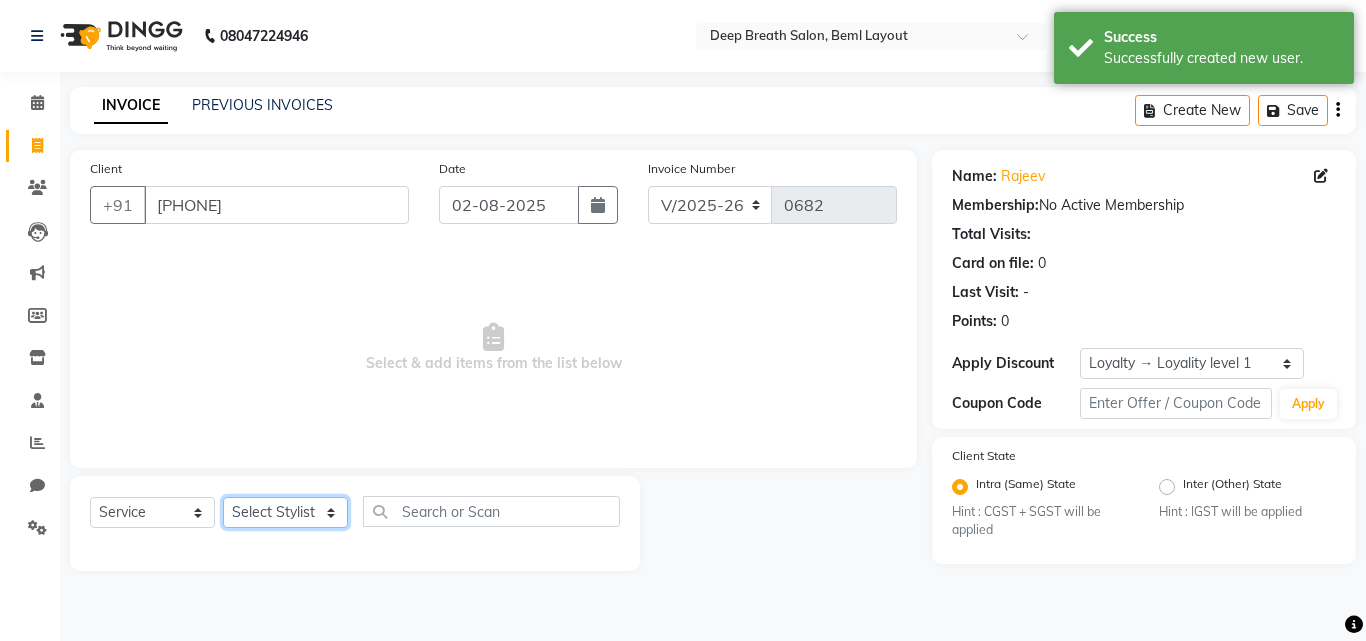 select on "35470" 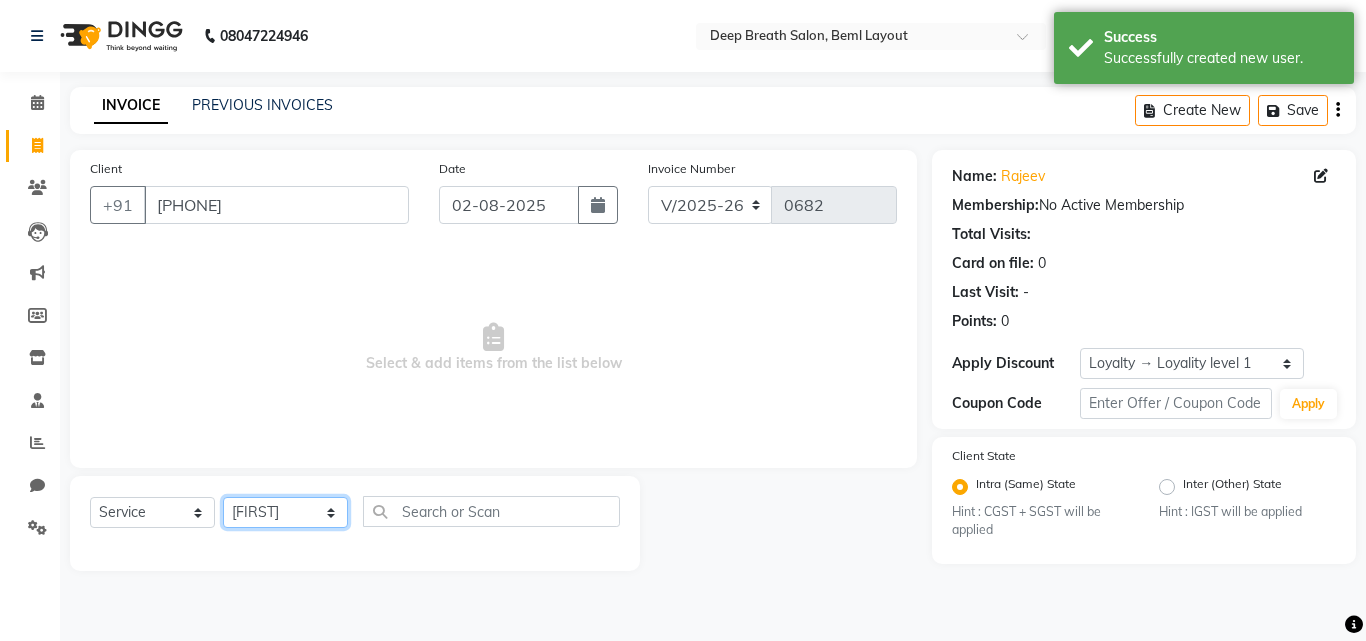 click on "Select Stylist [DESIGNATION] [DESIGNATION] [DESIGNATION] [DESIGNATION] [DESIGNATION] [DESIGNATION] [DESIGNATION] [DESIGNATION] [DESIGNATION] [DESIGNATION] [DESIGNATION] [DESIGNATION] [DESIGNATION] [DESIGNATION] [DESIGNATION] [DESIGNATION] [DESIGNATION]" 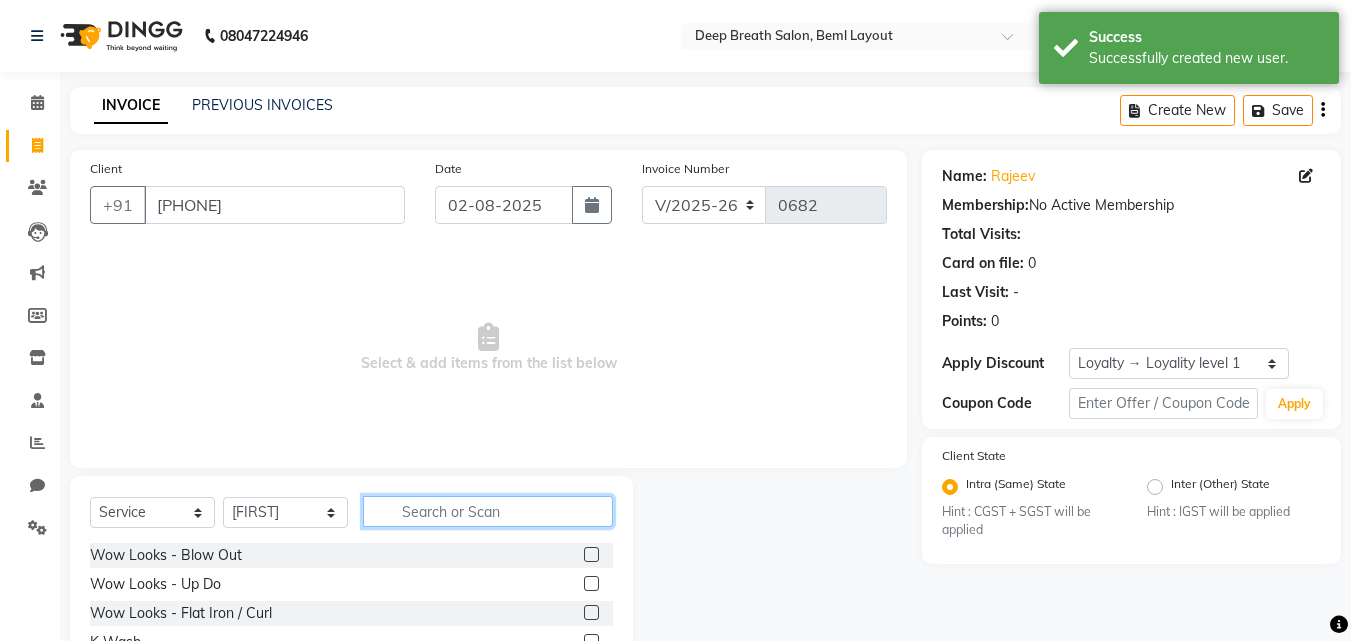 click 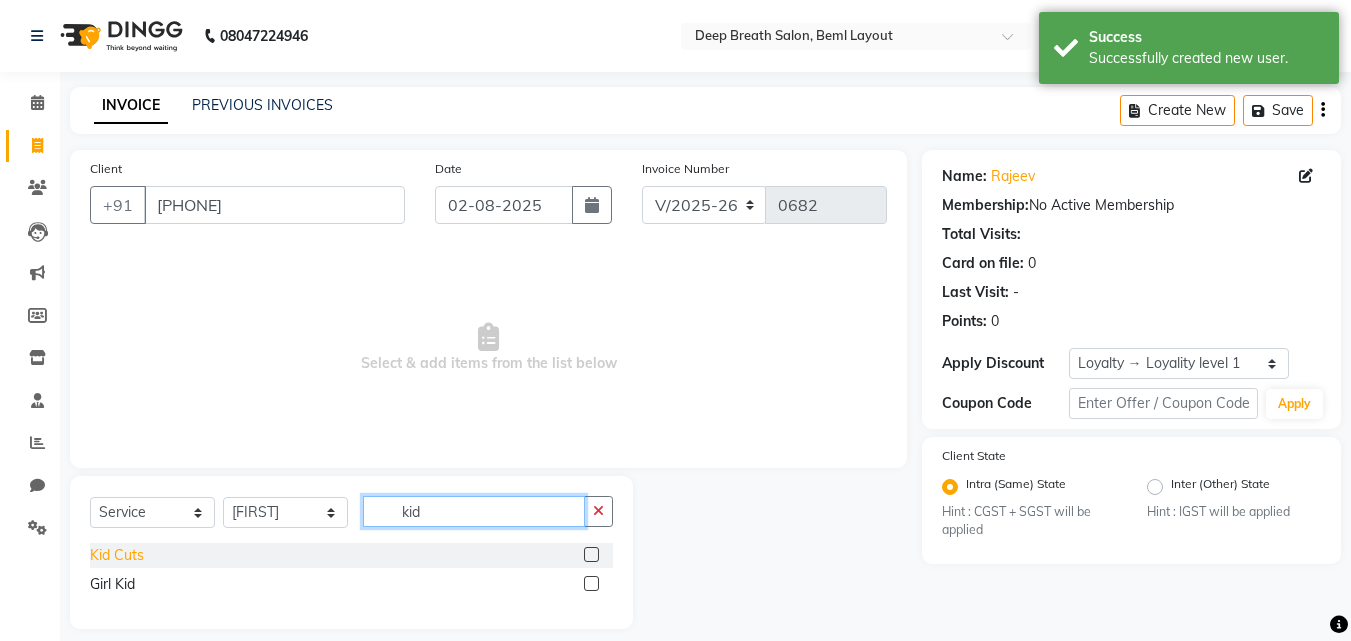 type on "kid" 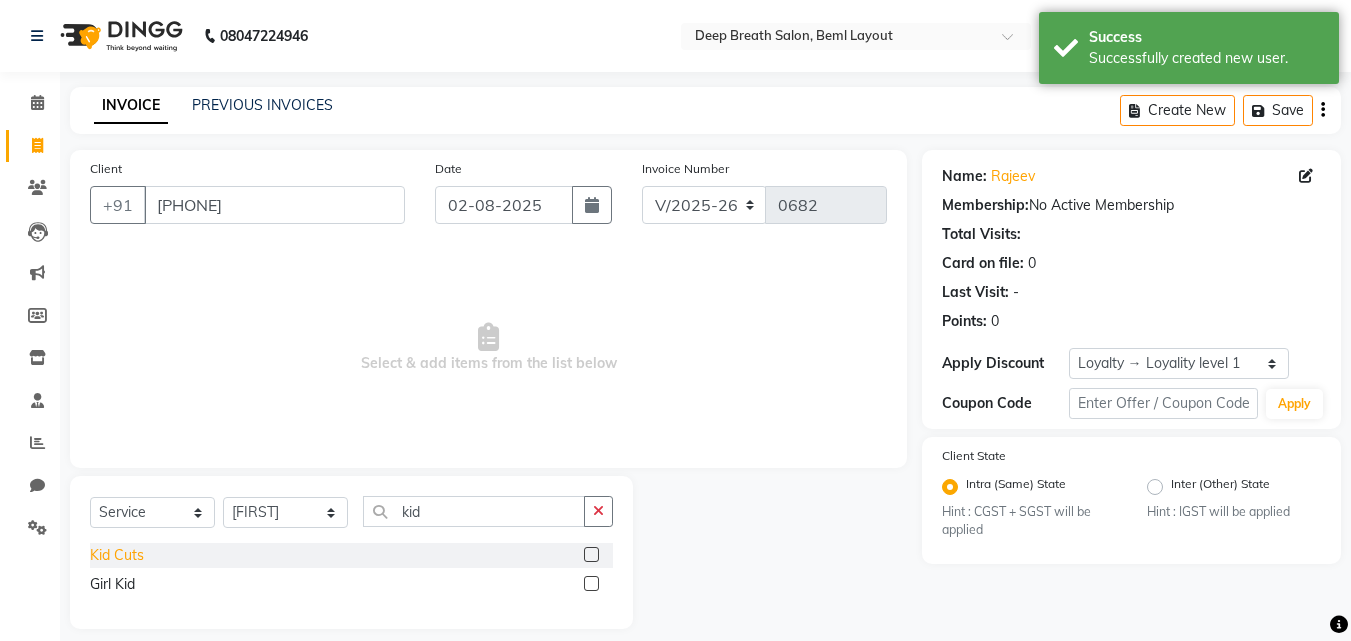 click on "Kid Cuts" 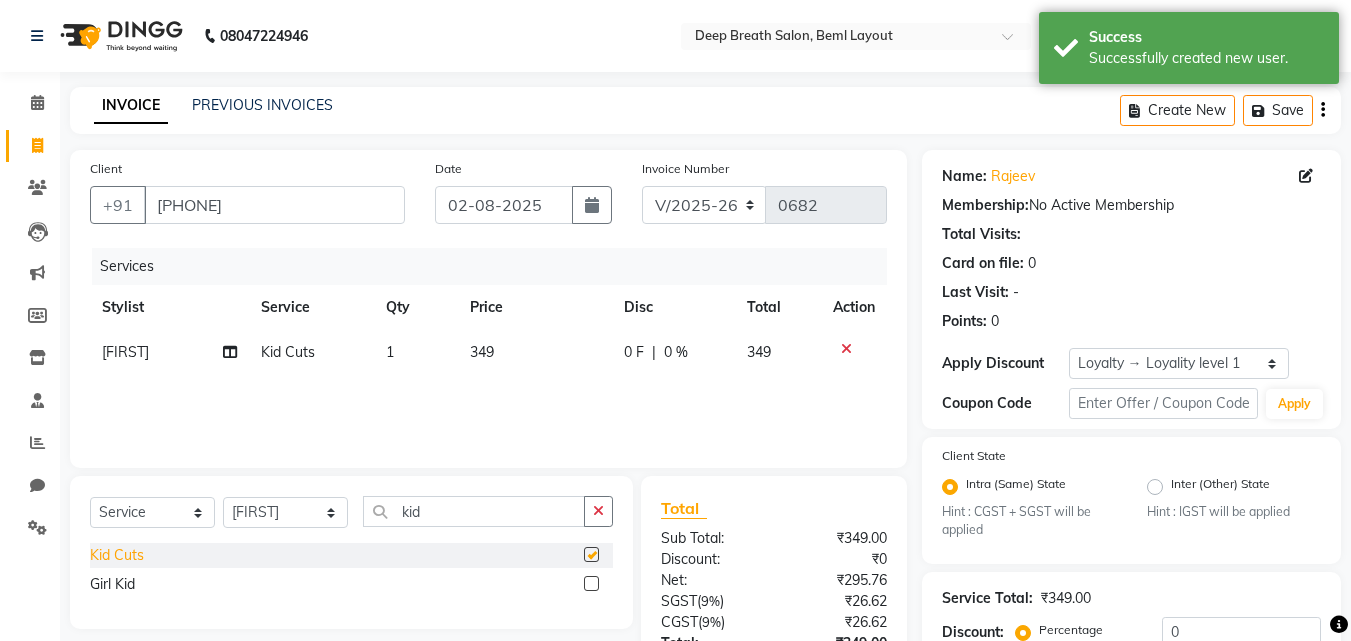 checkbox on "false" 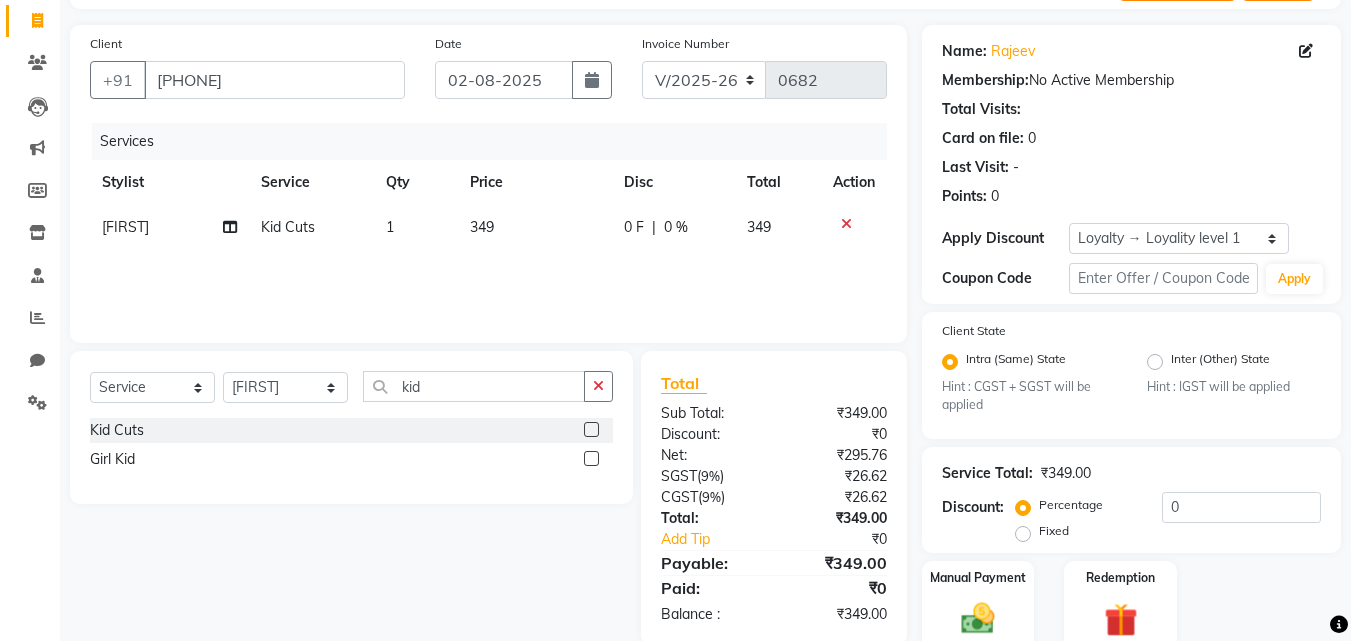 scroll, scrollTop: 208, scrollLeft: 0, axis: vertical 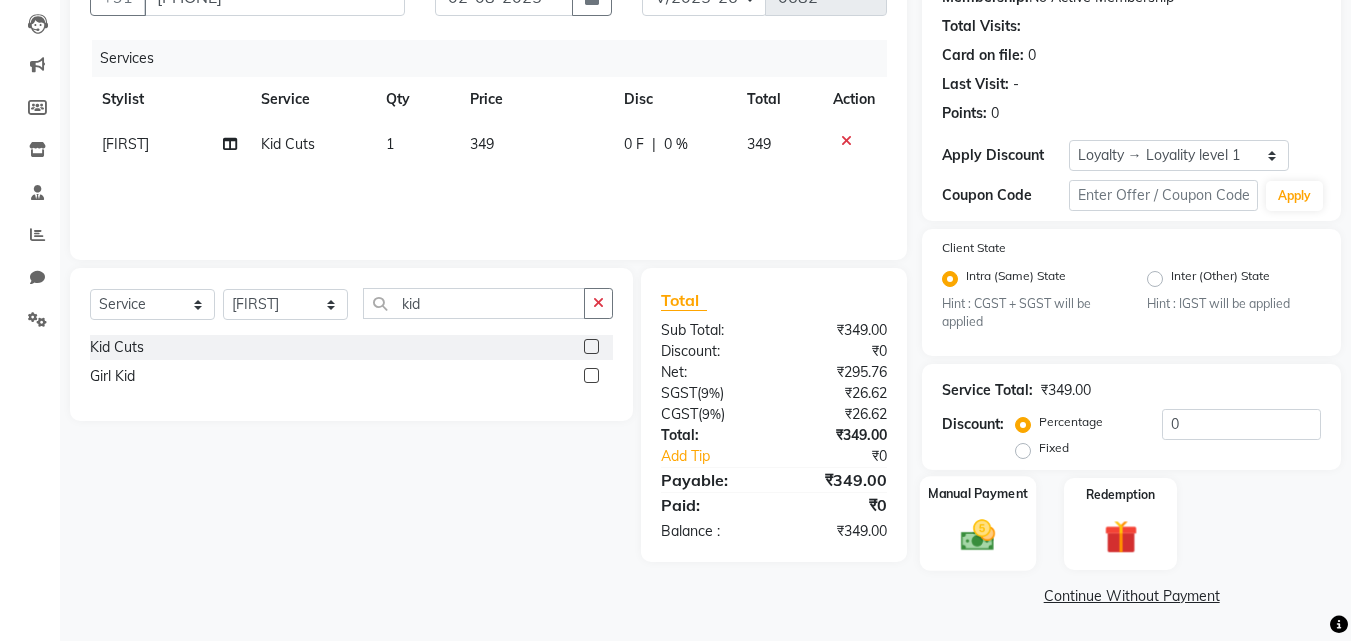 click 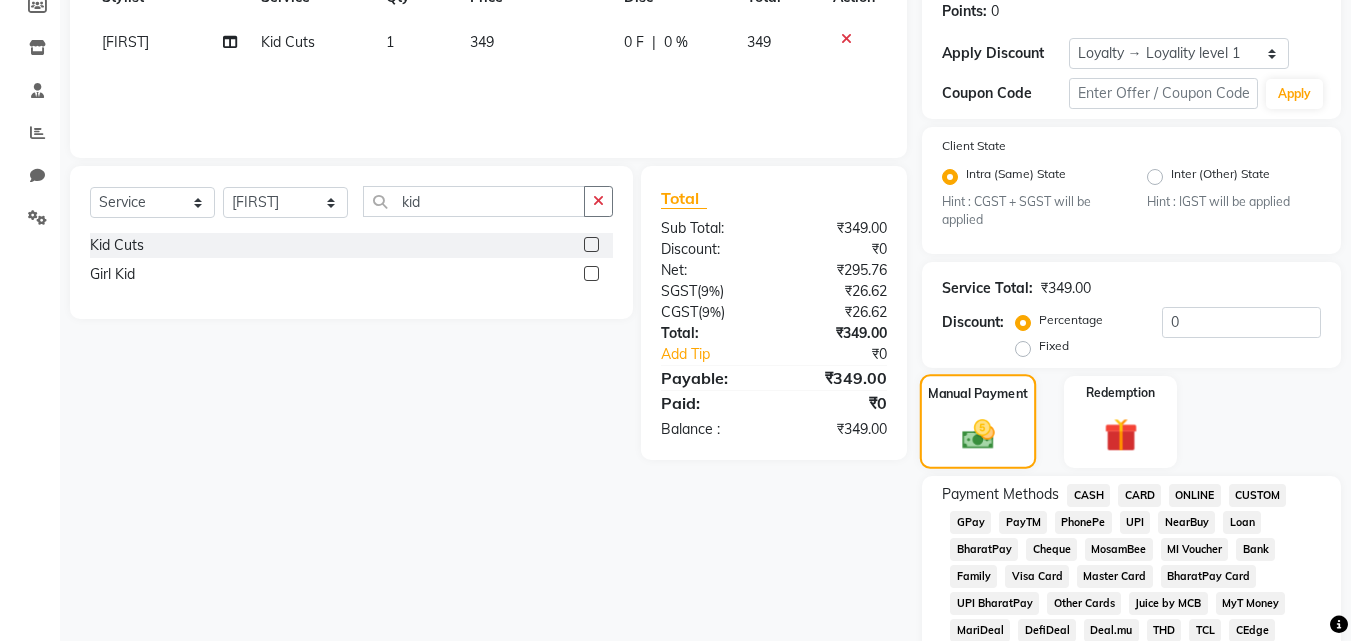 scroll, scrollTop: 408, scrollLeft: 0, axis: vertical 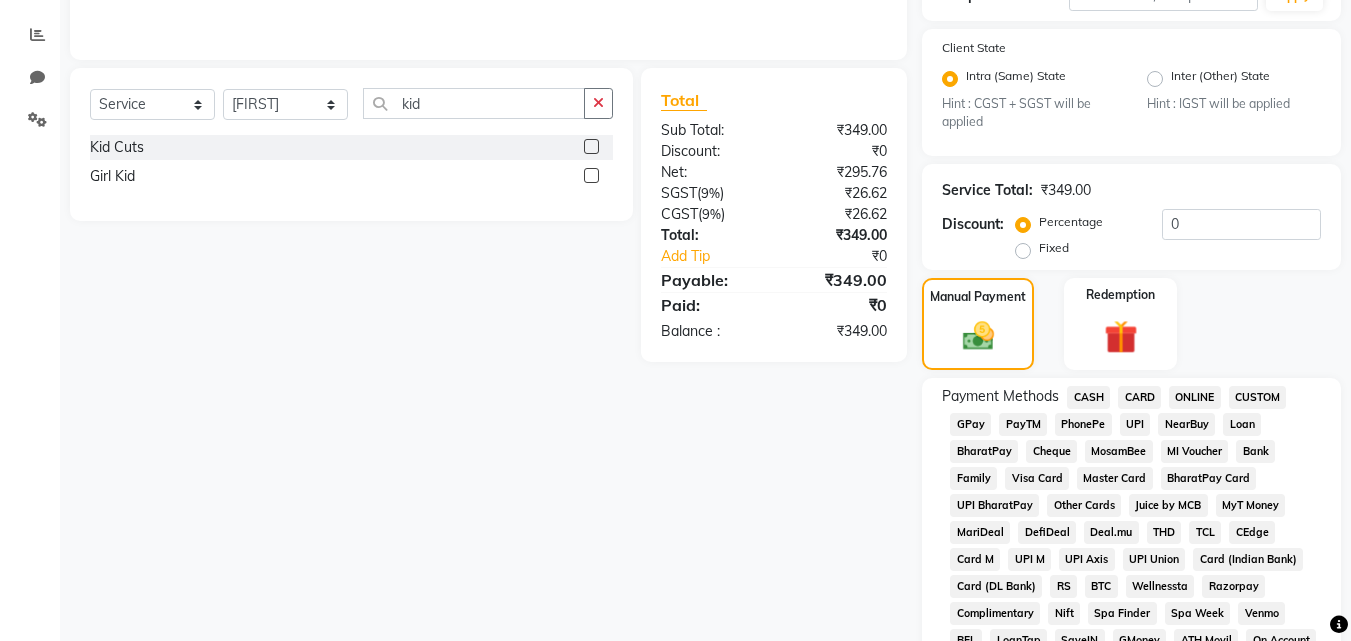 click on "CASH" 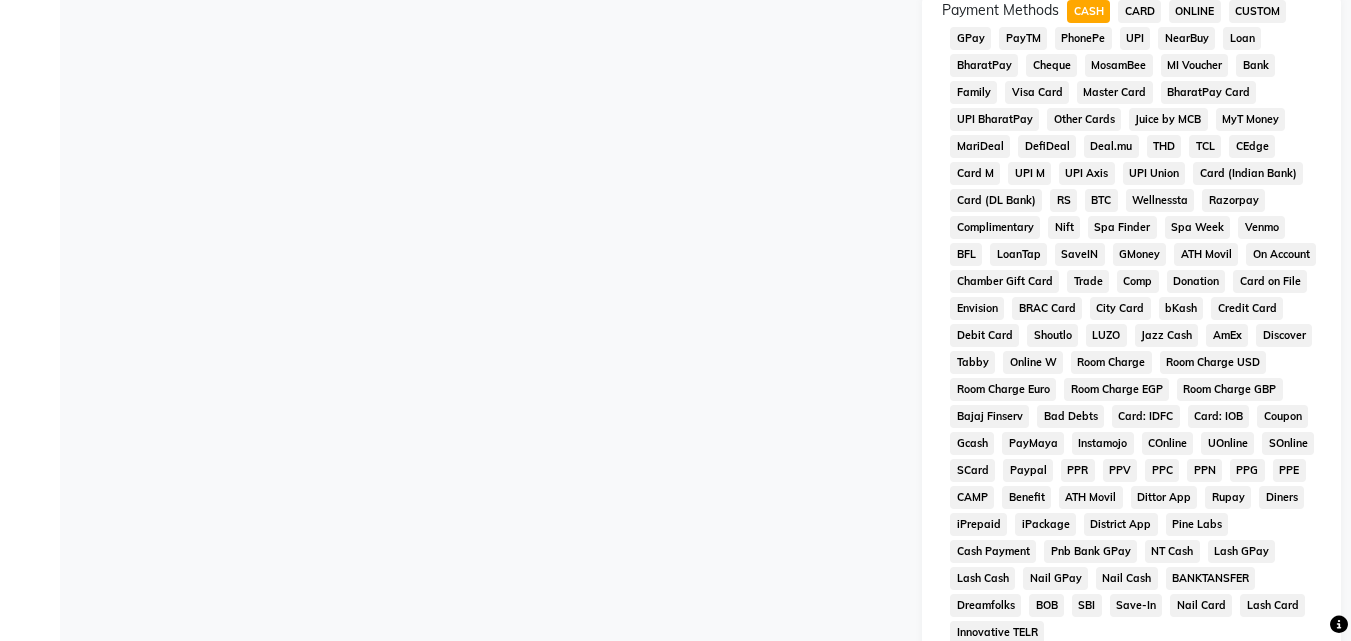 scroll, scrollTop: 908, scrollLeft: 0, axis: vertical 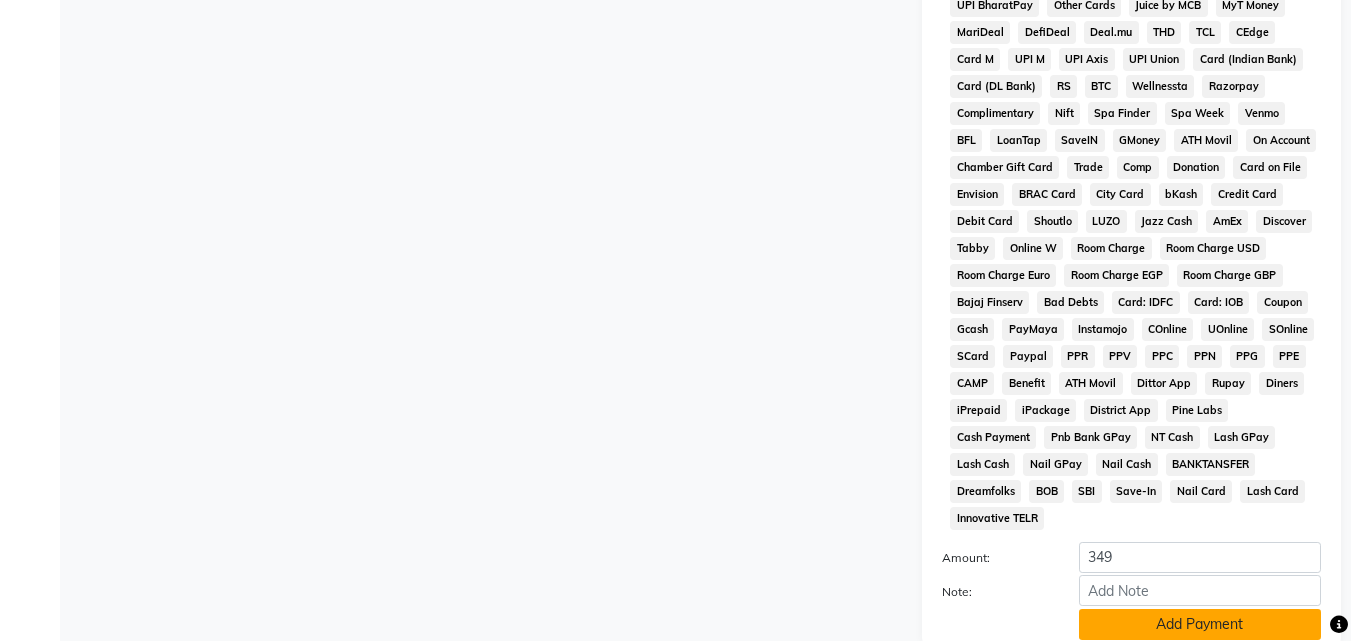 click on "Add Payment" 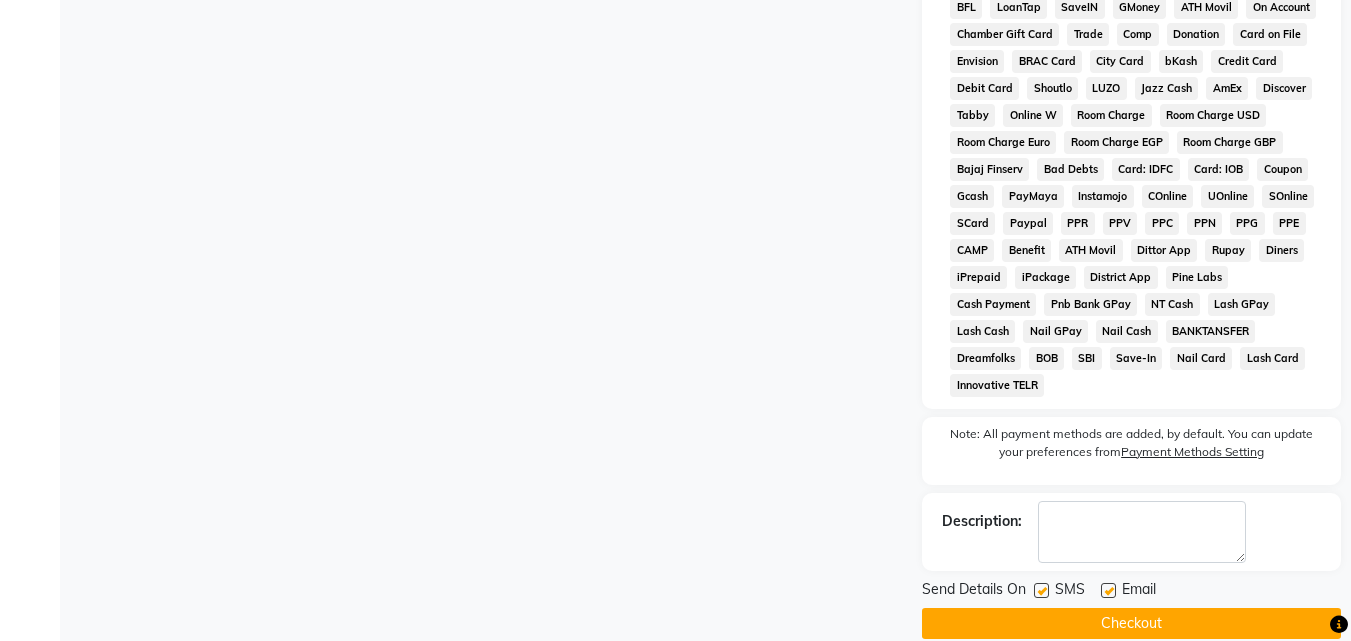scroll, scrollTop: 1042, scrollLeft: 0, axis: vertical 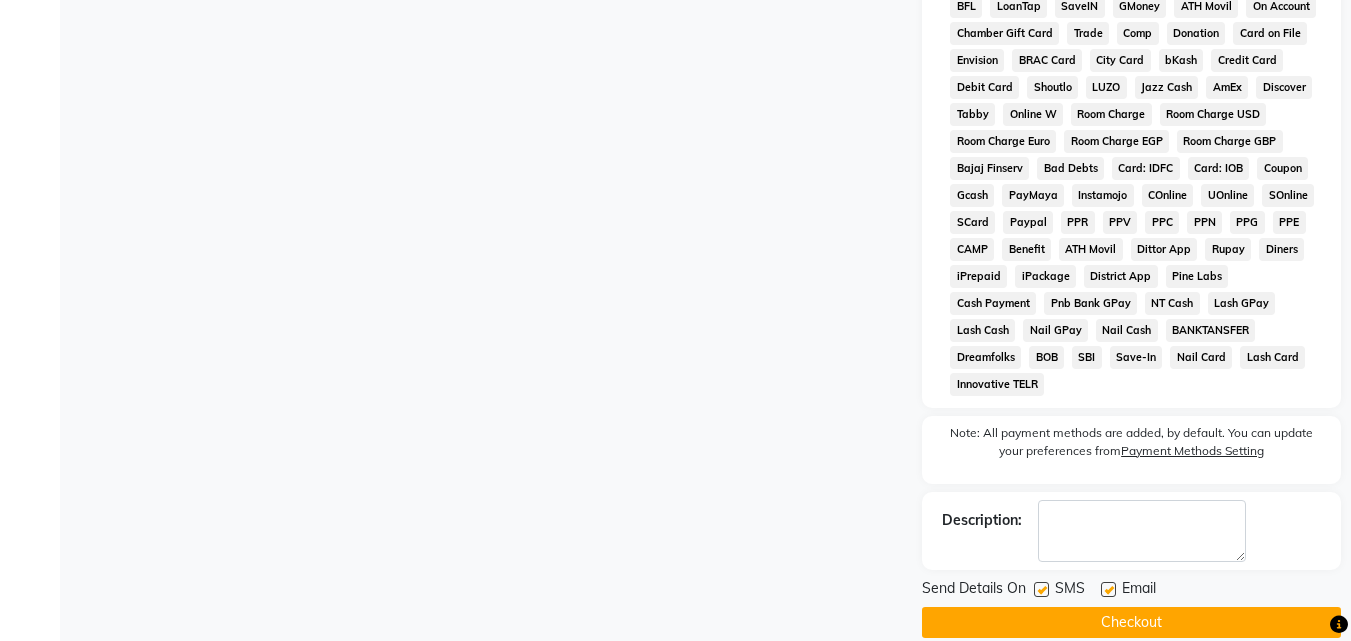 click on "Checkout" 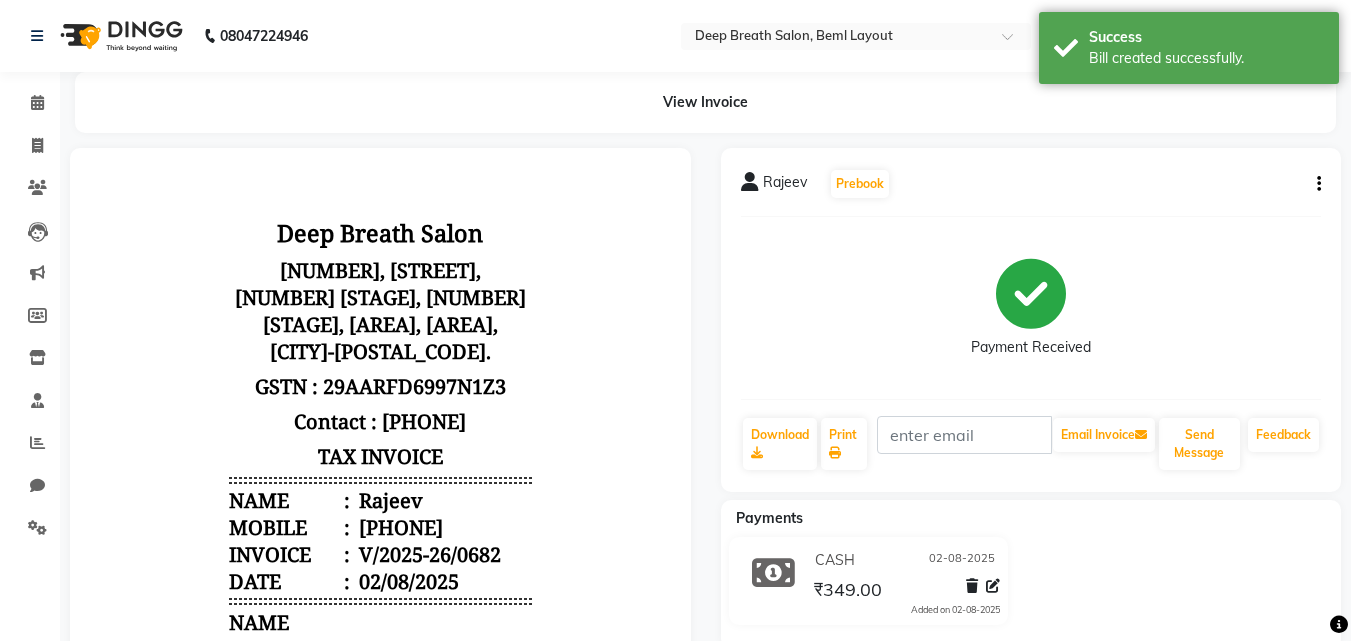 scroll, scrollTop: 0, scrollLeft: 0, axis: both 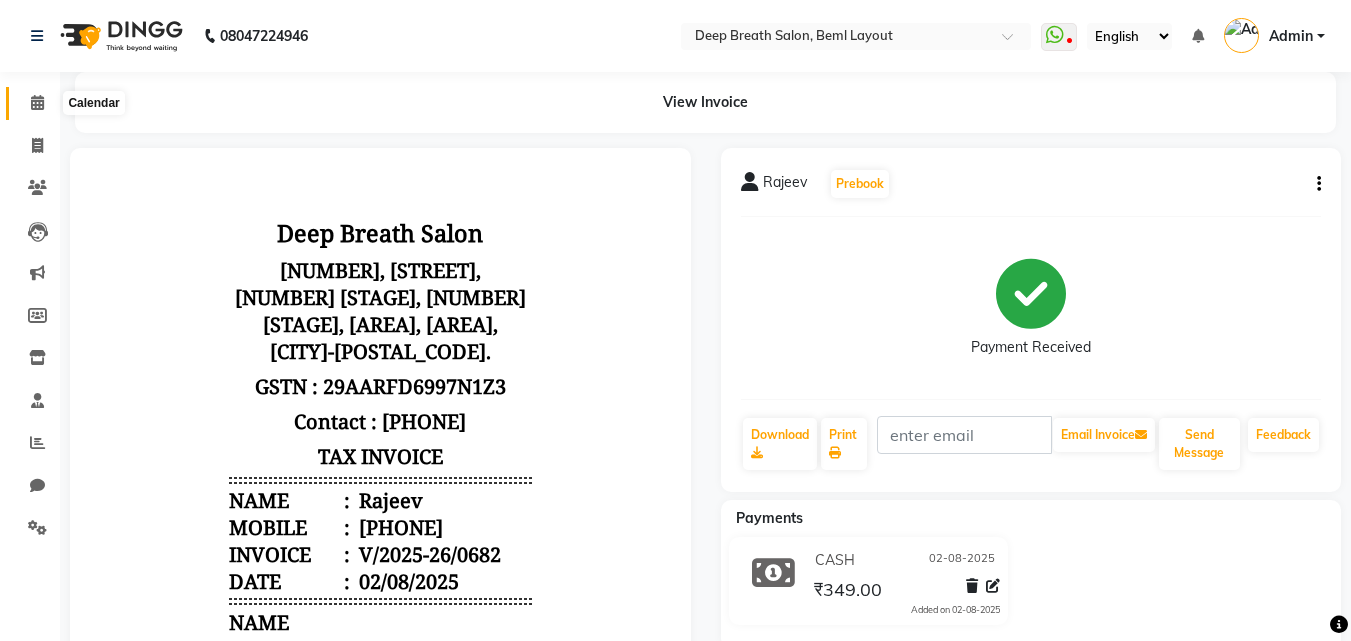 click 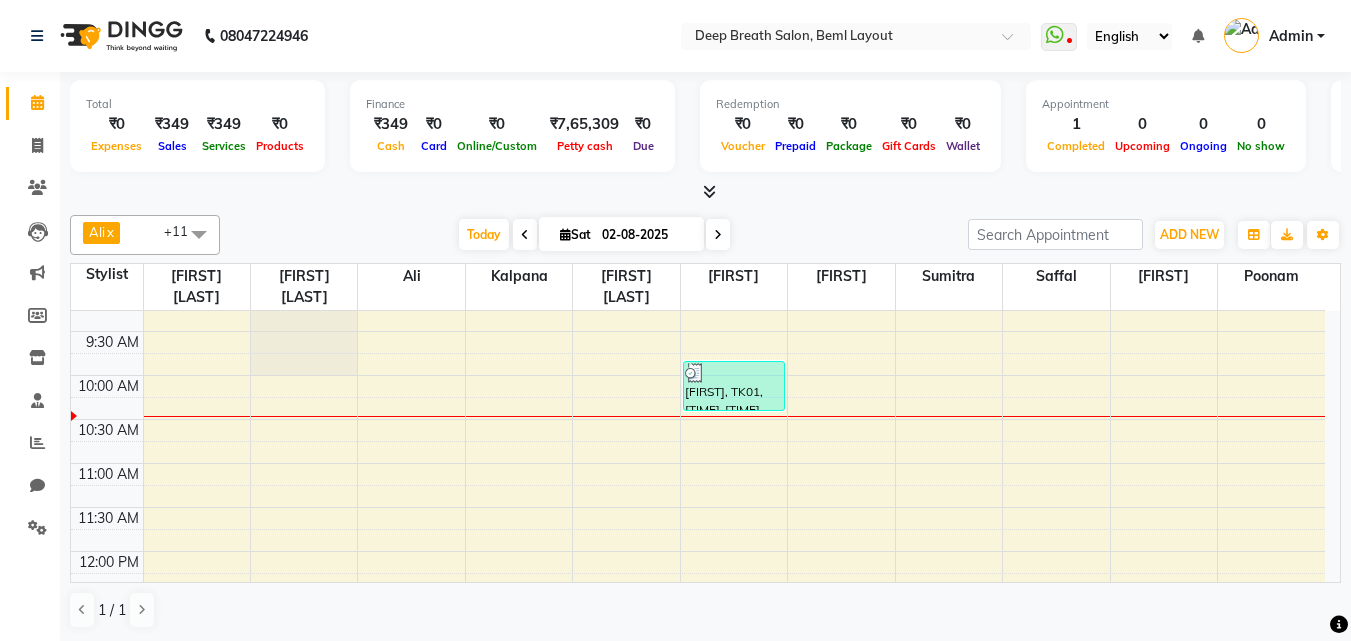 scroll, scrollTop: 200, scrollLeft: 0, axis: vertical 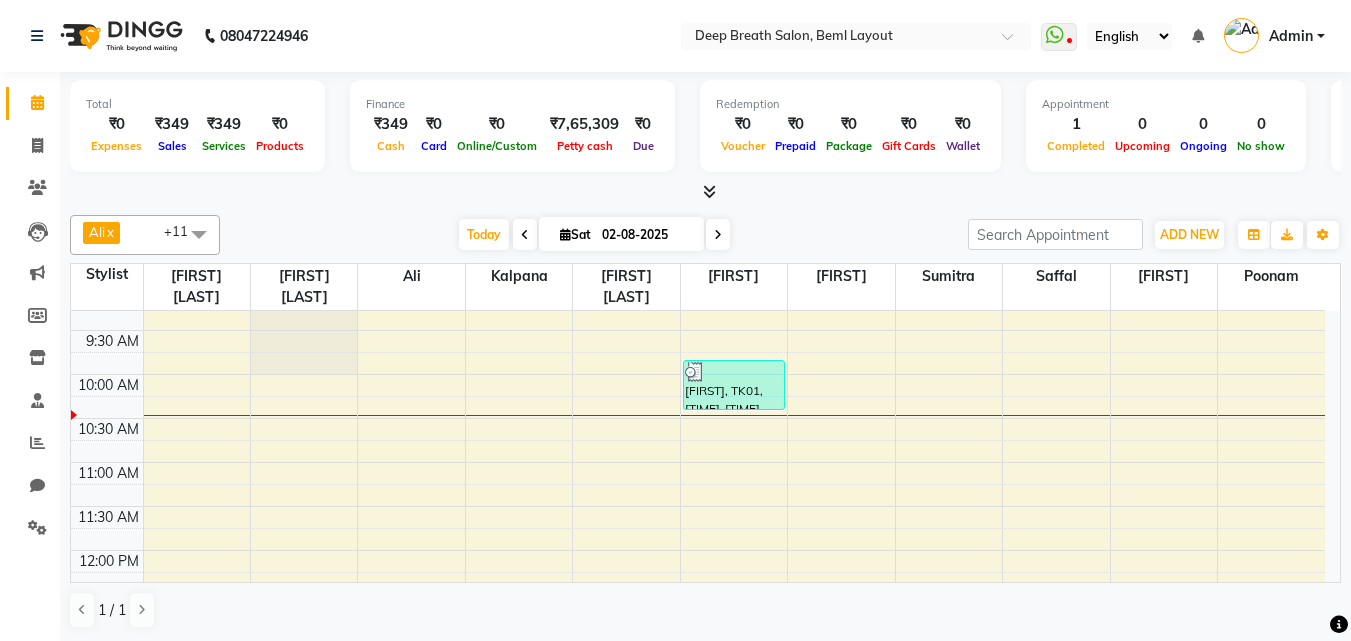 click on "[TIME] [TIME] [TIME] [TIME] [TIME] [TIME] [TIME] [TIME] [TIME] [TIME] [TIME] [TIME] [TIME] [TIME] [TIME] [TIME] [TIME] [TIME] [TIME] [TIME] [TIME] [TIME] [TIME] [TIME] [TIME] [TIME] [TIME] [TIME] [TIME]     [FIRST], TK01, [TIME]-[TIME], [SERVICE]" at bounding box center (698, 770) 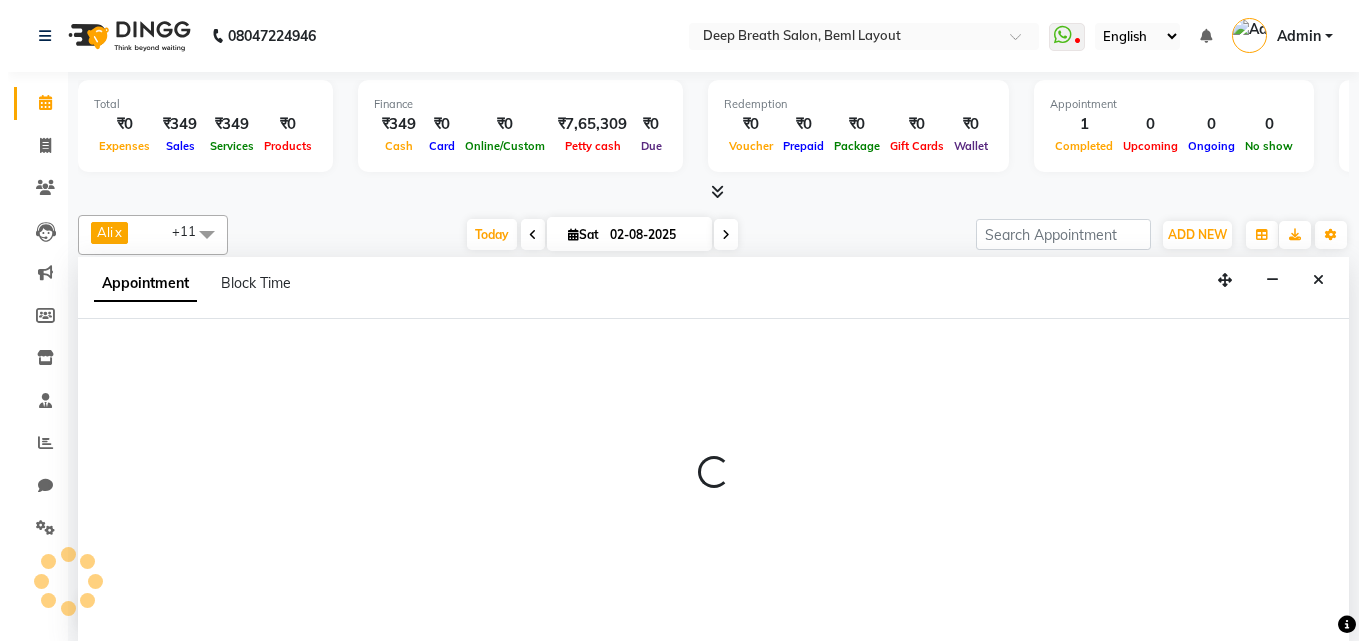 scroll, scrollTop: 1, scrollLeft: 0, axis: vertical 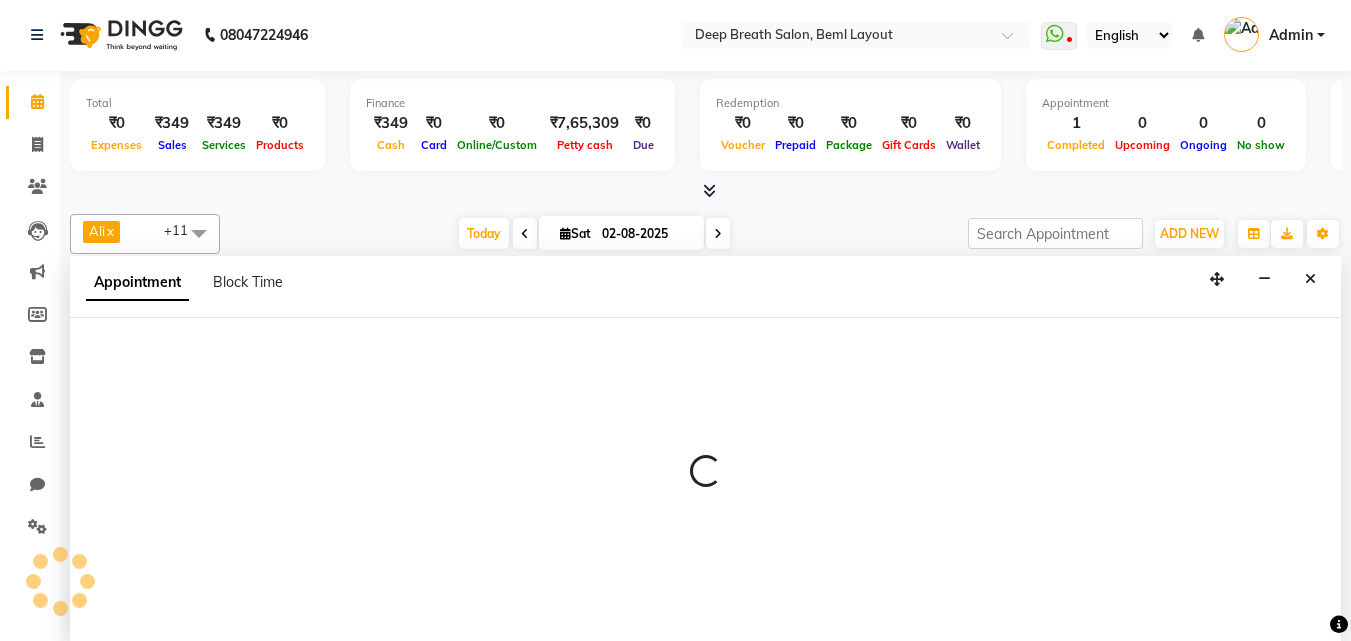 select on "22566" 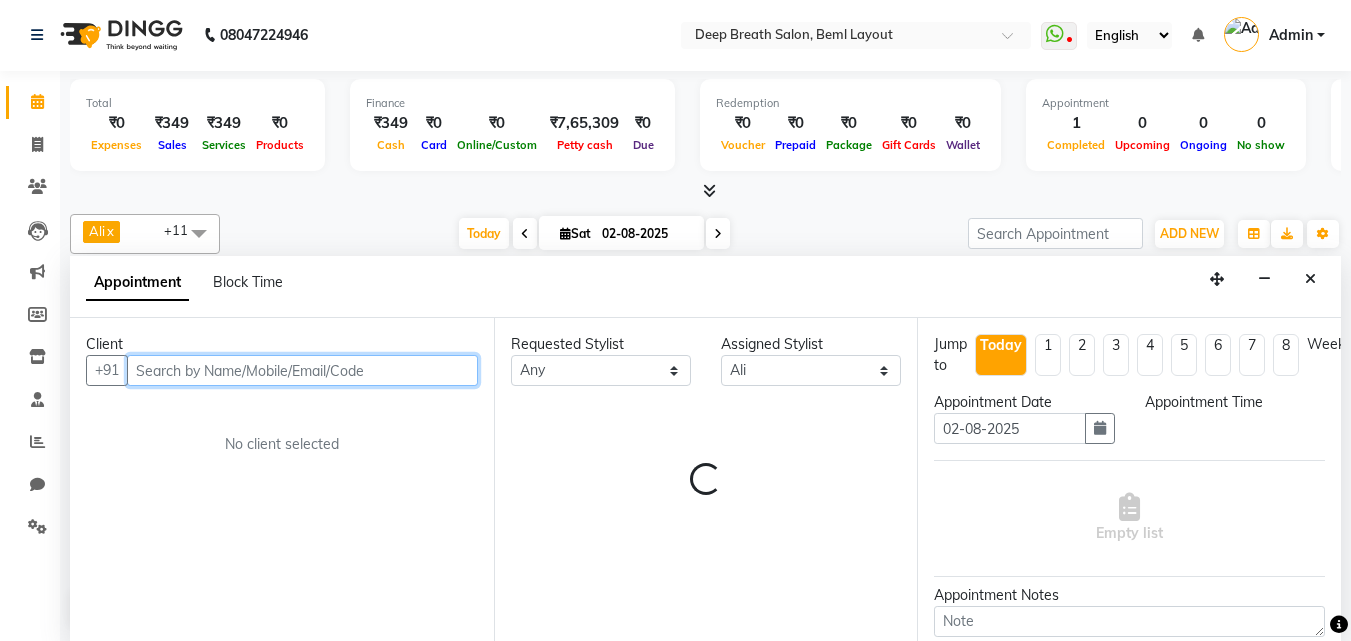 select on "660" 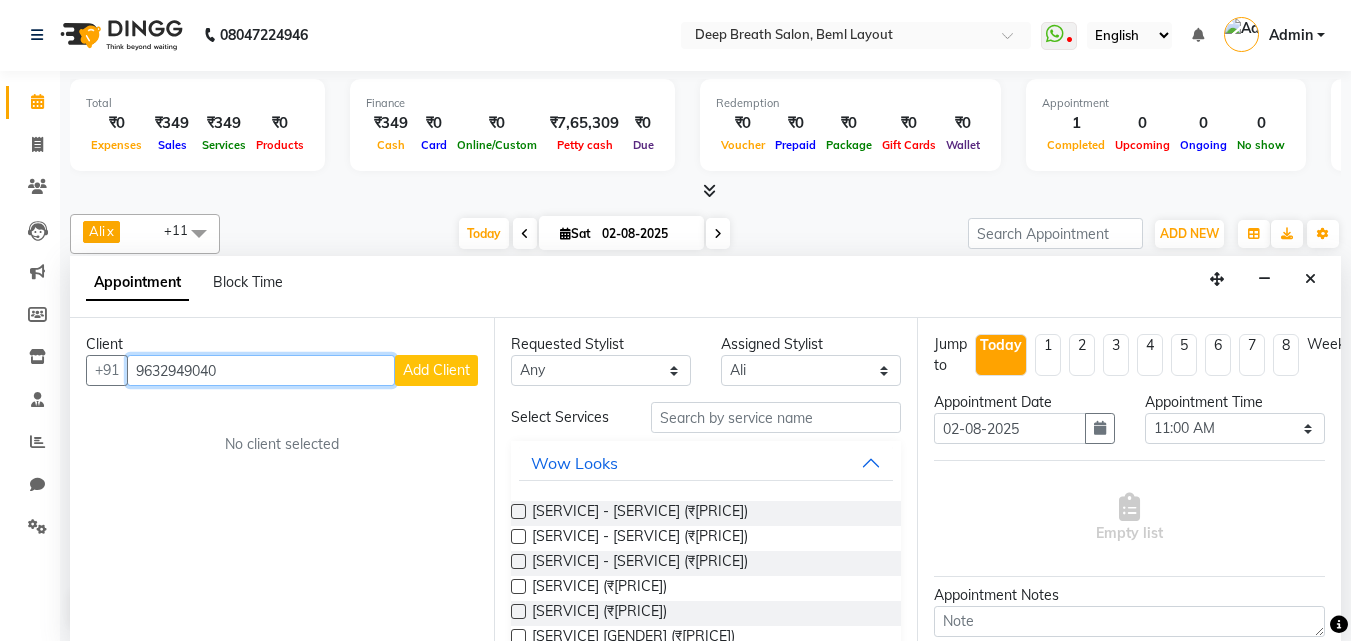 type on "9632949040" 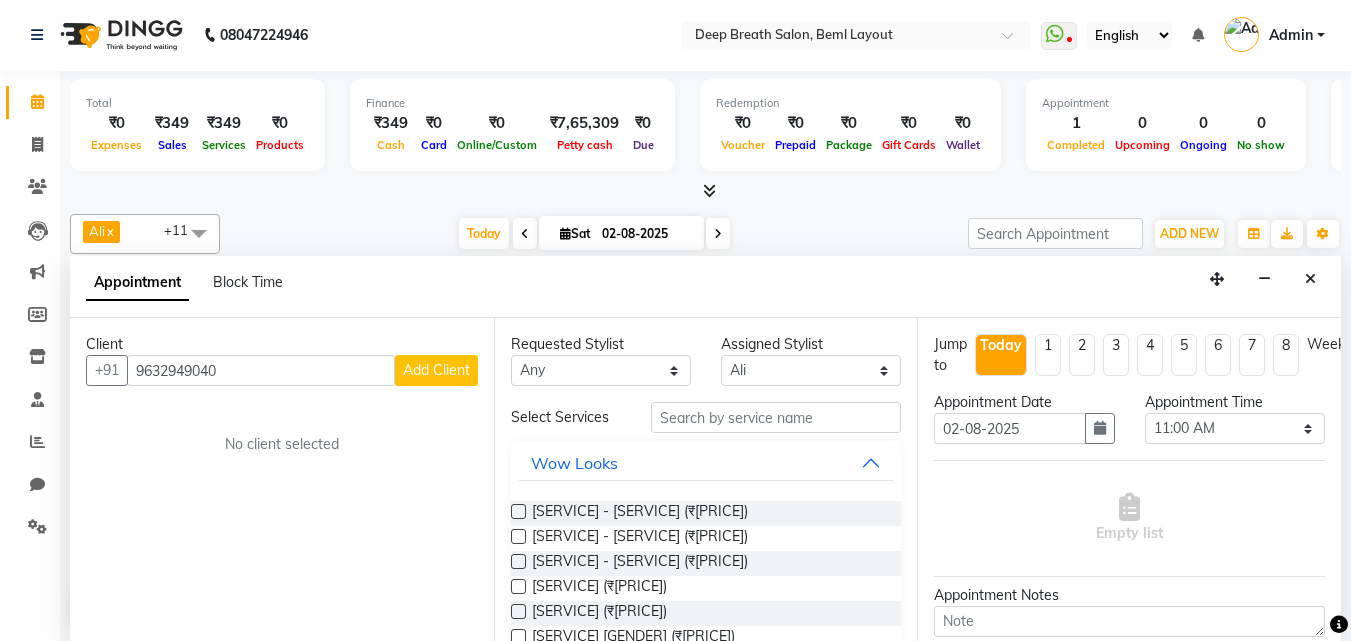 click on "Add Client" at bounding box center [436, 370] 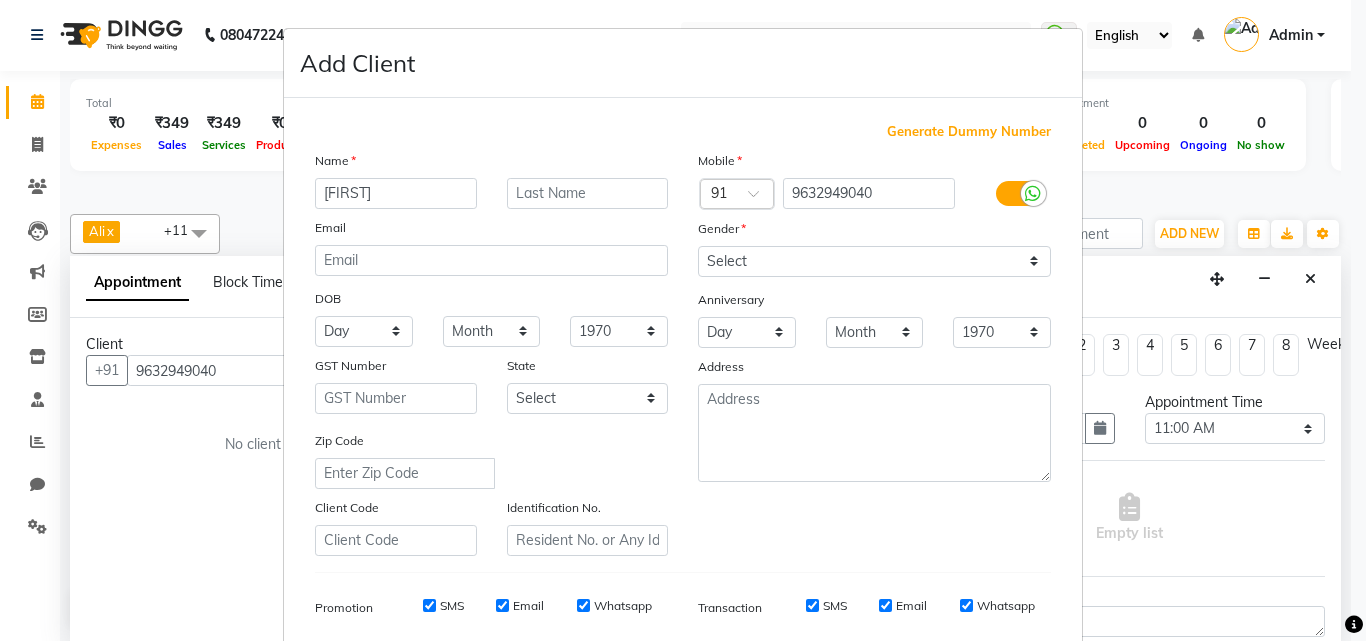 type on "[FIRST]" 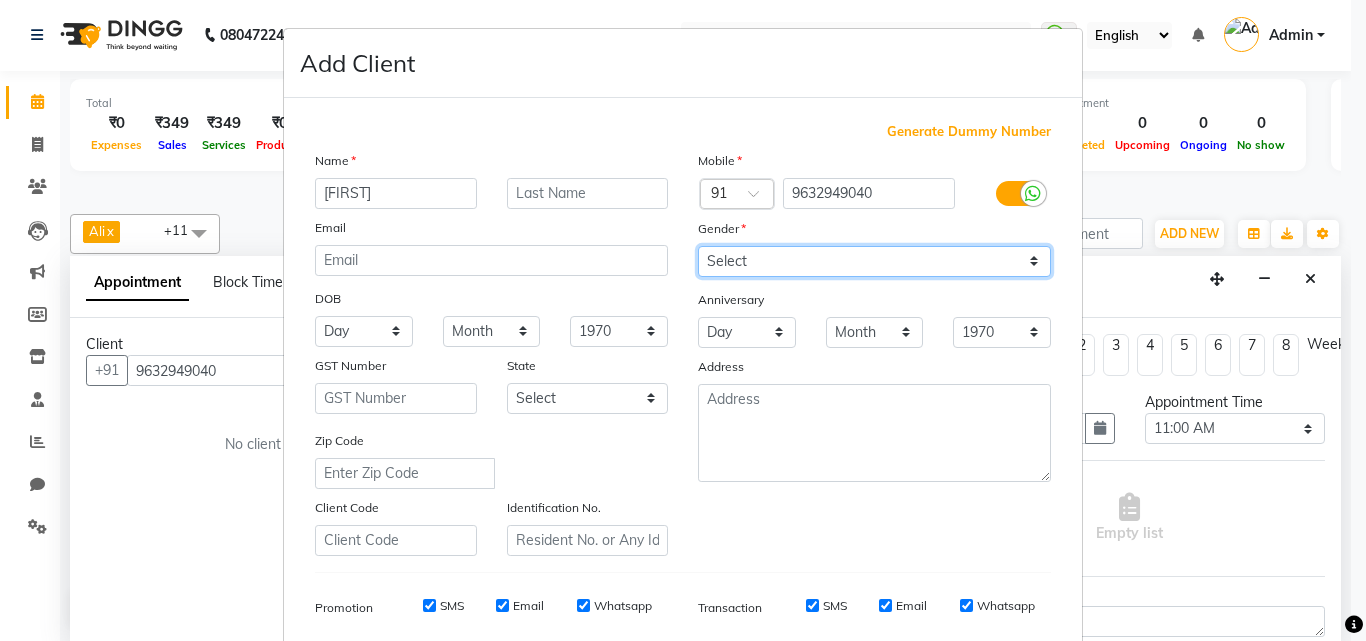 click on "Select Male Female Other Prefer Not To Say" at bounding box center (874, 261) 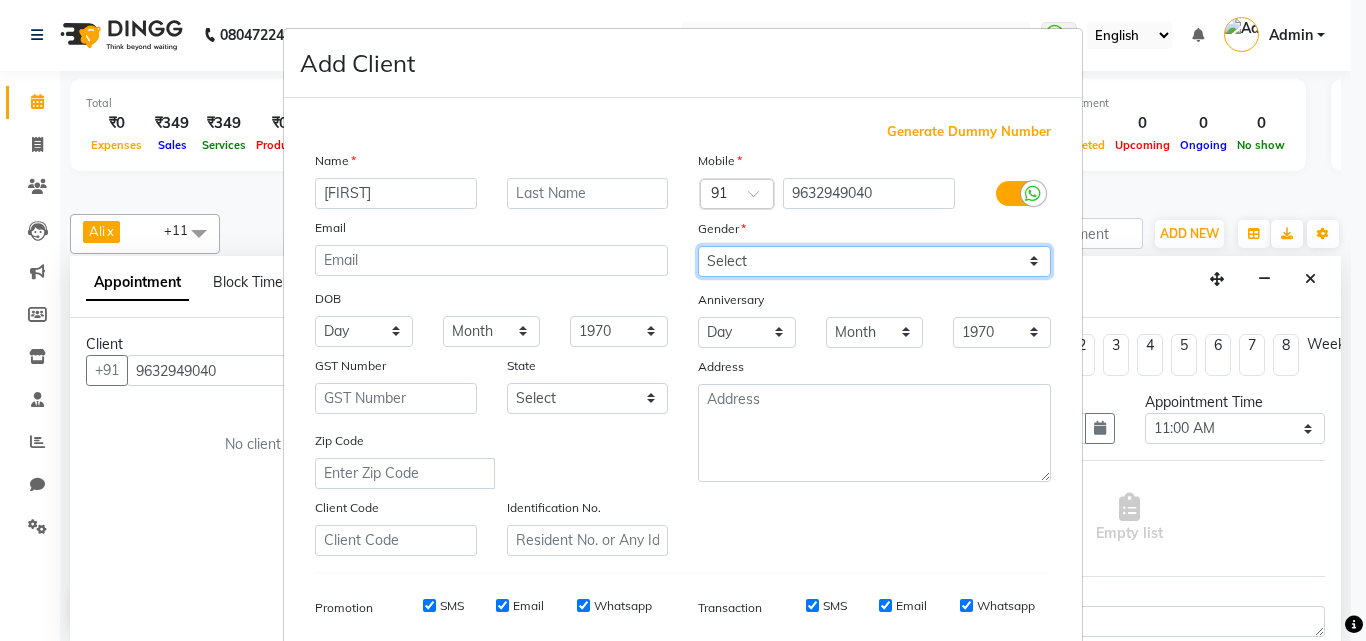select on "male" 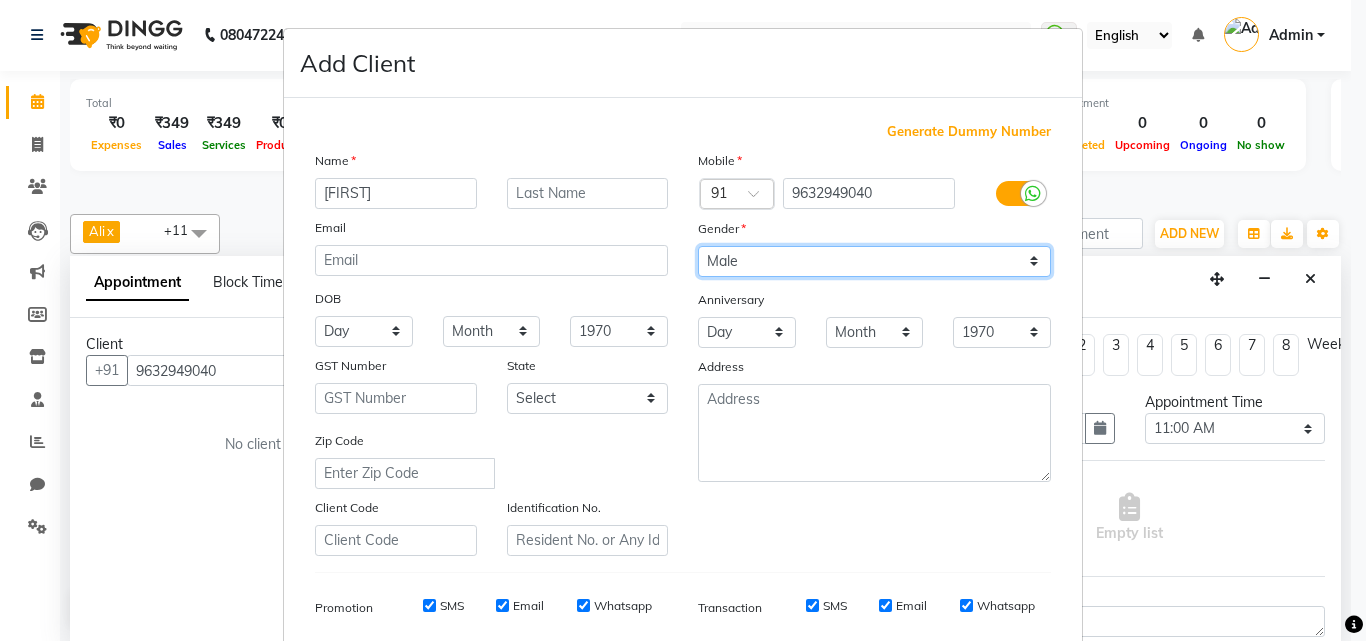 click on "Select Male Female Other Prefer Not To Say" at bounding box center (874, 261) 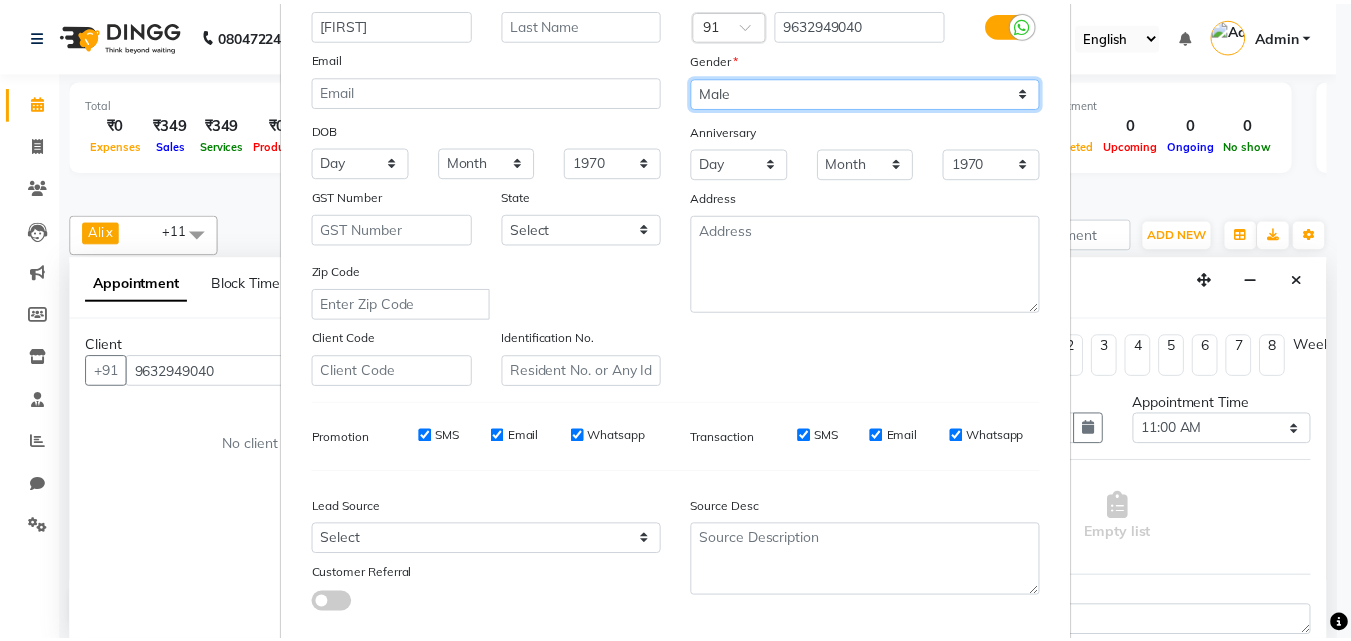 scroll, scrollTop: 282, scrollLeft: 0, axis: vertical 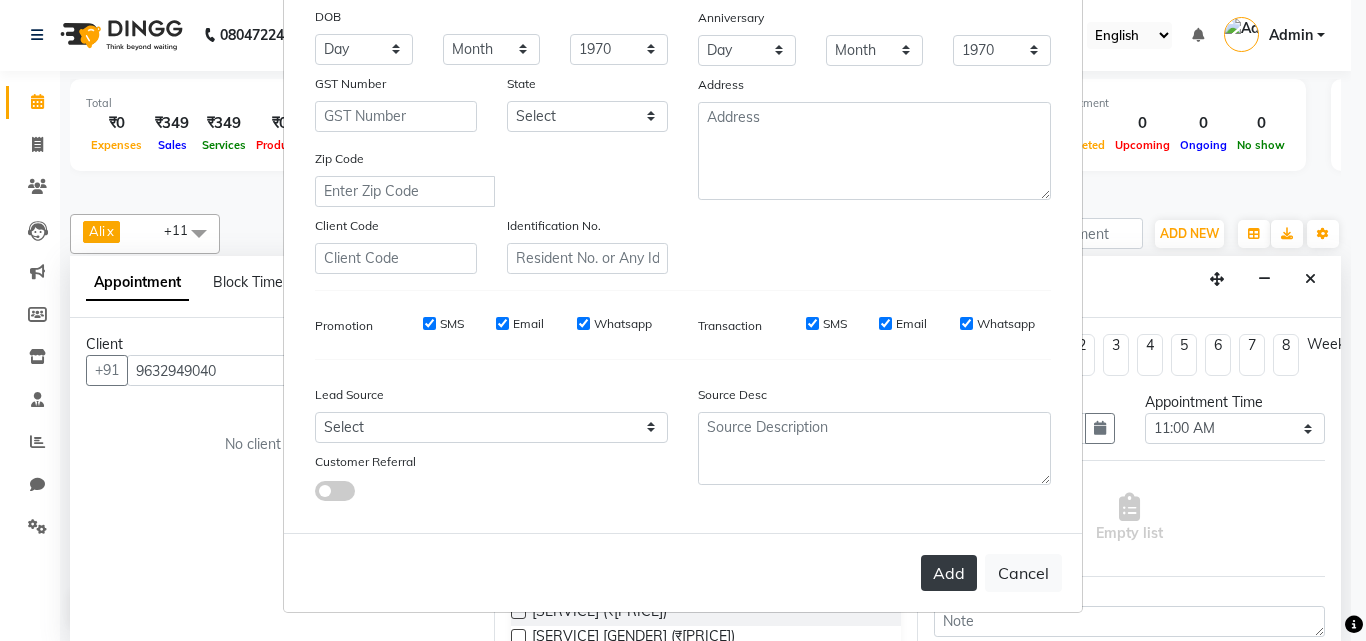 click on "Add" at bounding box center [949, 573] 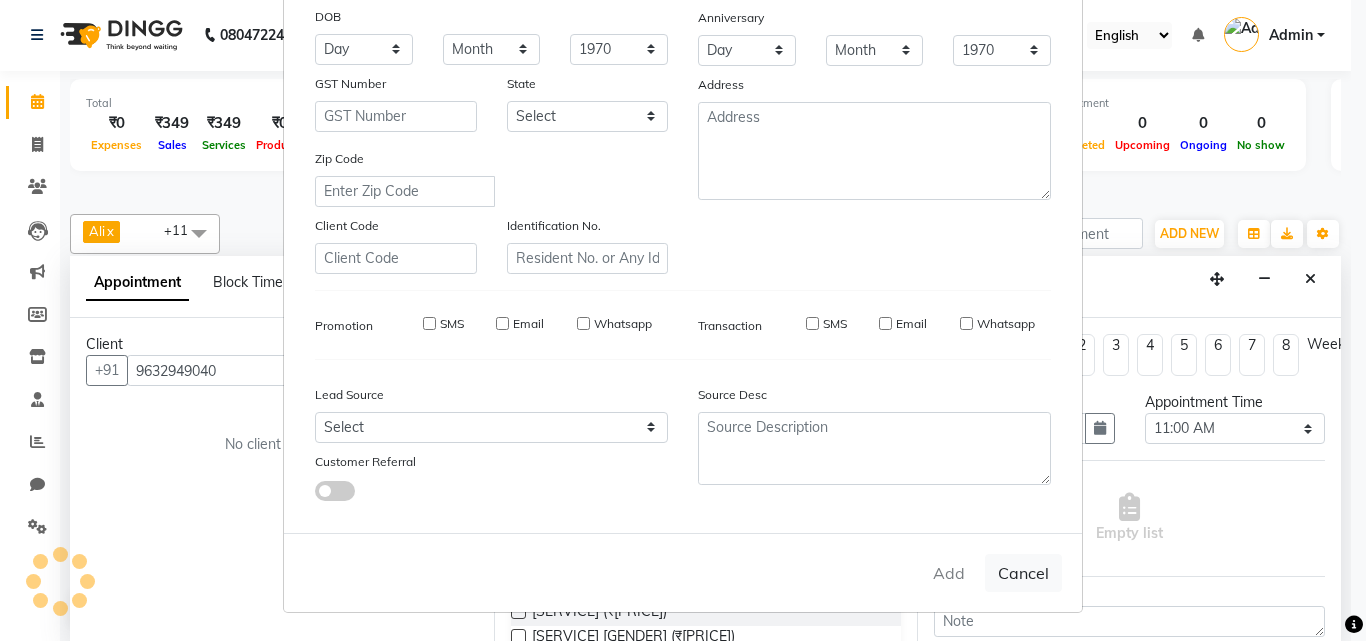 type 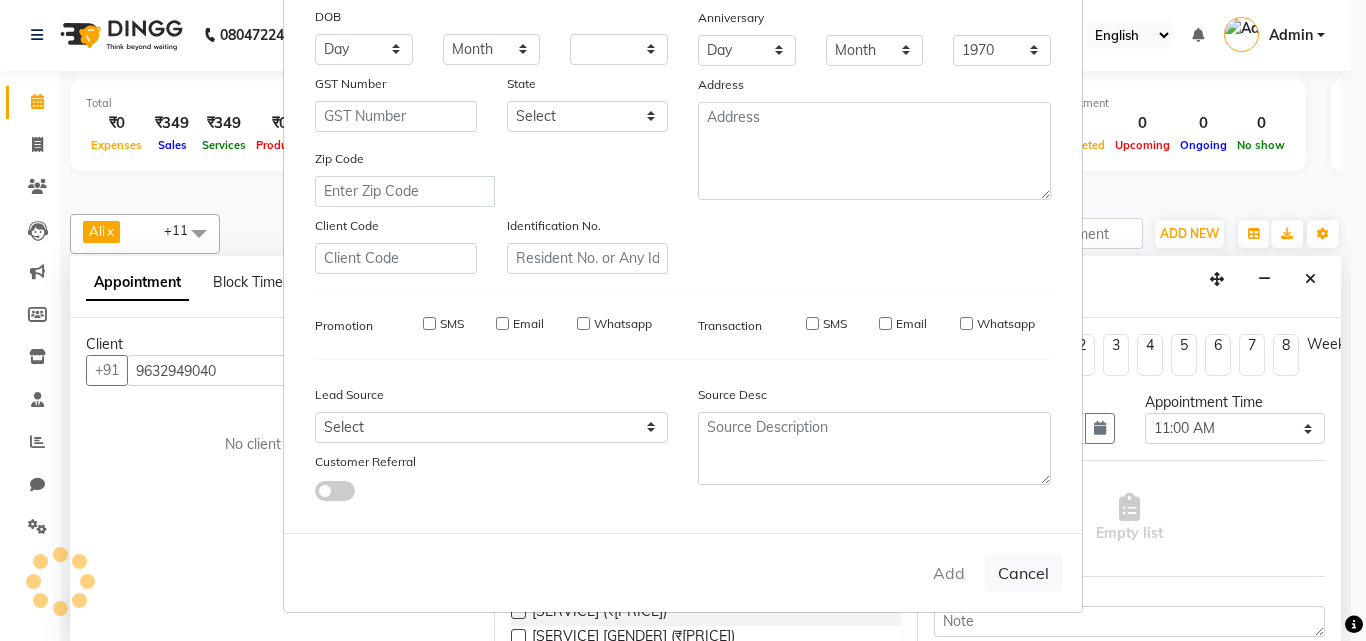 select 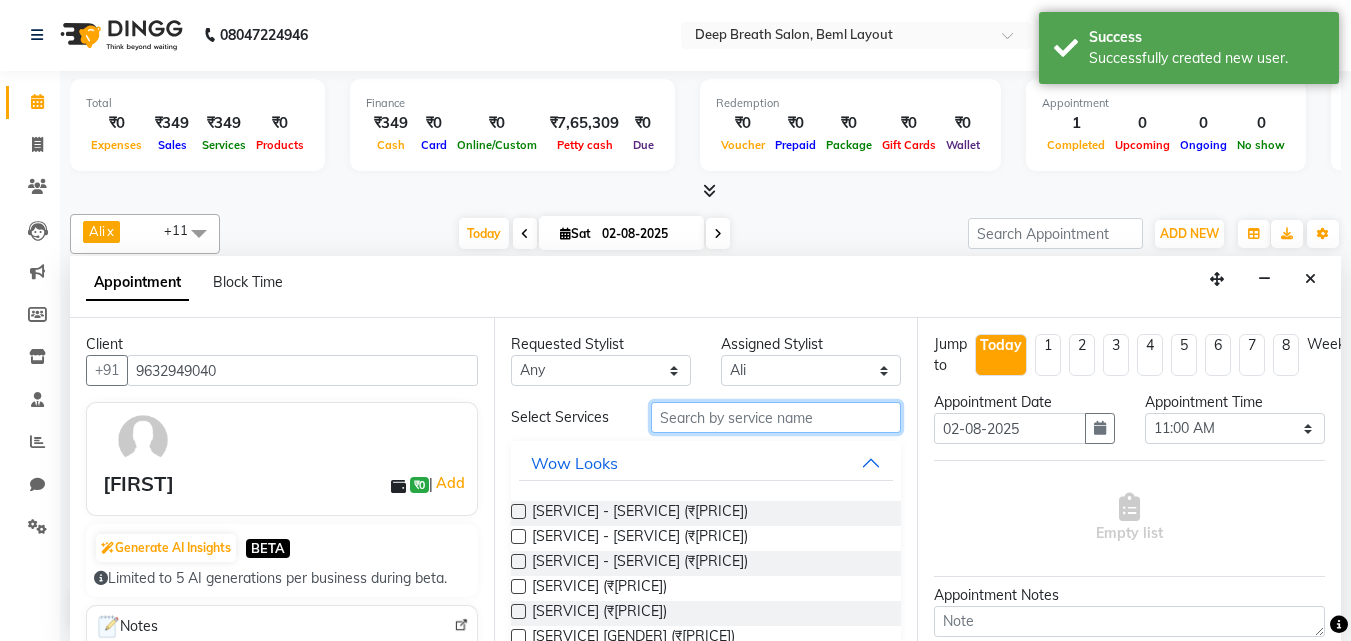 click at bounding box center [776, 417] 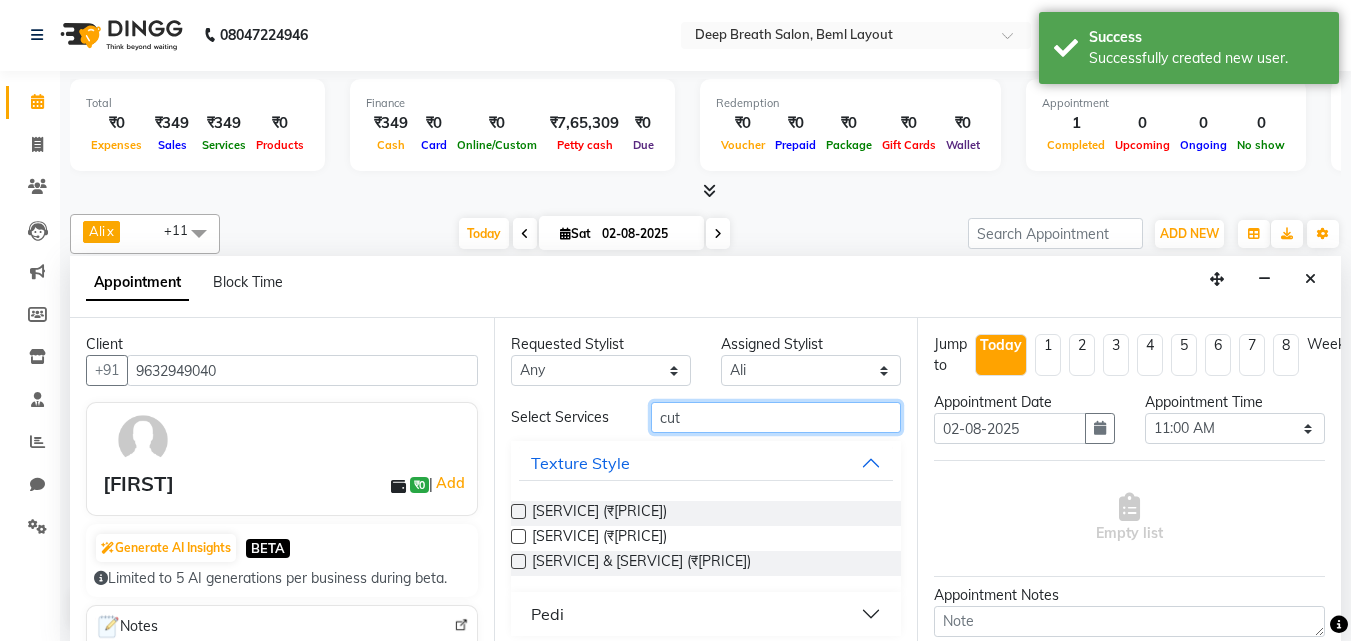 type on "cut" 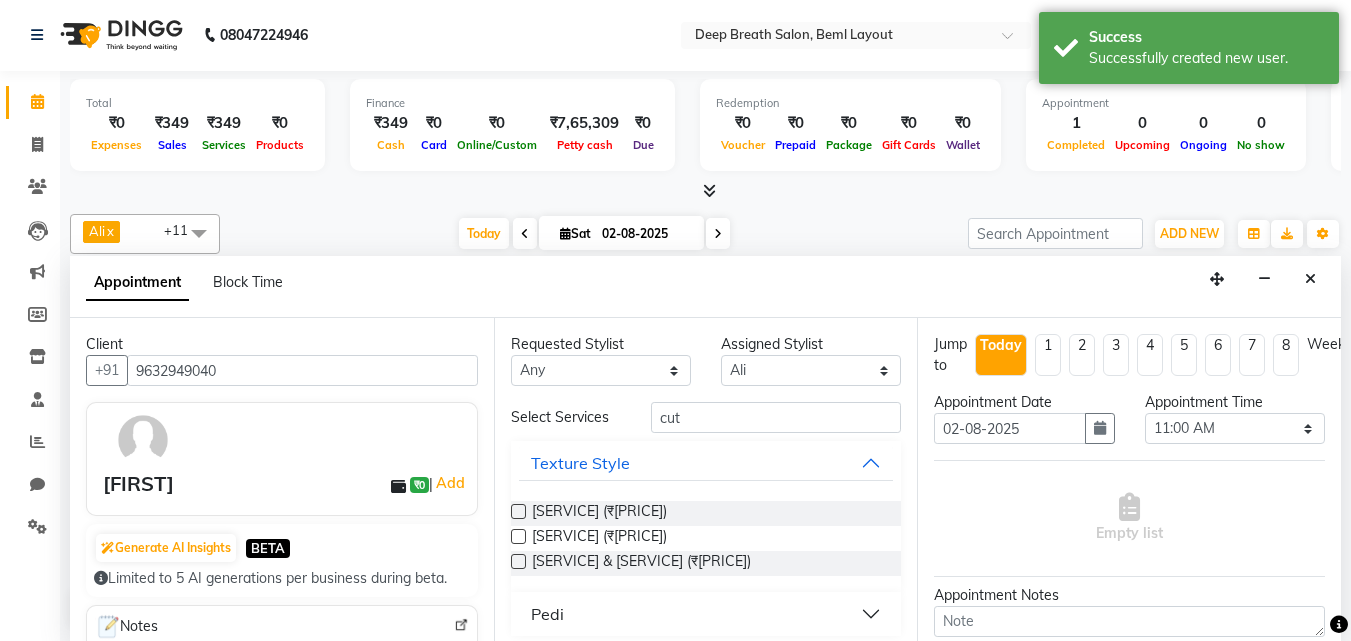 click at bounding box center [518, 536] 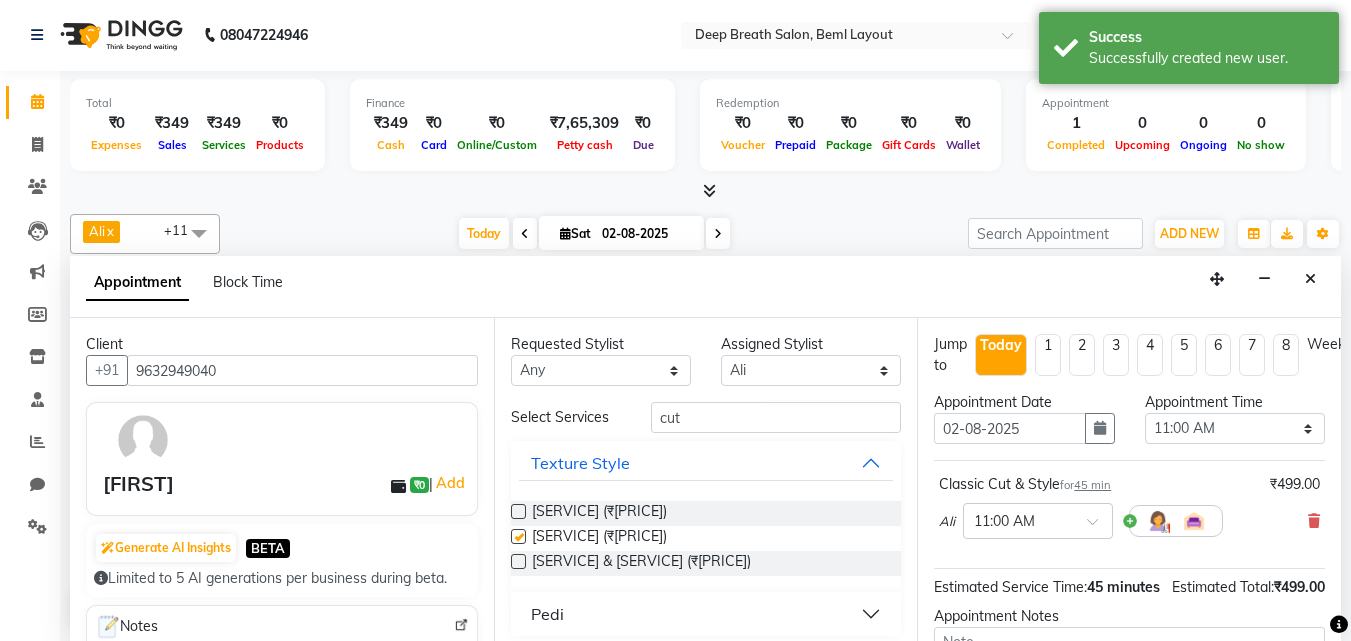 checkbox on "false" 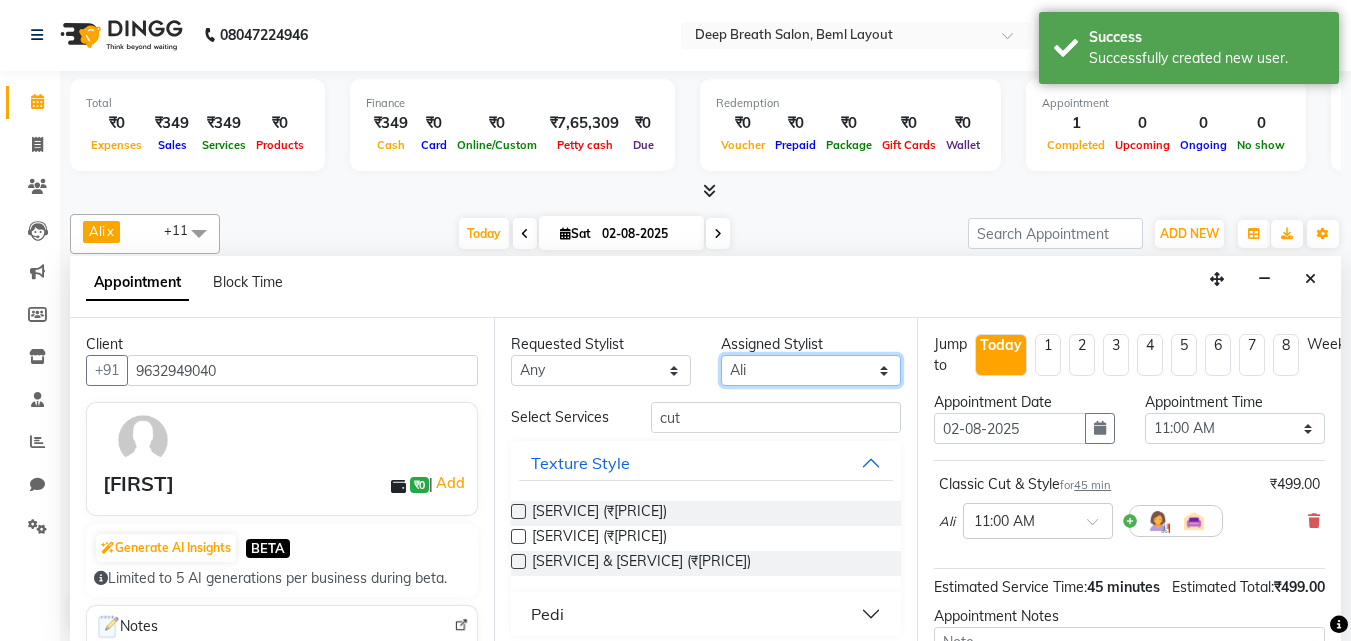 click on "Select [DESIGNATION] [DESIGNATION] [DESIGNATION] [DESIGNATION] [DESIGNATION] [DESIGNATION] [DESIGNATION] [DESIGNATION] [DESIGNATION] [DESIGNATION] [DESIGNATION] [DESIGNATION] [DESIGNATION] [DESIGNATION] [DESIGNATION] [DESIGNATION] [DESIGNATION] [DESIGNATION]" at bounding box center (811, 370) 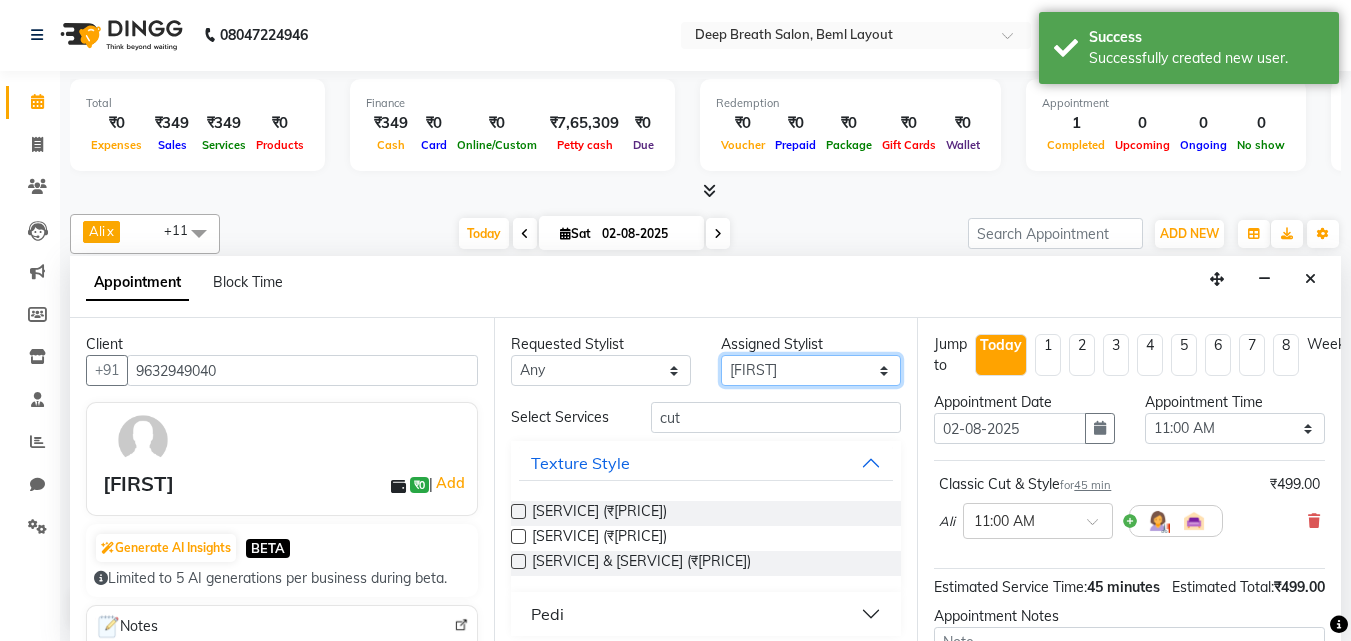 click on "Select [DESIGNATION] [DESIGNATION] [DESIGNATION] [DESIGNATION] [DESIGNATION] [DESIGNATION] [DESIGNATION] [DESIGNATION] [DESIGNATION] [DESIGNATION] [DESIGNATION] [DESIGNATION] [DESIGNATION] [DESIGNATION] [DESIGNATION] [DESIGNATION] [DESIGNATION] [DESIGNATION]" at bounding box center [811, 370] 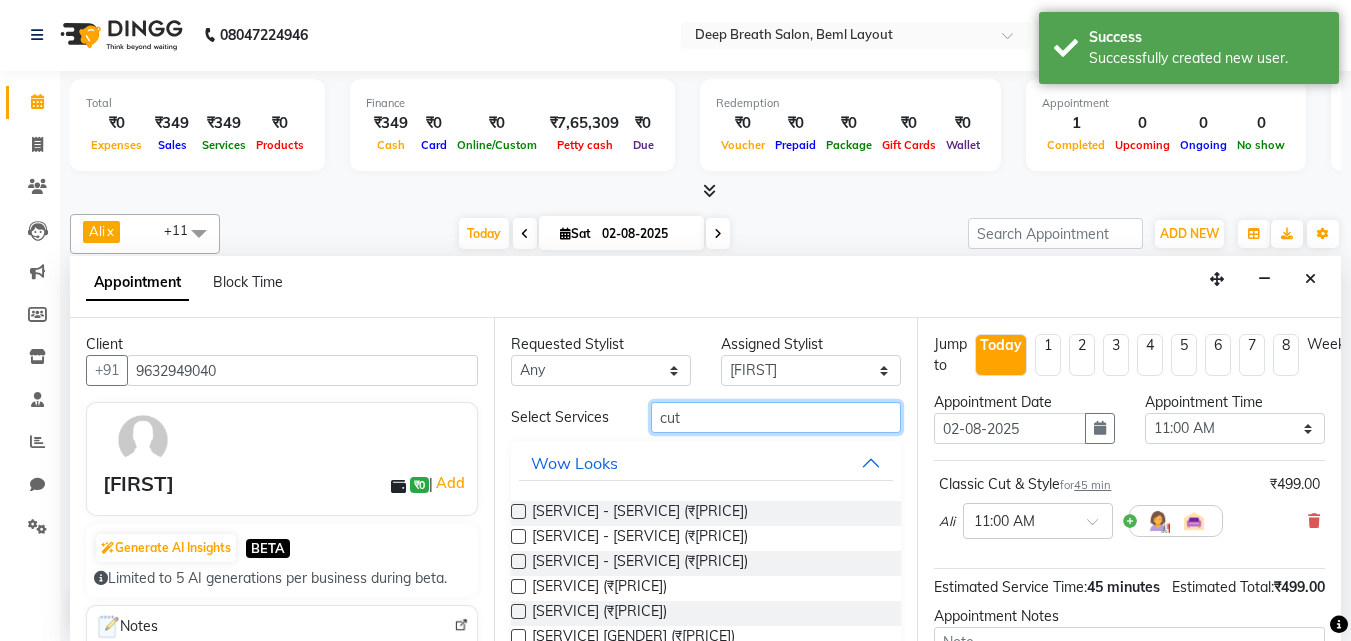 drag, startPoint x: 720, startPoint y: 418, endPoint x: 631, endPoint y: 417, distance: 89.005615 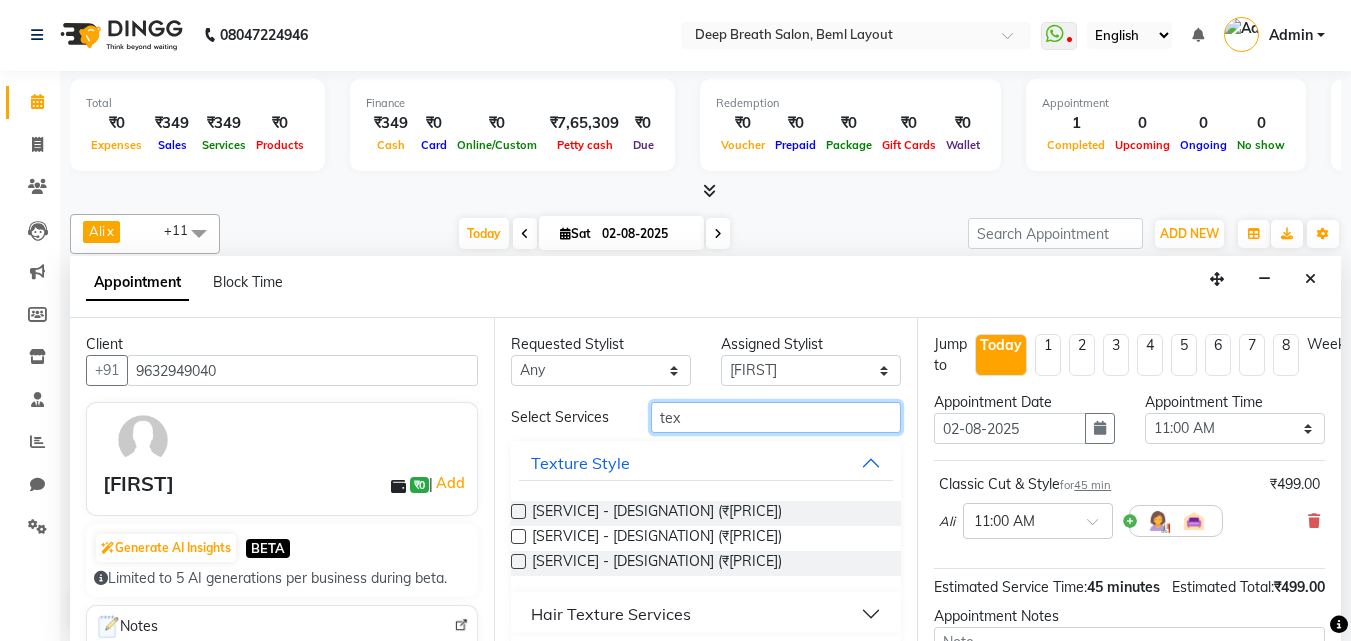 type on "tex" 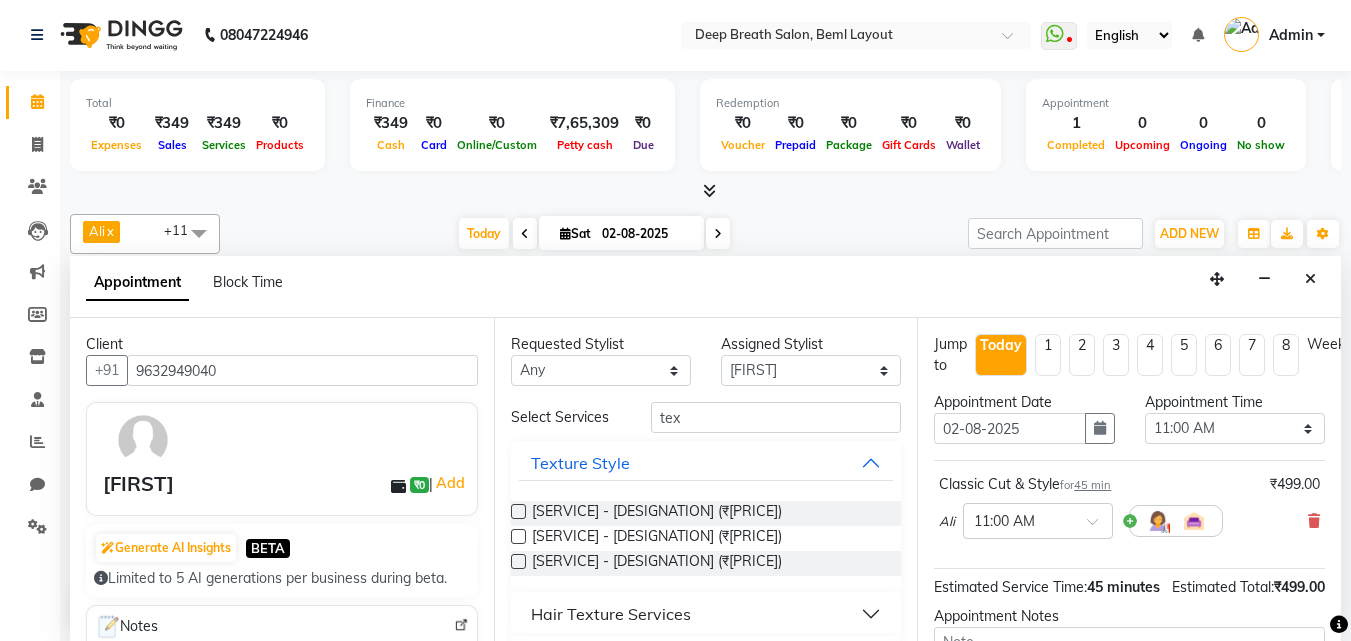 click at bounding box center (518, 536) 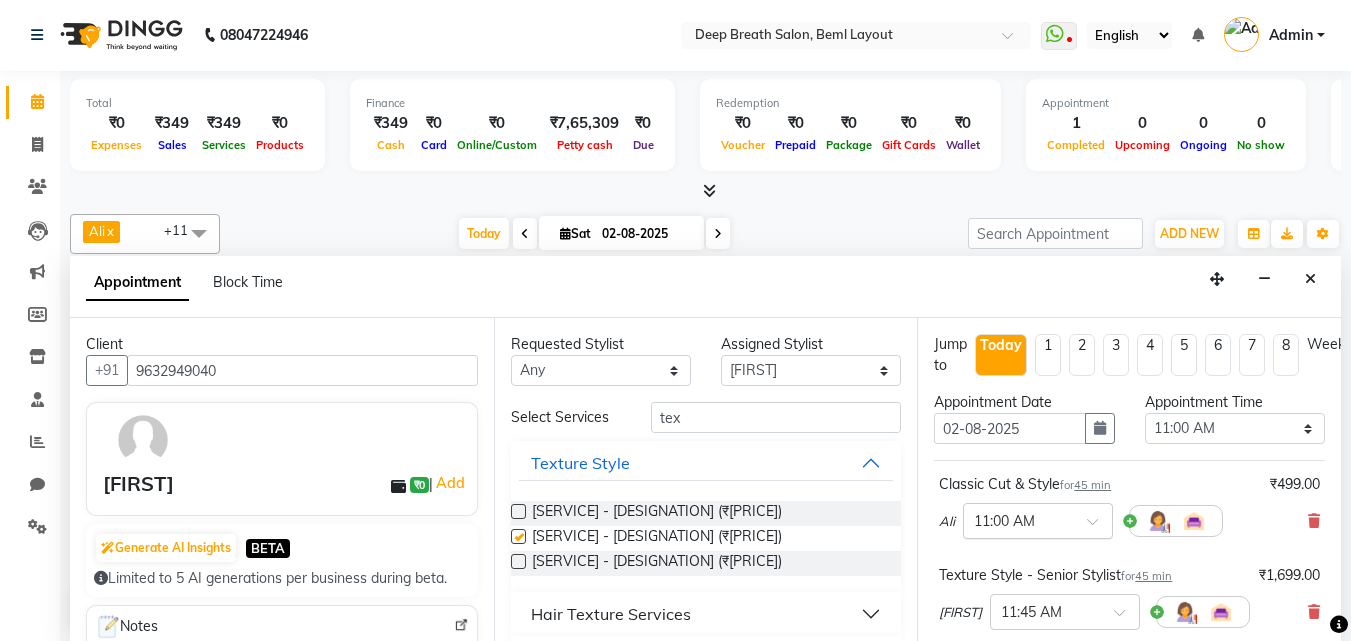 checkbox on "false" 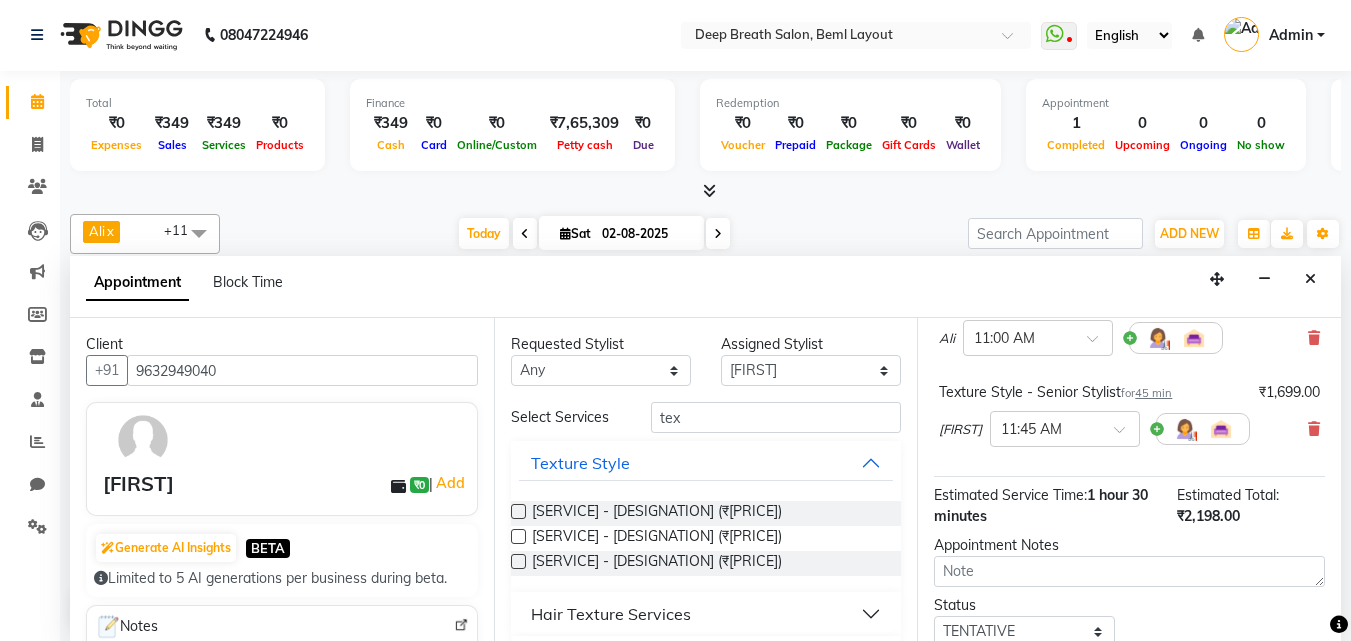 scroll, scrollTop: 300, scrollLeft: 0, axis: vertical 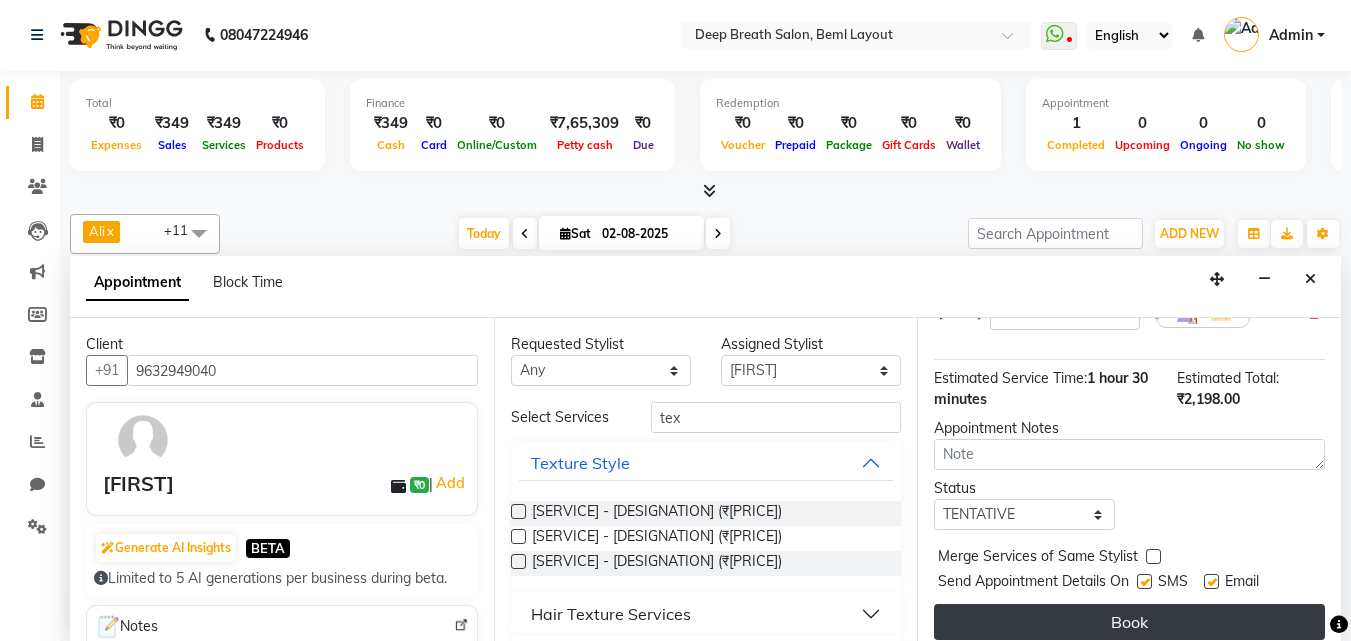 click on "Book" at bounding box center [1129, 622] 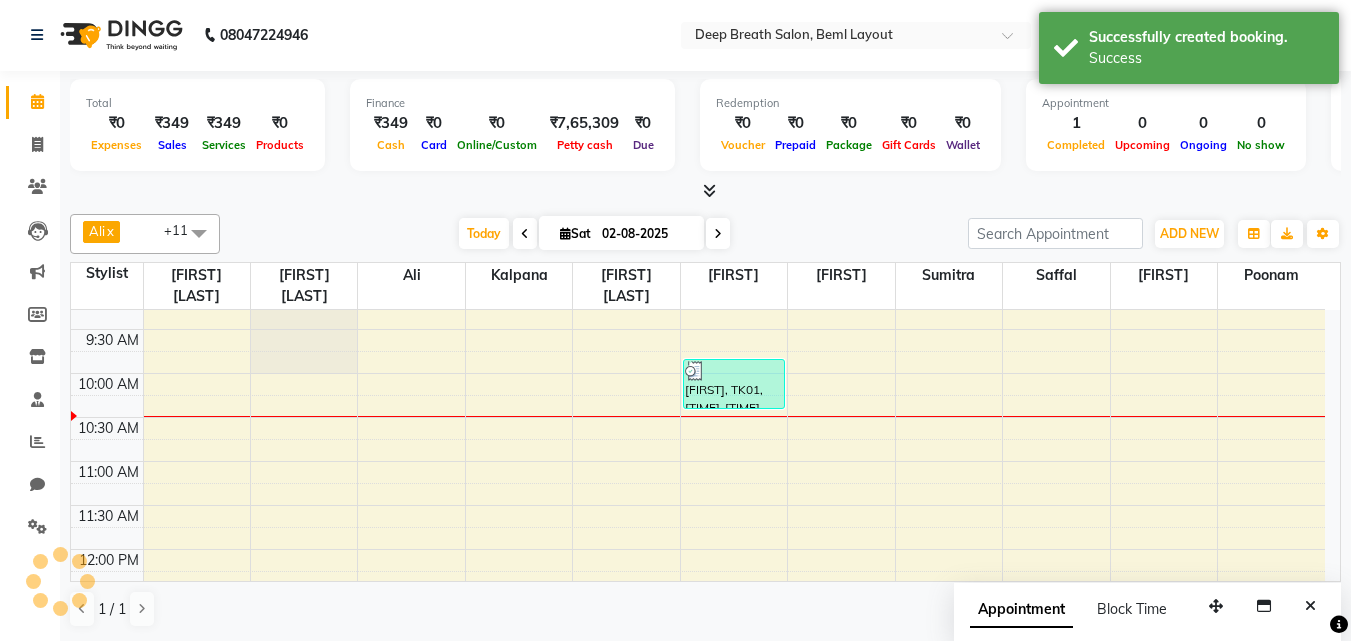 scroll, scrollTop: 0, scrollLeft: 0, axis: both 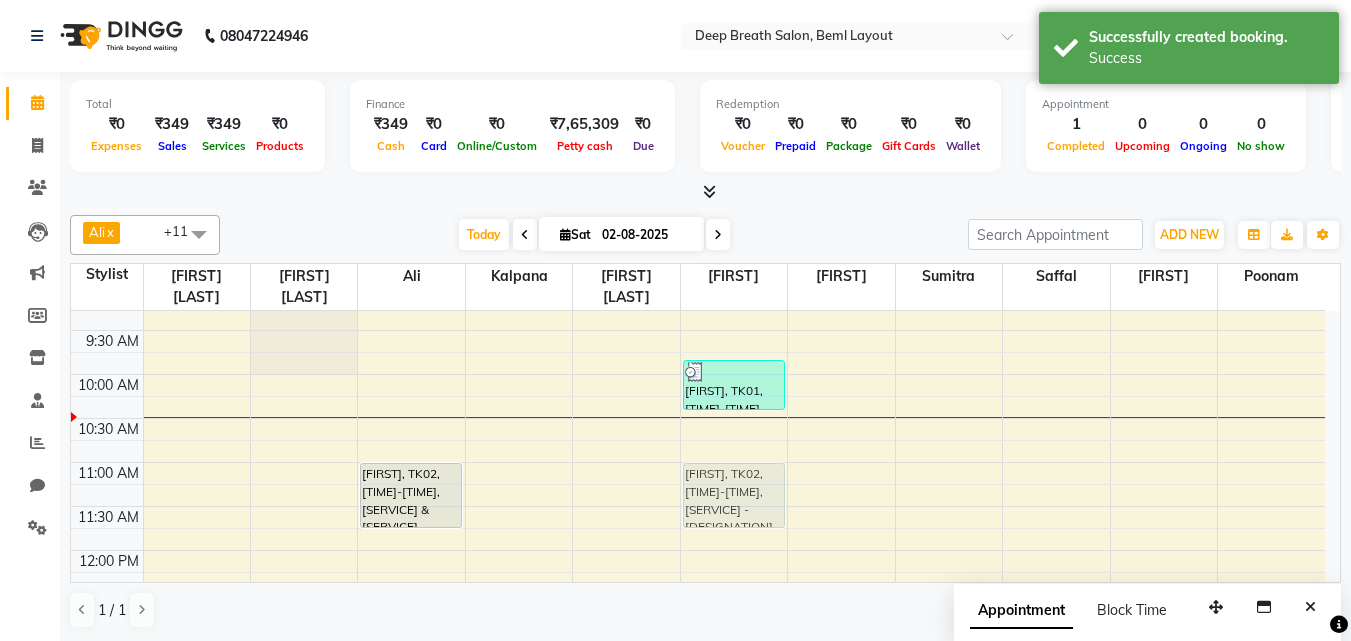 drag, startPoint x: 772, startPoint y: 514, endPoint x: 773, endPoint y: 452, distance: 62.008064 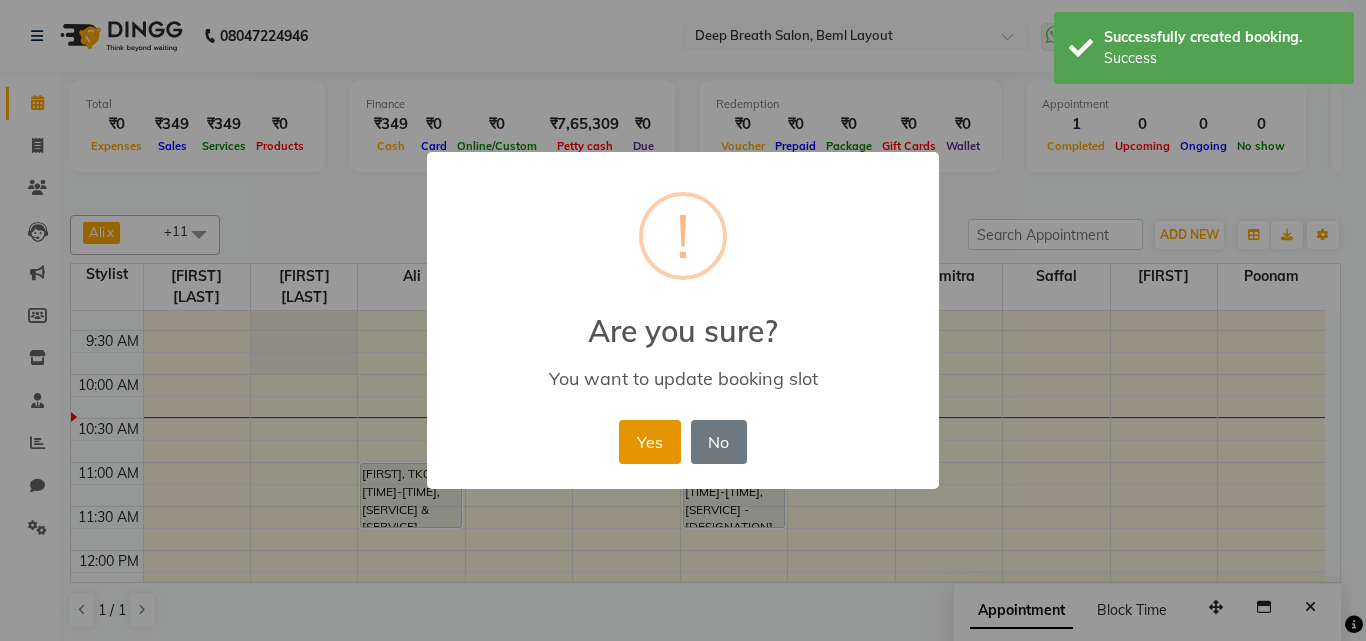 click on "Yes" at bounding box center (649, 442) 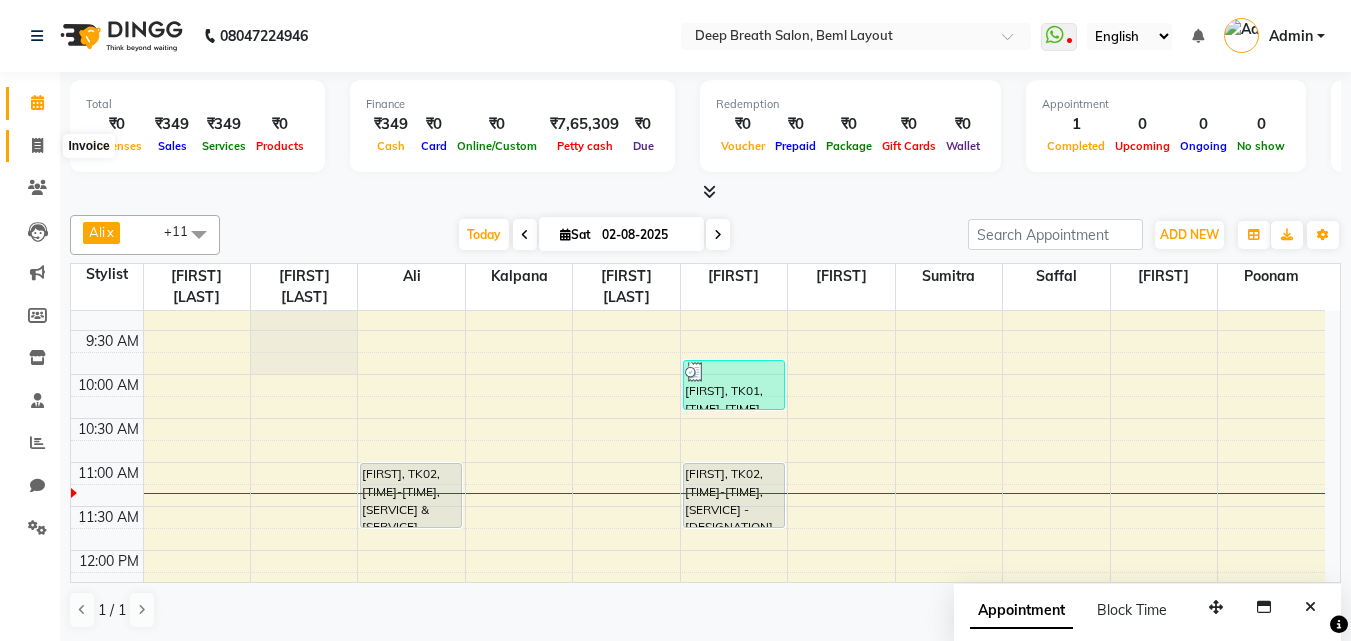 click 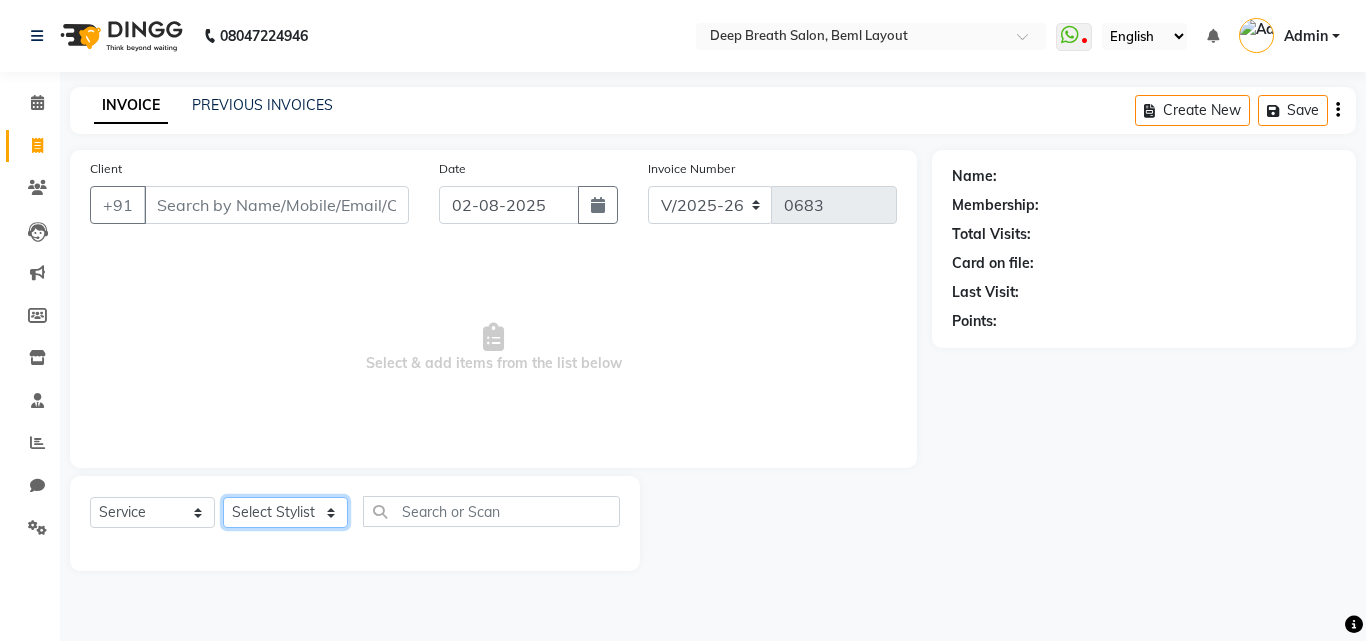 click on "Select Stylist [DESIGNATION] [DESIGNATION] [DESIGNATION] [DESIGNATION] [DESIGNATION] [DESIGNATION] [DESIGNATION] [DESIGNATION] [DESIGNATION] [DESIGNATION] [DESIGNATION] [DESIGNATION] [DESIGNATION] [DESIGNATION] [DESIGNATION] [DESIGNATION] [DESIGNATION]" 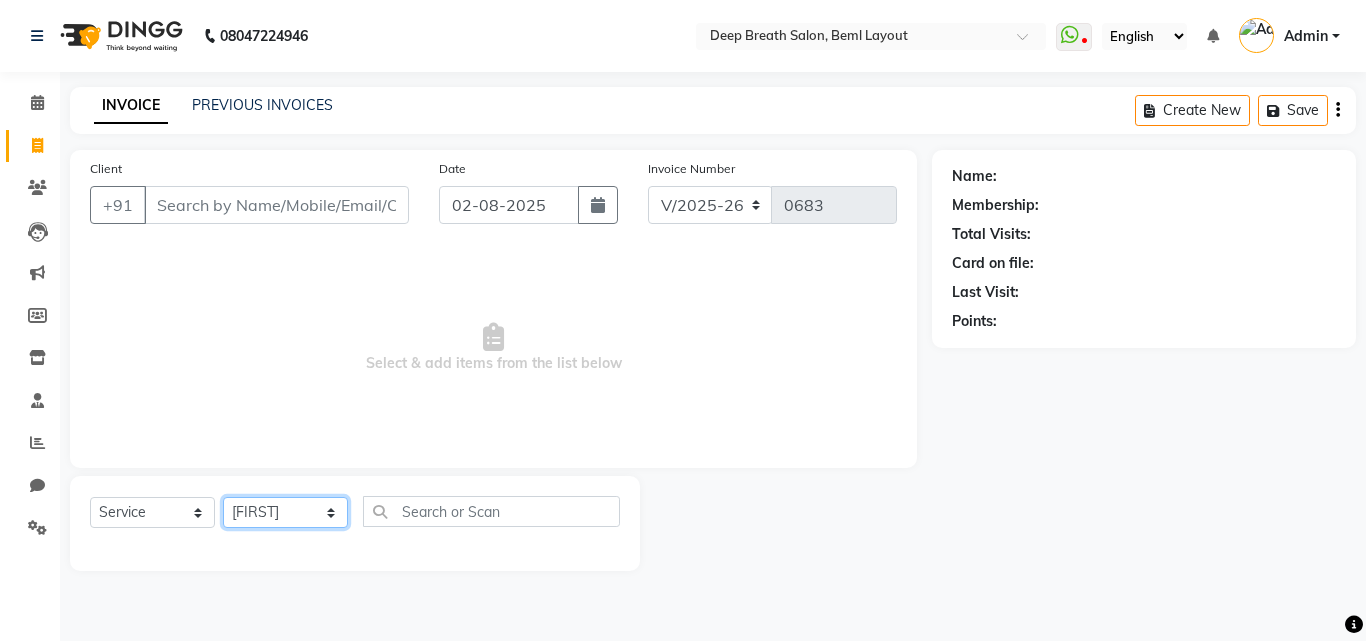 click on "Select Stylist [DESIGNATION] [DESIGNATION] [DESIGNATION] [DESIGNATION] [DESIGNATION] [DESIGNATION] [DESIGNATION] [DESIGNATION] [DESIGNATION] [DESIGNATION] [DESIGNATION] [DESIGNATION] [DESIGNATION] [DESIGNATION] [DESIGNATION] [DESIGNATION] [DESIGNATION]" 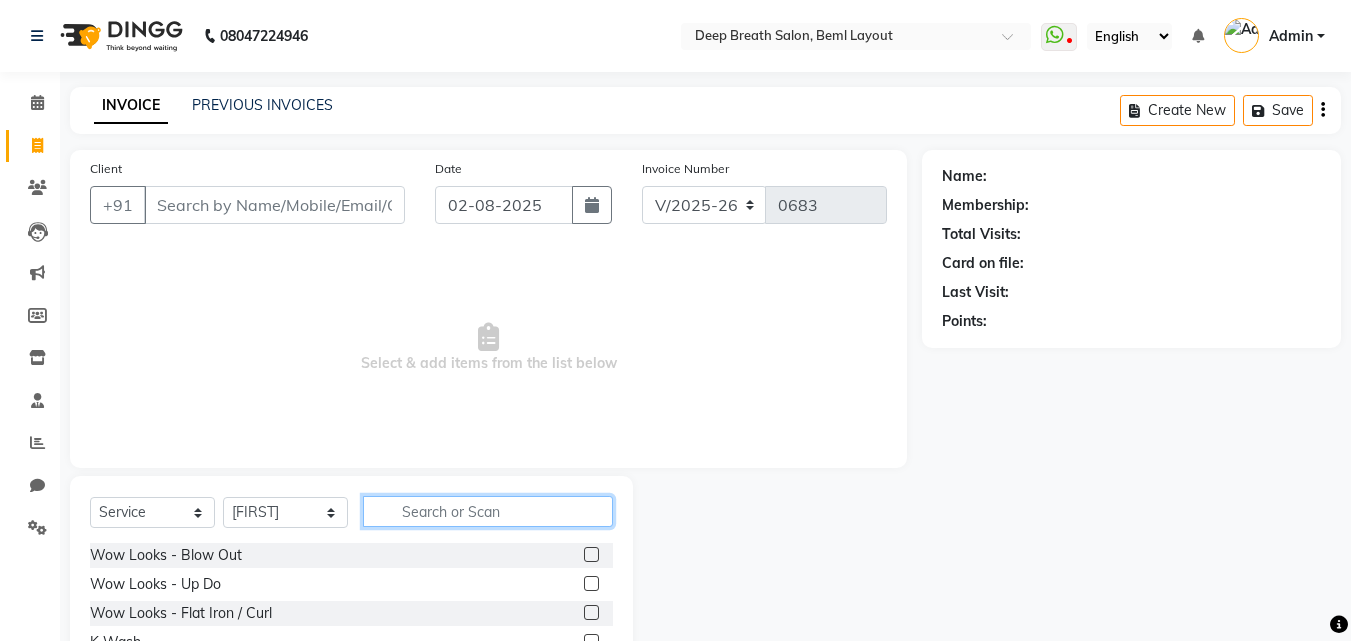 click 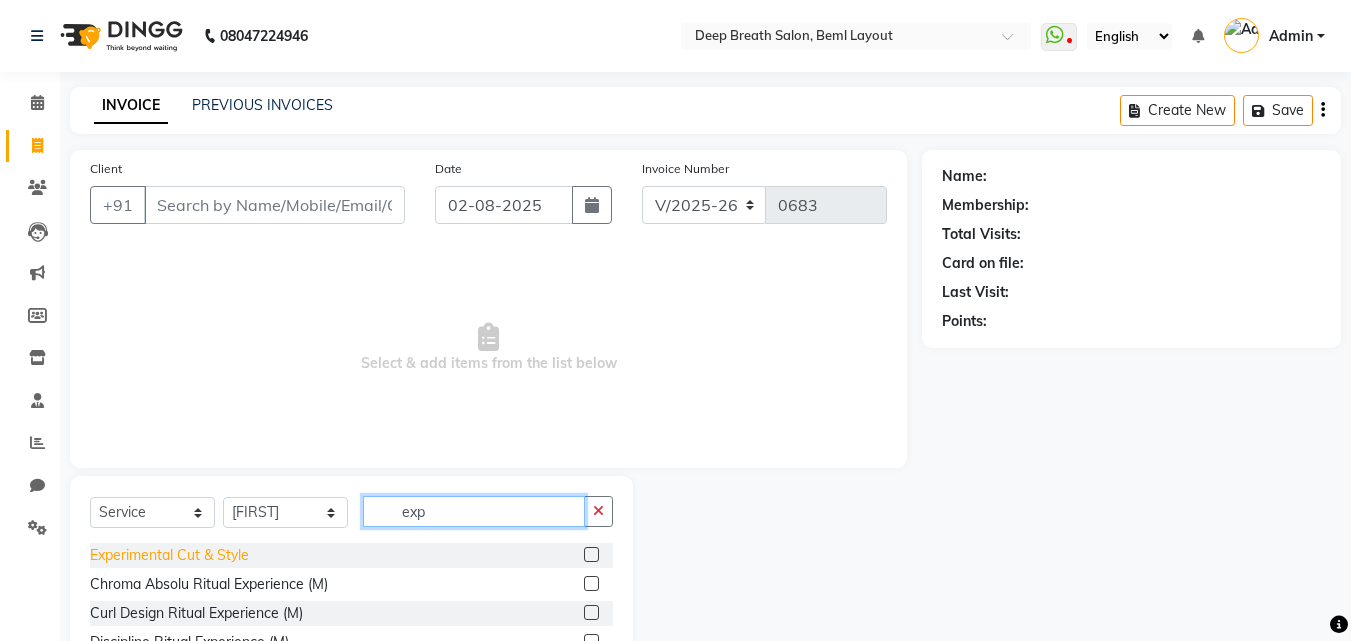 type on "exp" 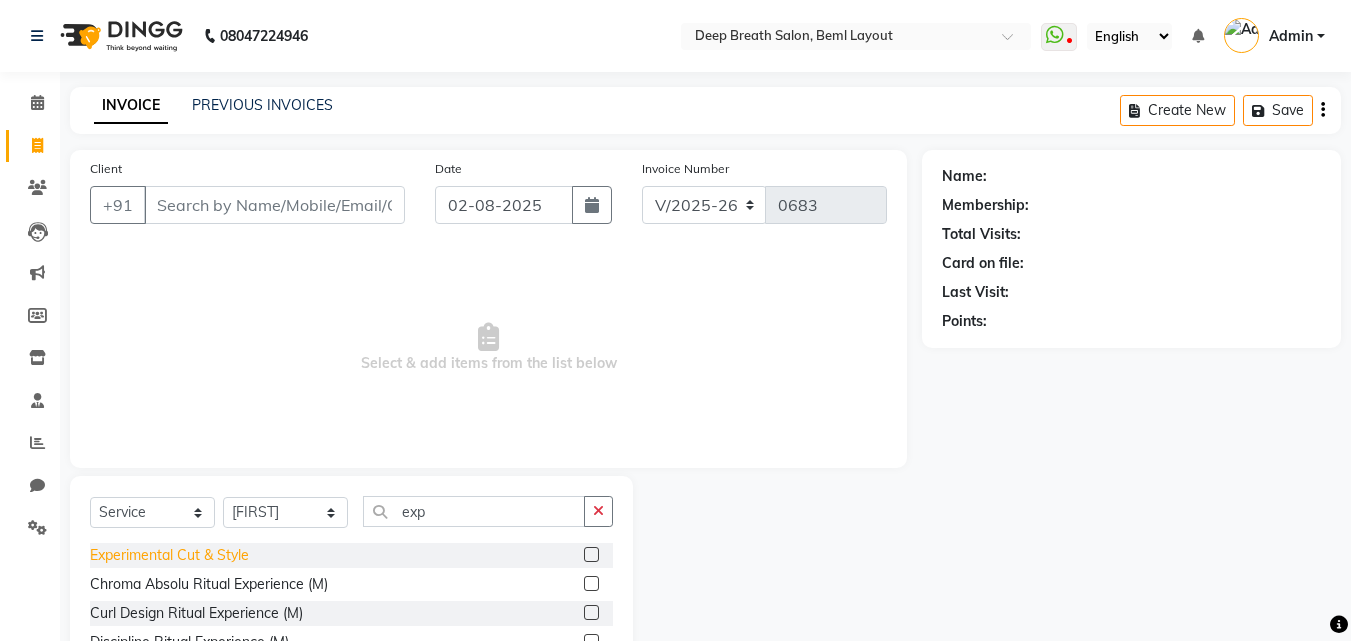 click on "Experimental Cut & Style" 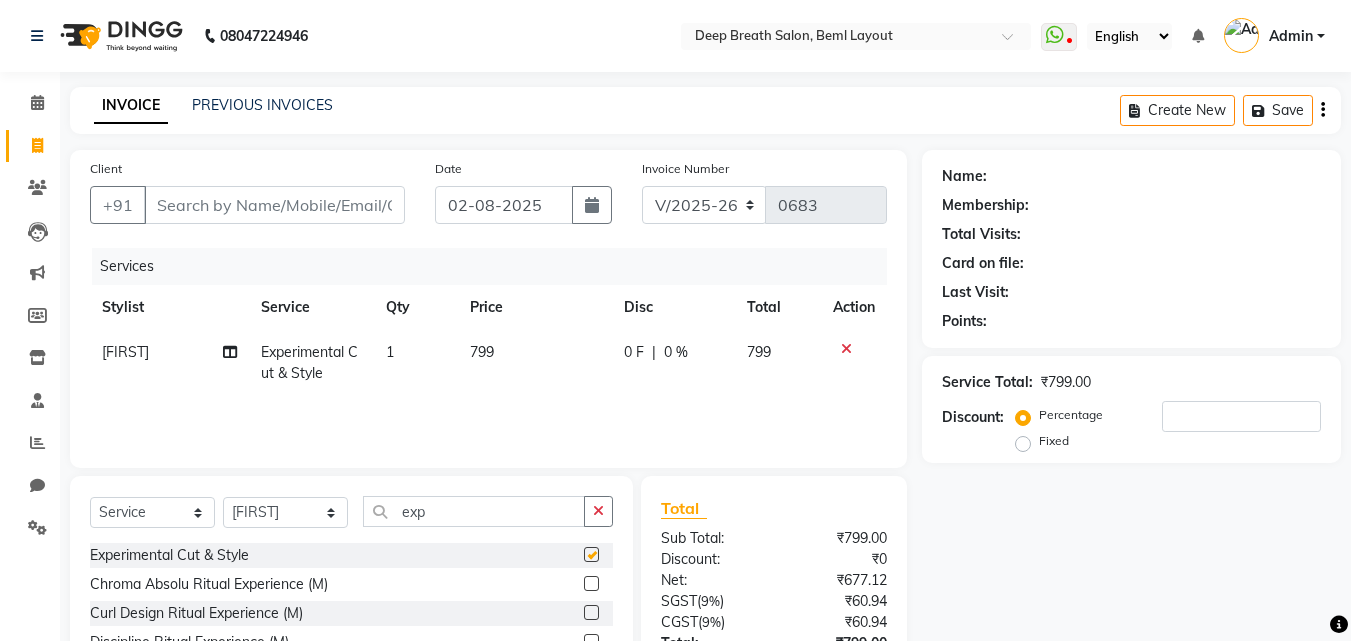 checkbox on "false" 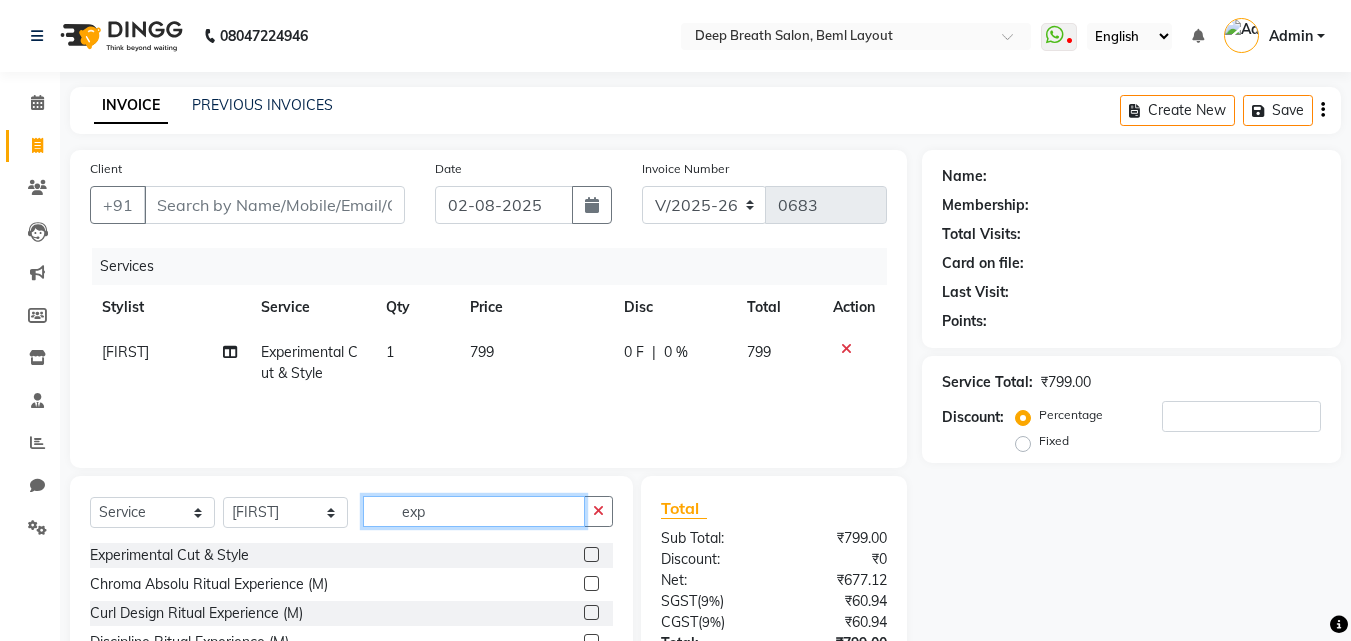 drag, startPoint x: 460, startPoint y: 508, endPoint x: 359, endPoint y: 514, distance: 101.17806 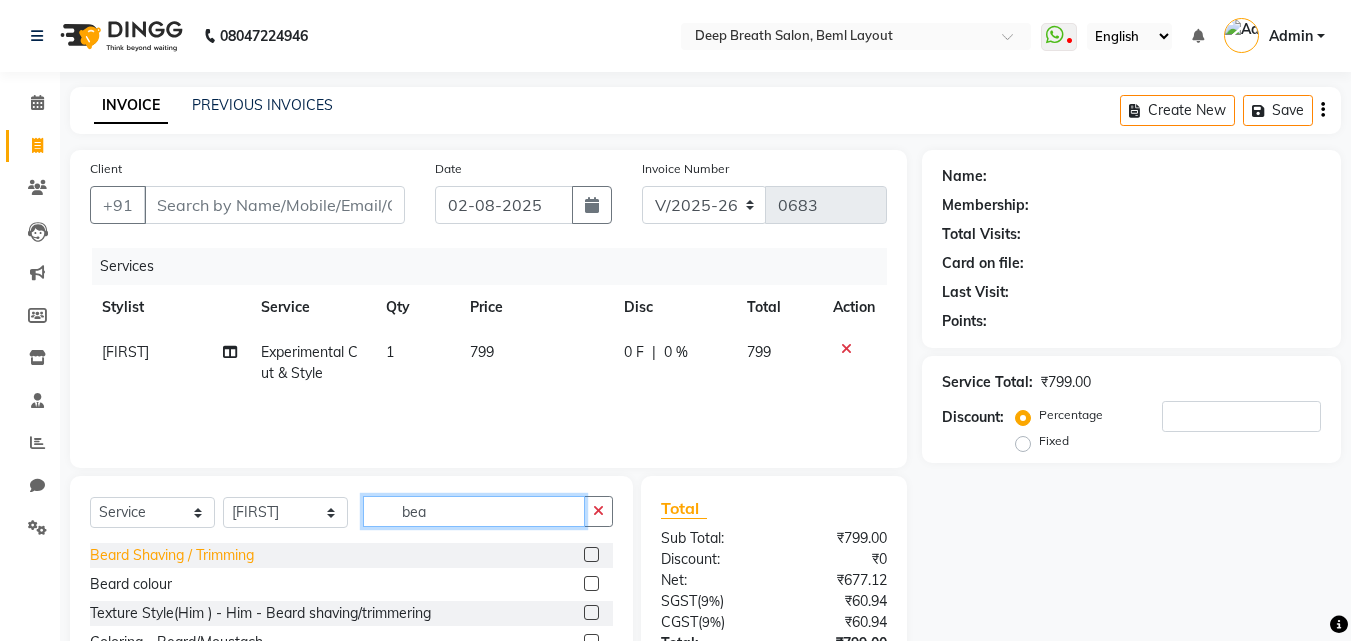 type on "bea" 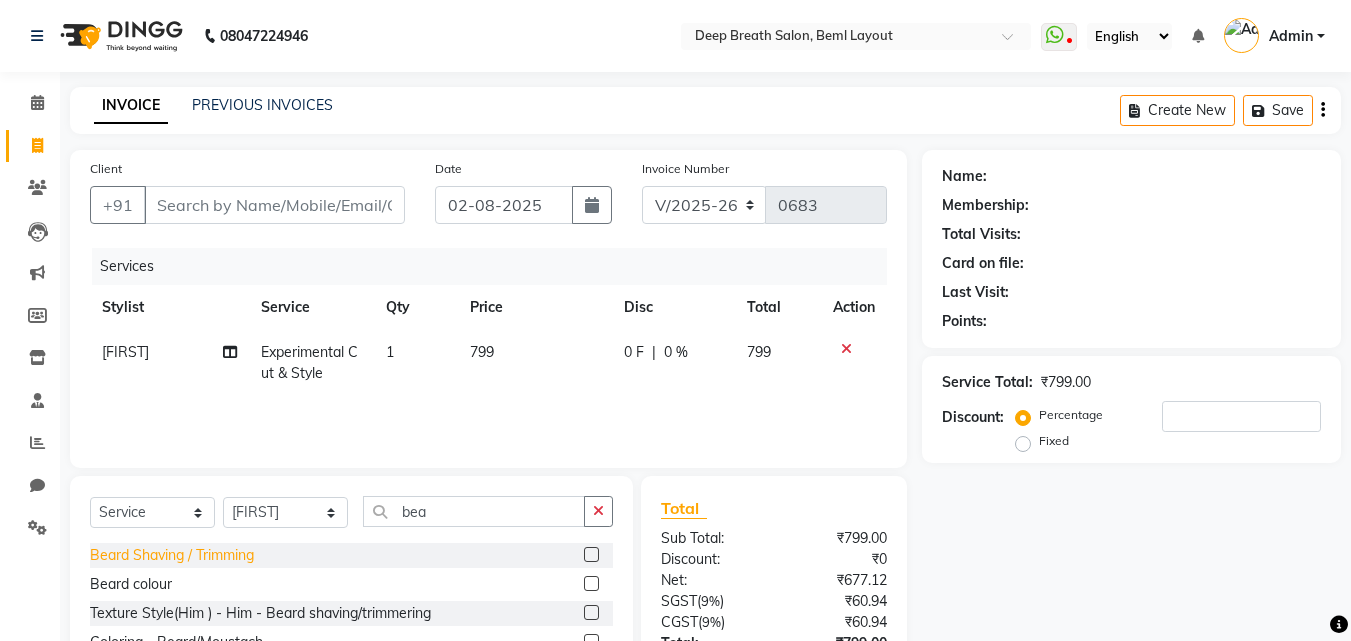 click on "Beard Shaving / Trimming" 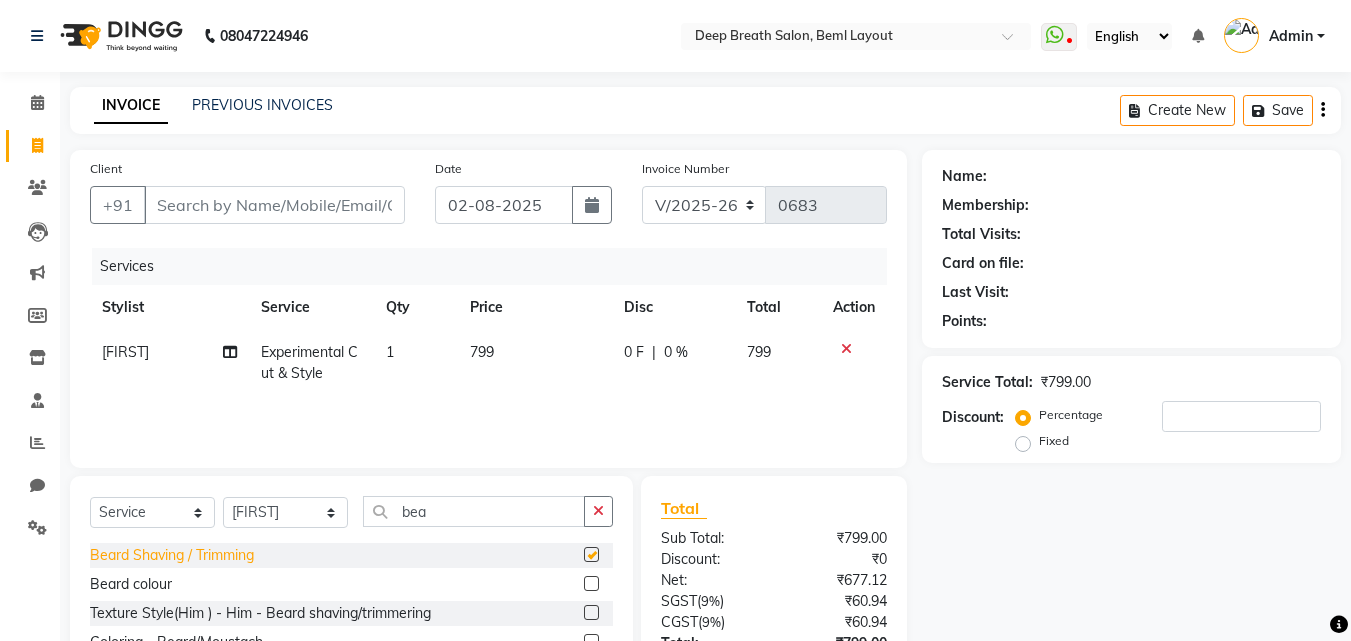checkbox on "false" 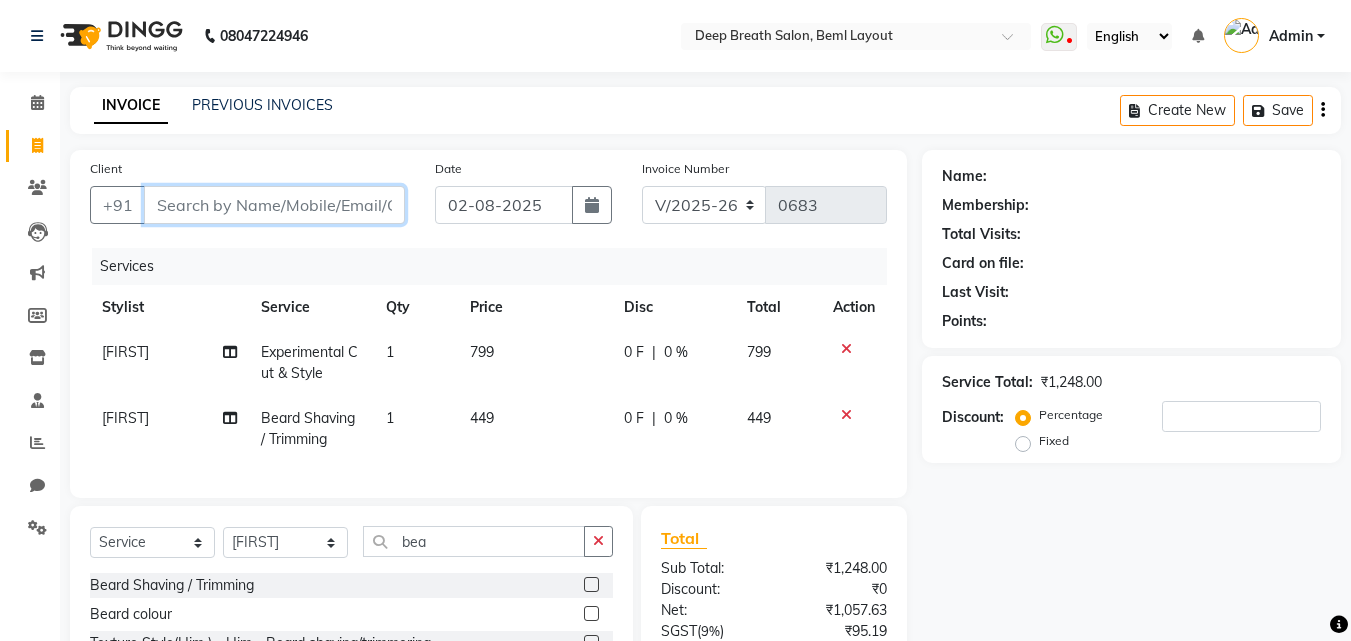 click on "Client" at bounding box center (274, 205) 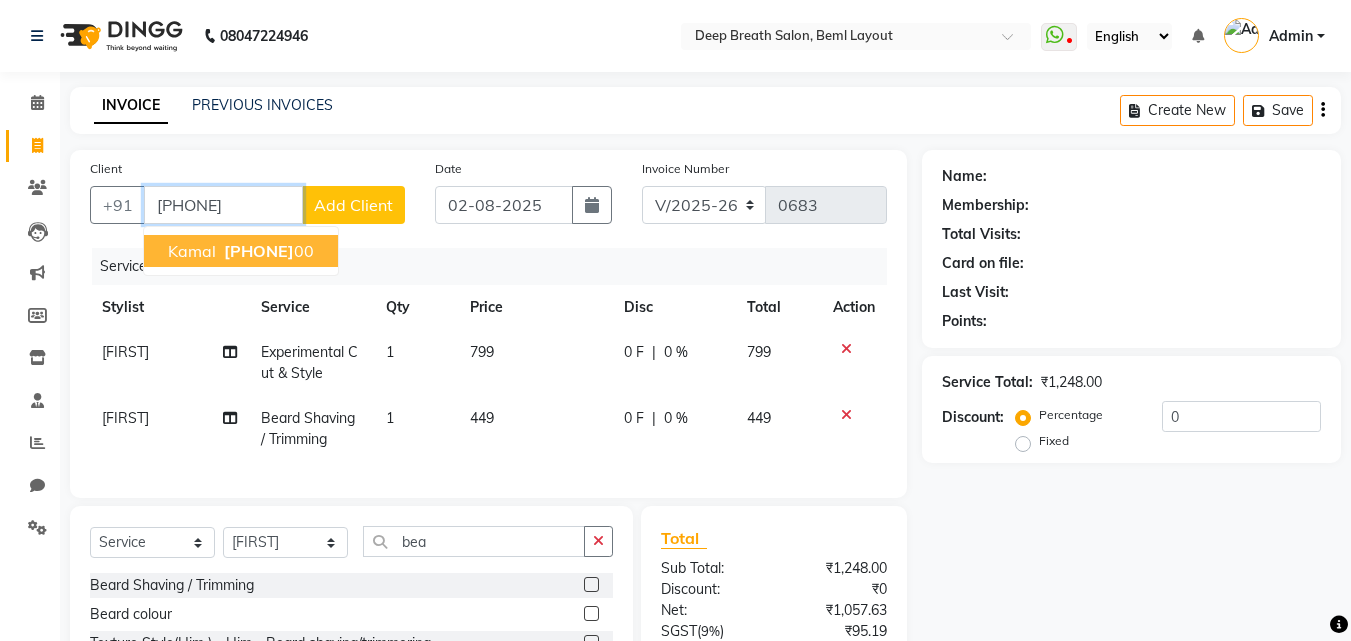 click on "[PHONE]" at bounding box center (259, 251) 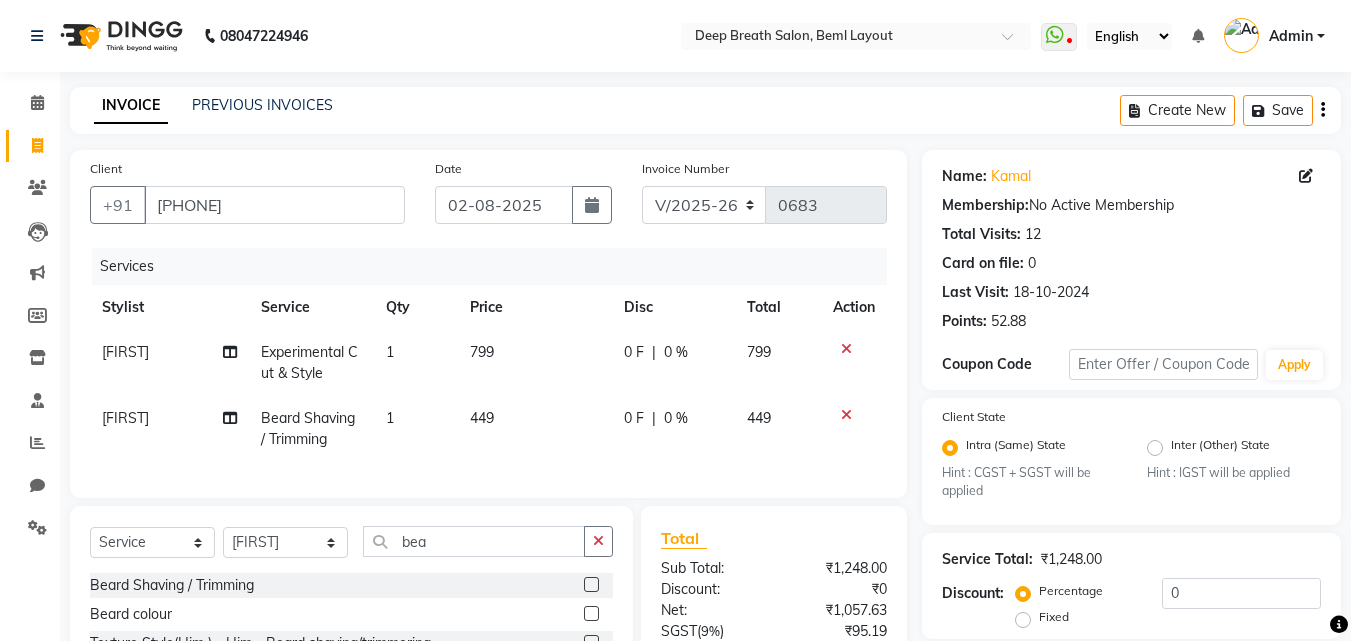 scroll, scrollTop: 204, scrollLeft: 0, axis: vertical 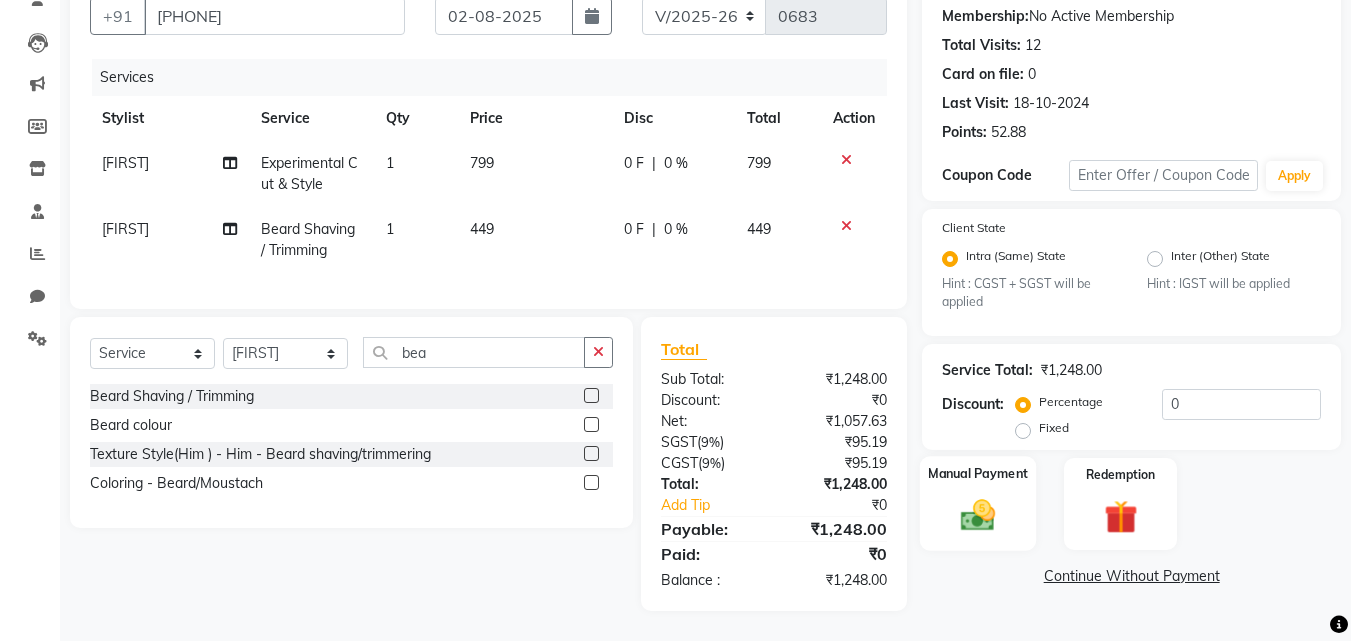 click 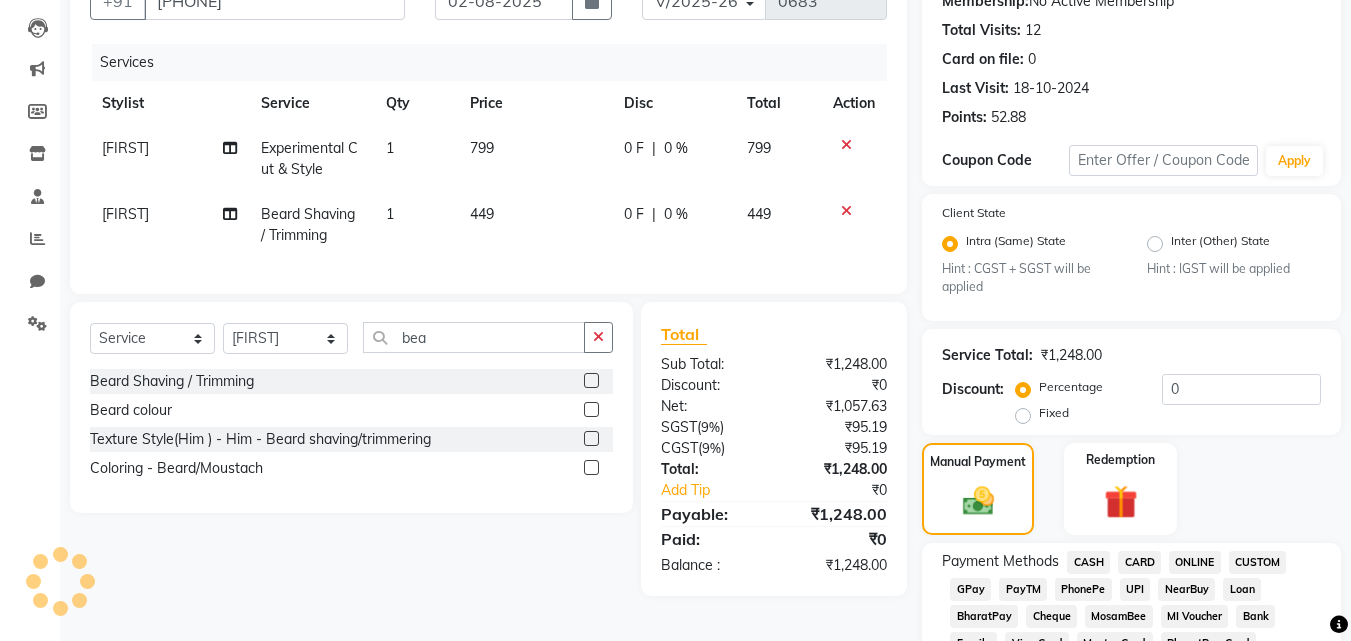 click on "CASH" 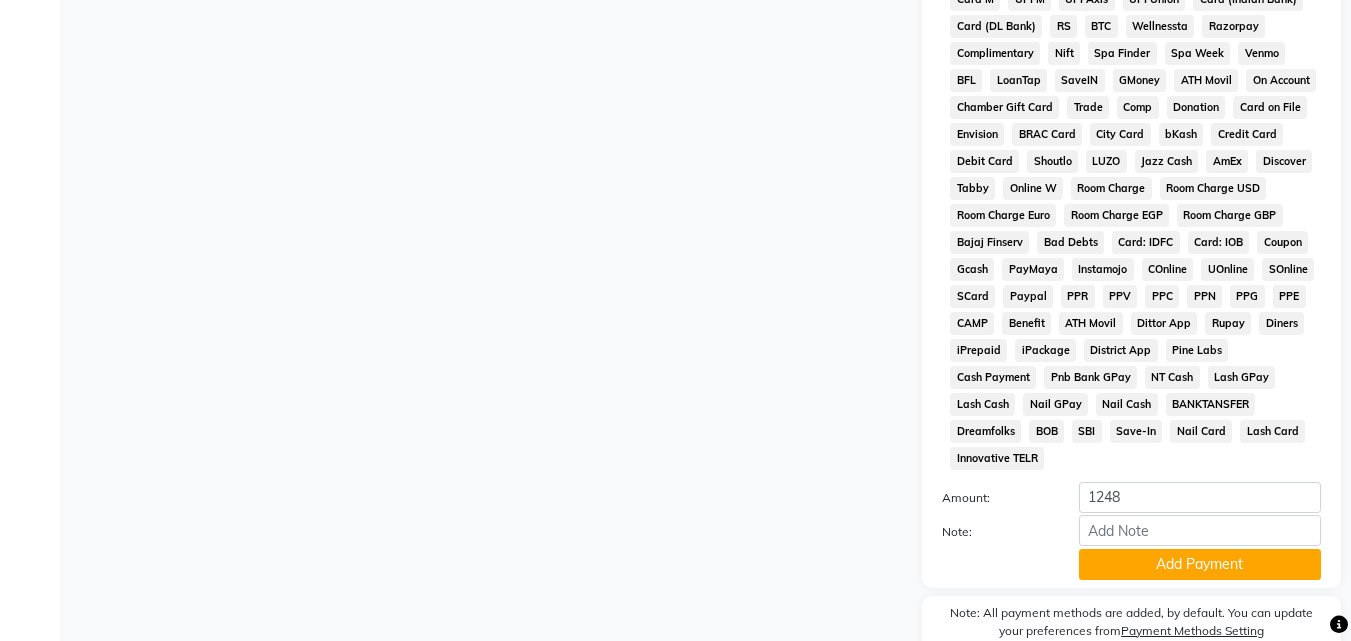 scroll, scrollTop: 996, scrollLeft: 0, axis: vertical 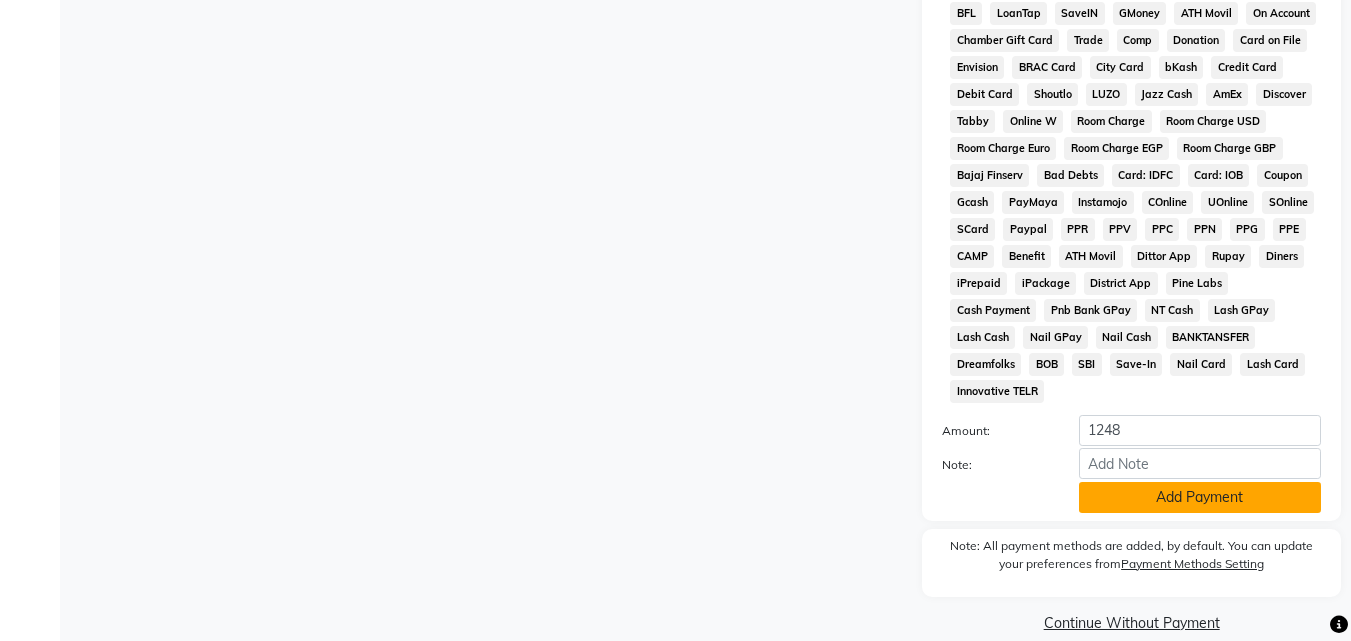 click on "Add Payment" 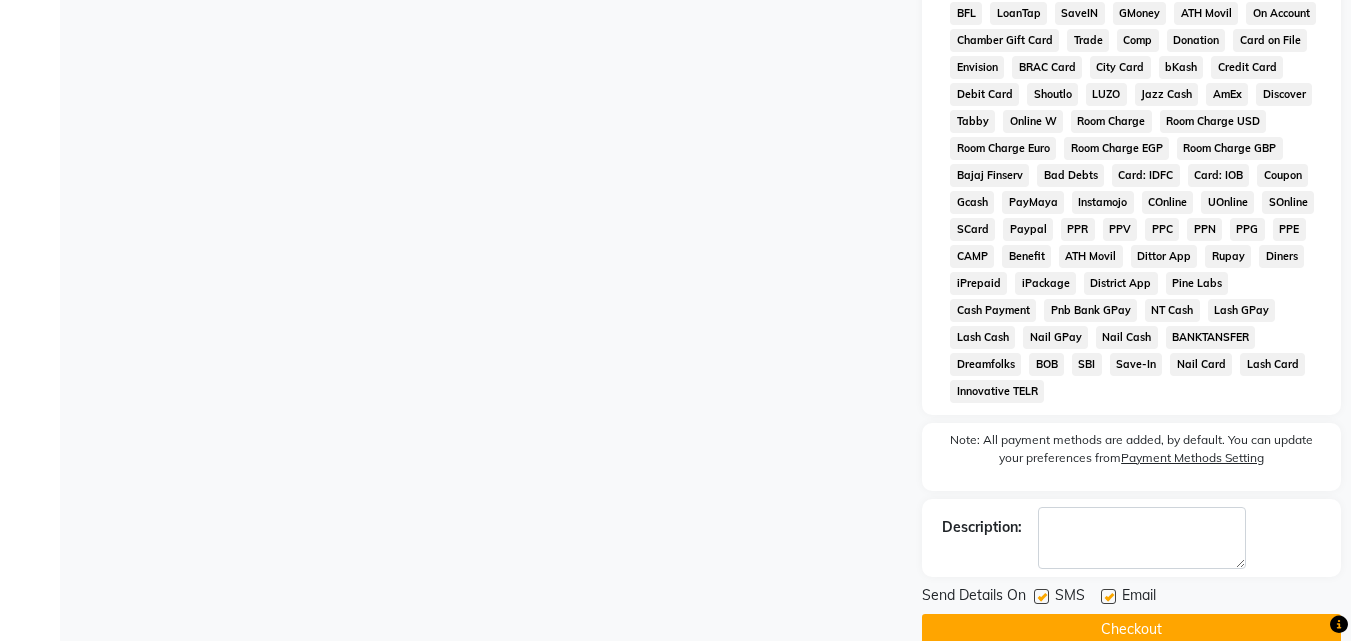 click on "Checkout" 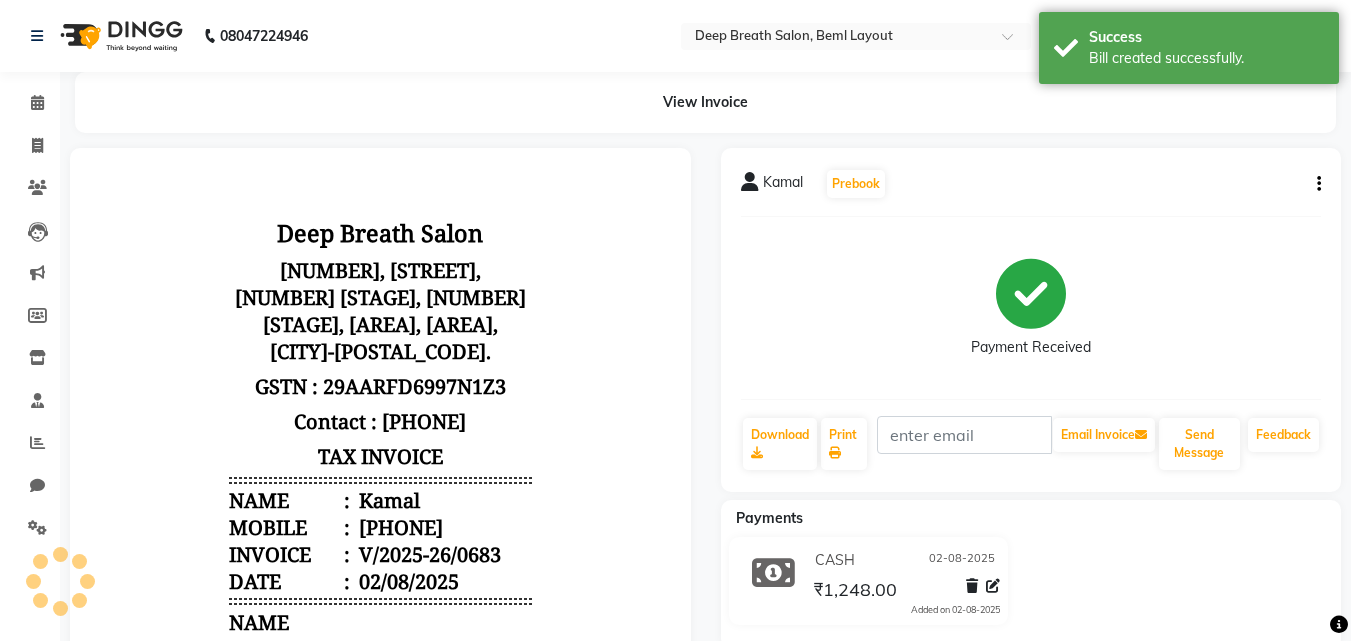 scroll, scrollTop: 0, scrollLeft: 0, axis: both 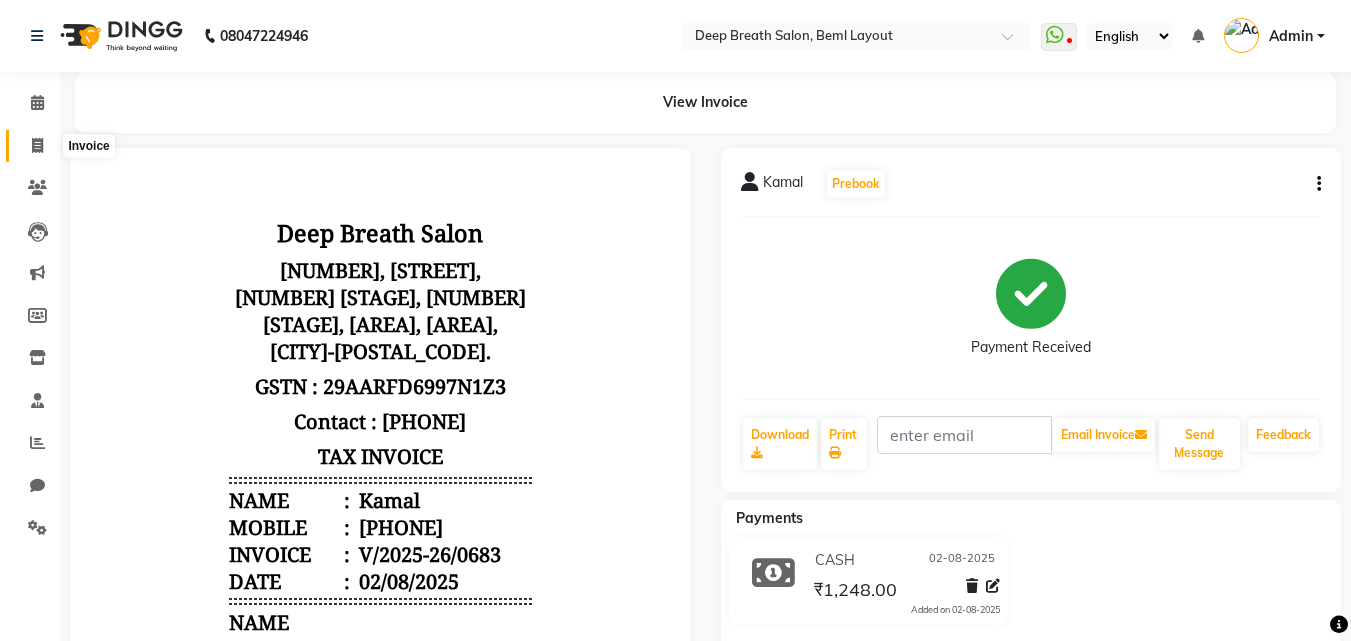 click 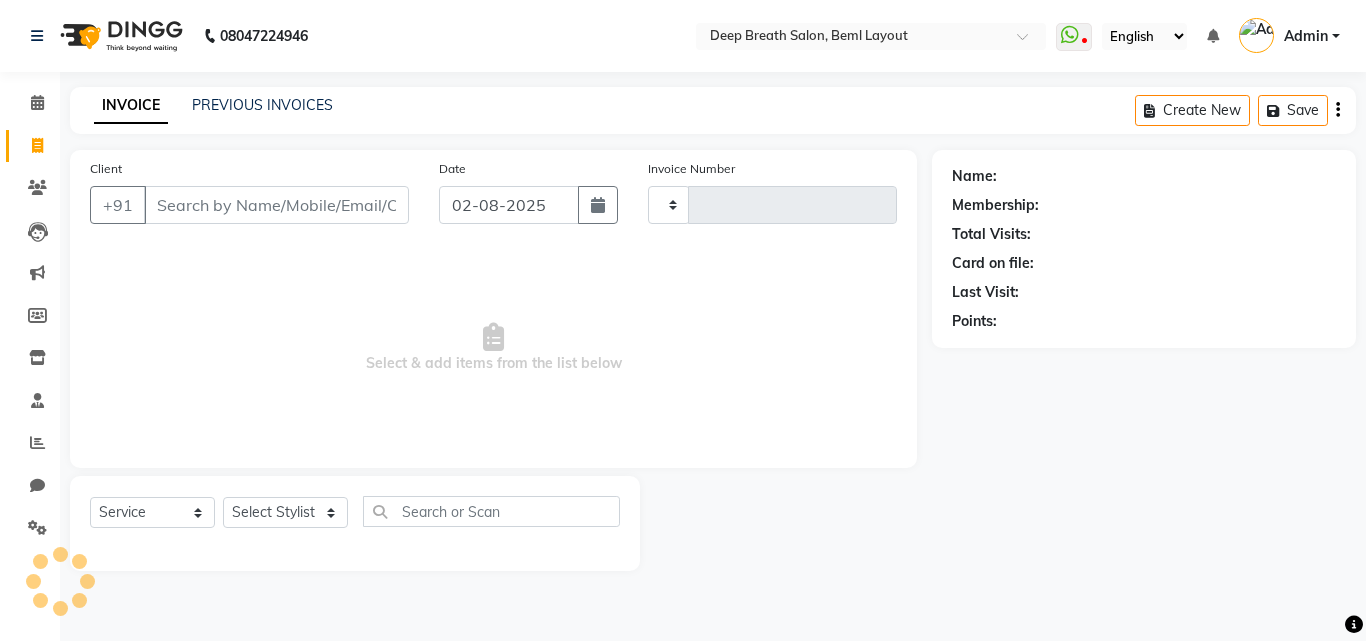 type on "0684" 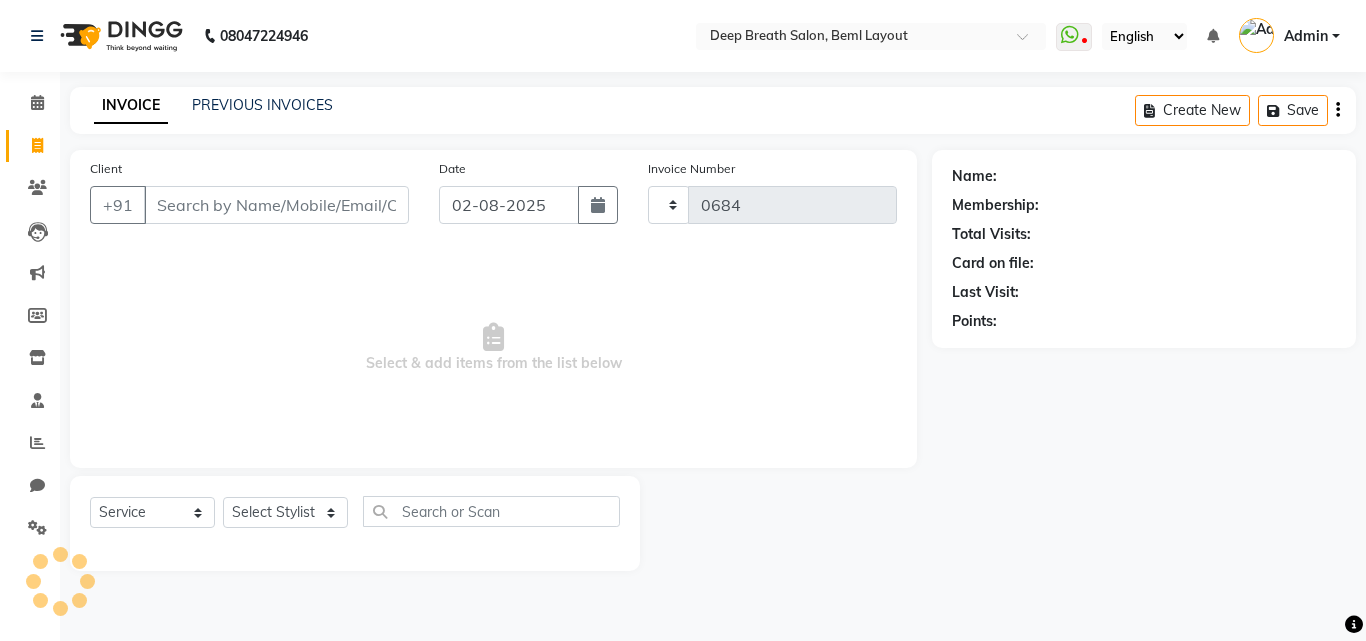 select on "4101" 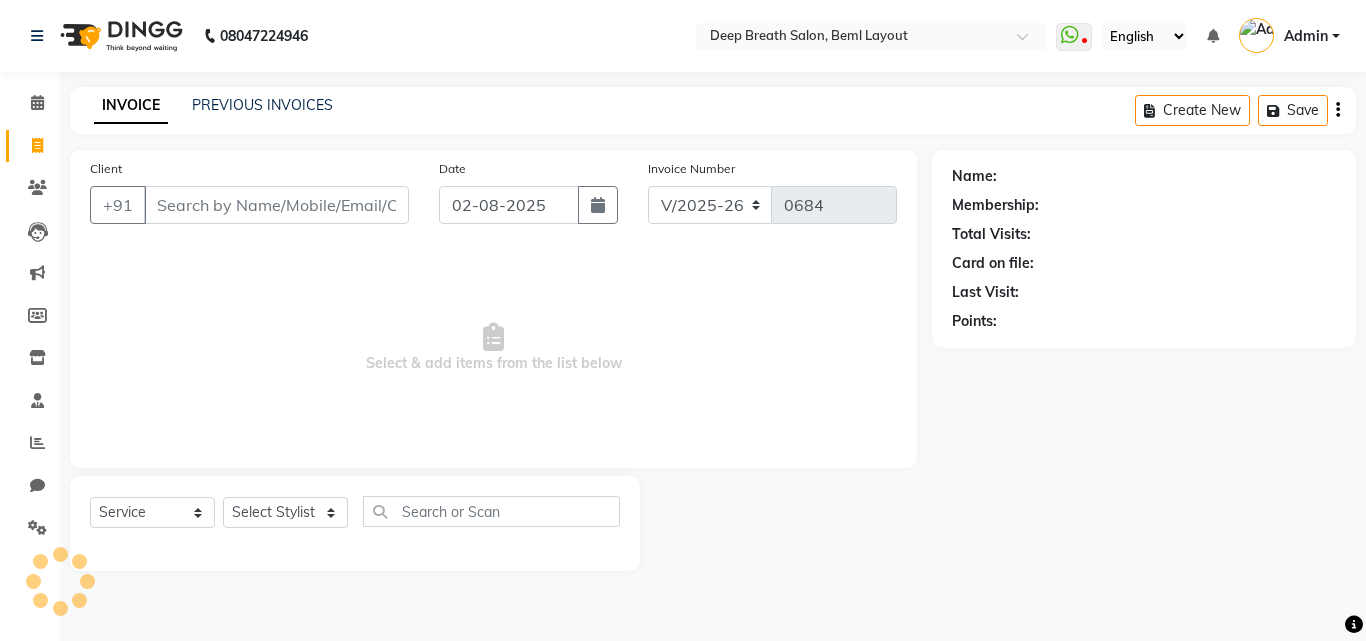 click on "Client" at bounding box center (276, 205) 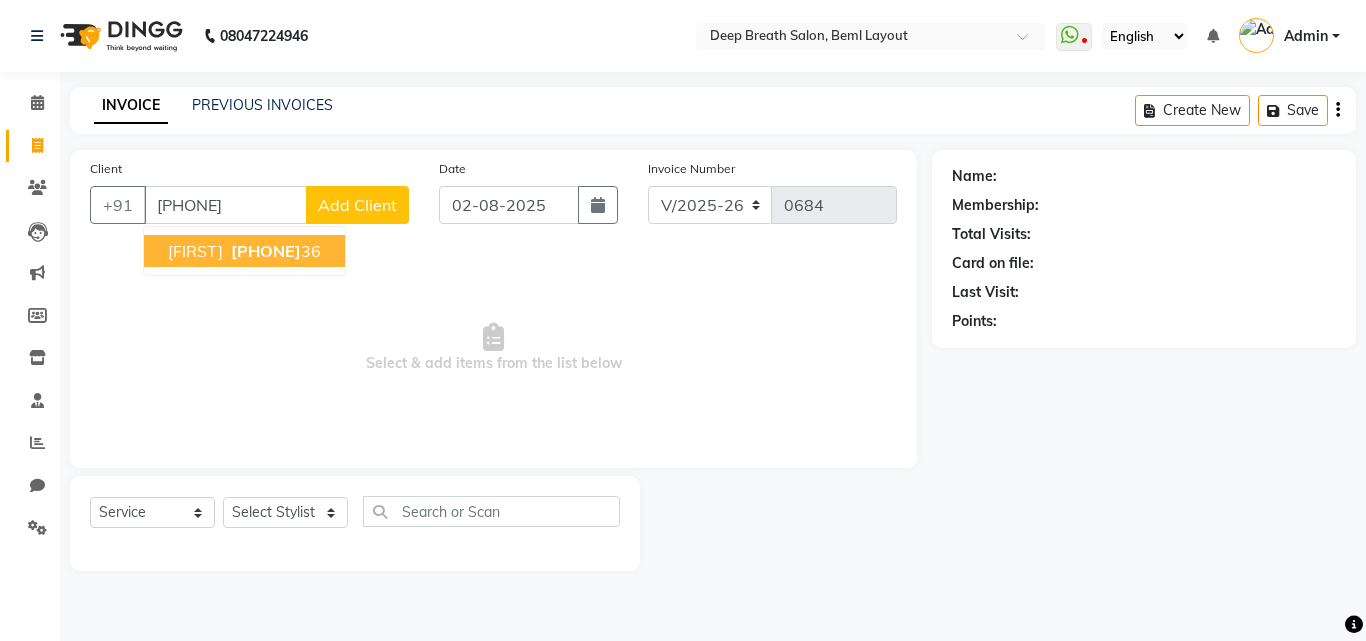 type on "[PHONE]" 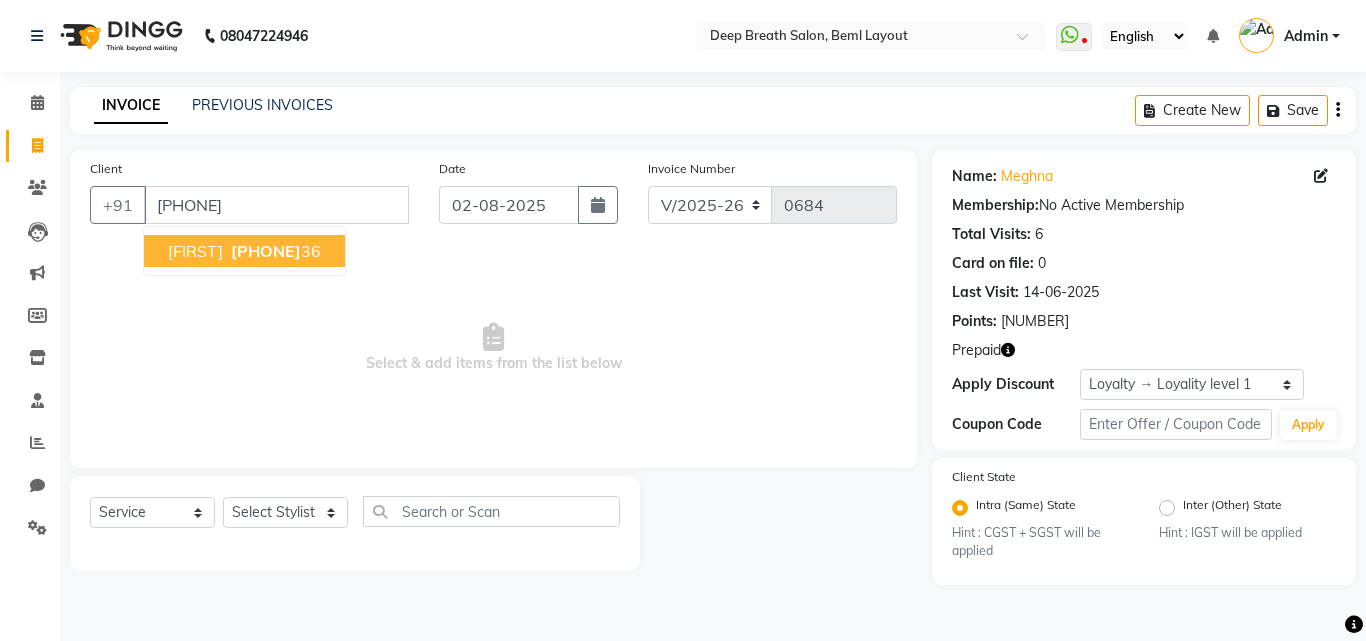 click on "[FIRST]" at bounding box center [195, 251] 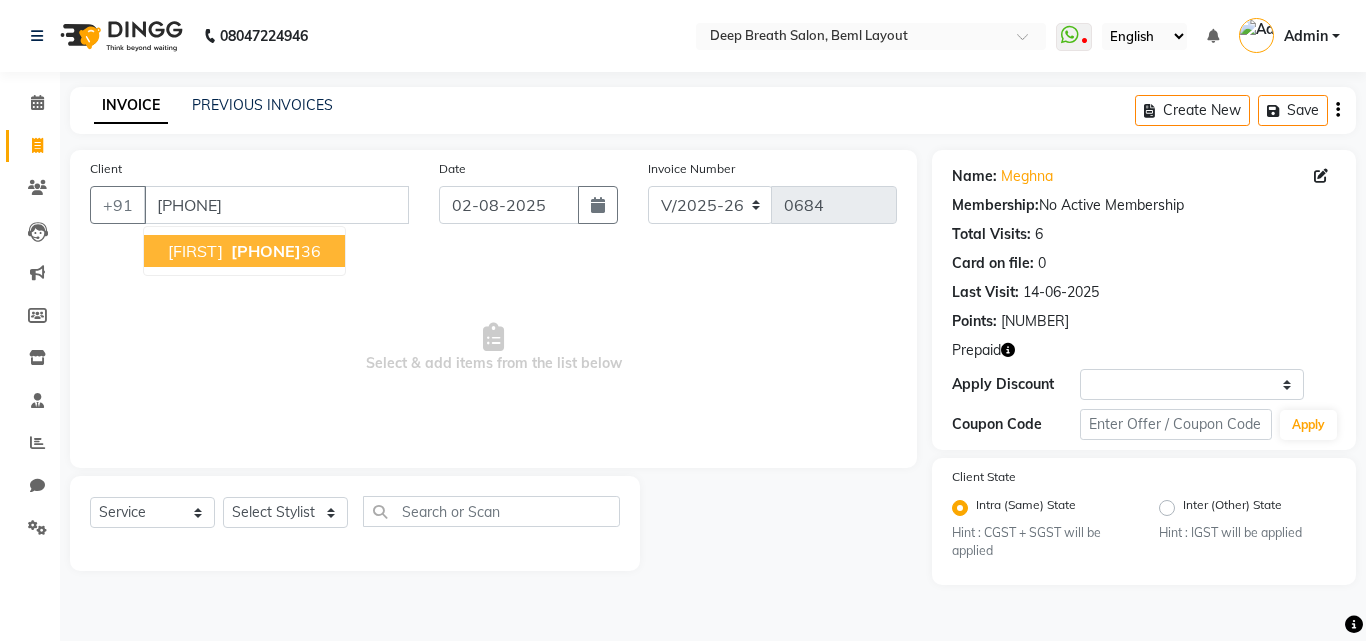 select on "1: Object" 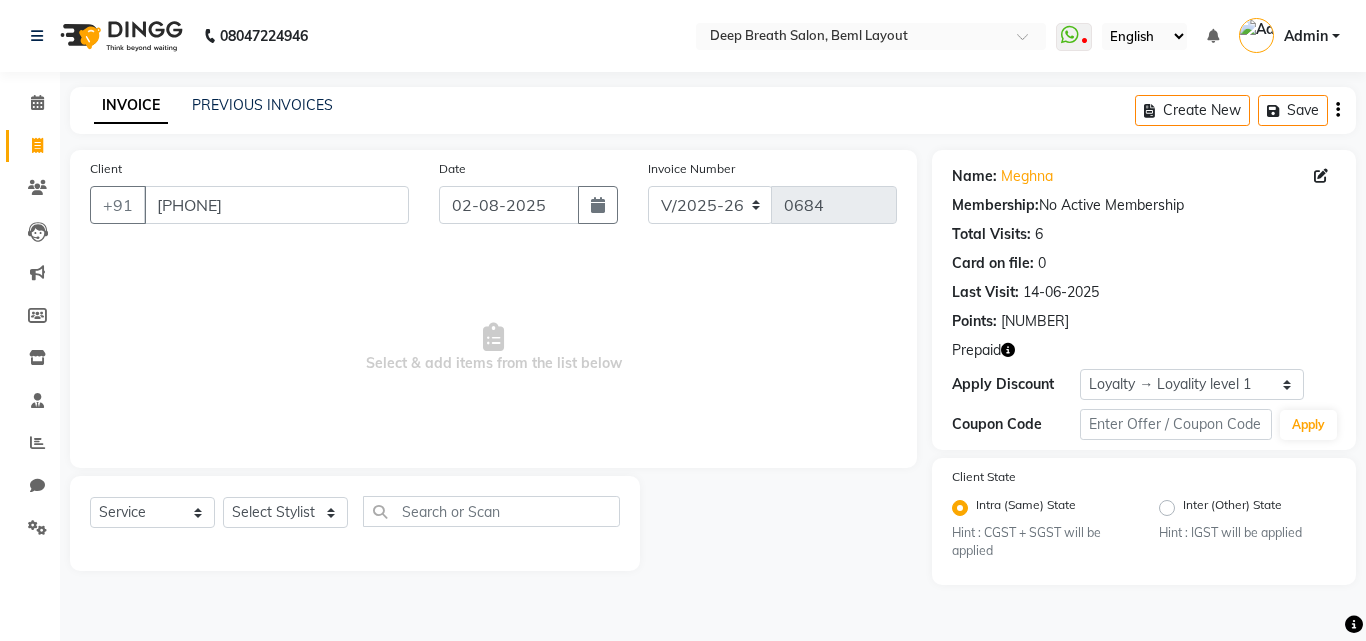 click 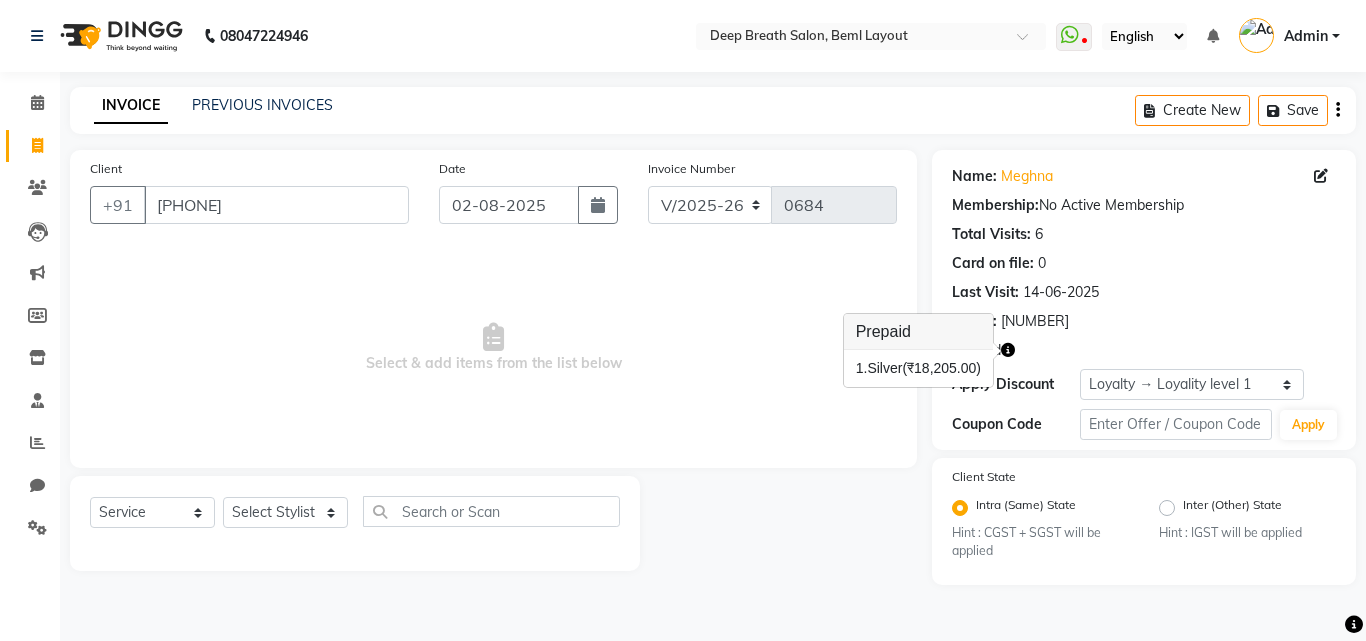 click on "Select & add items from the list below" at bounding box center [493, 348] 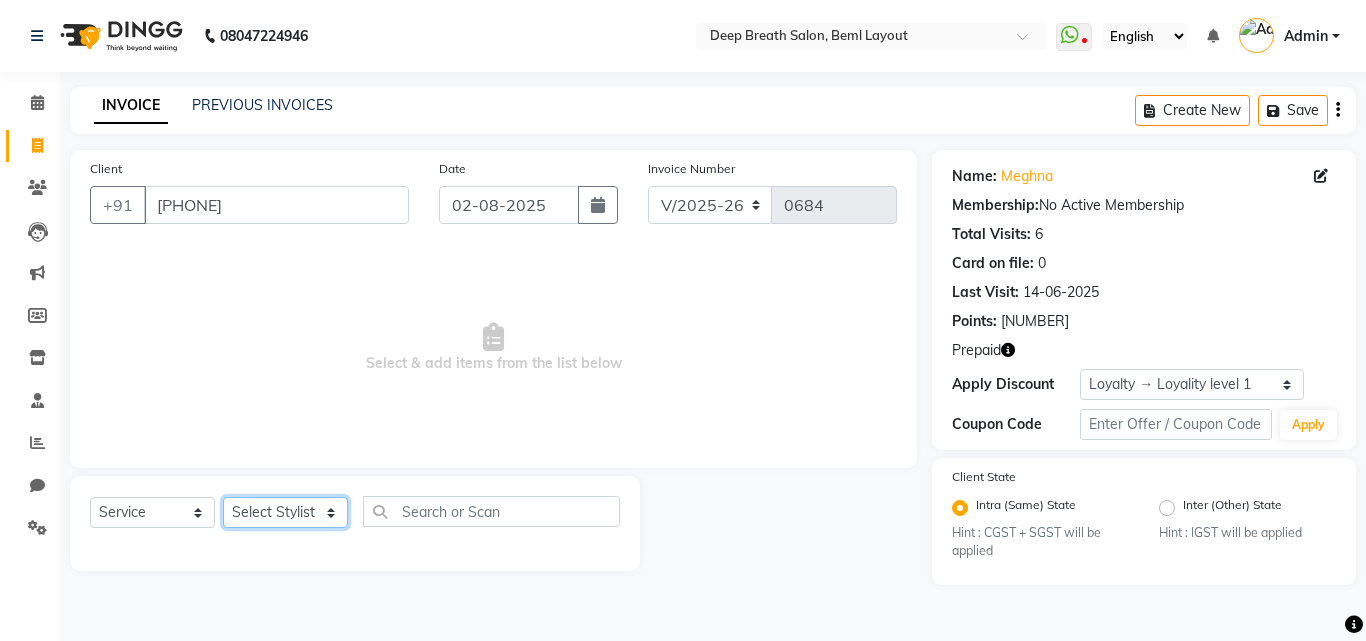 click on "Select Stylist [DESIGNATION] [DESIGNATION] [DESIGNATION] [DESIGNATION] [DESIGNATION] [DESIGNATION] [DESIGNATION] [DESIGNATION] [DESIGNATION] [DESIGNATION] [DESIGNATION] [DESIGNATION] [DESIGNATION] [DESIGNATION] [DESIGNATION] [DESIGNATION] [DESIGNATION]" 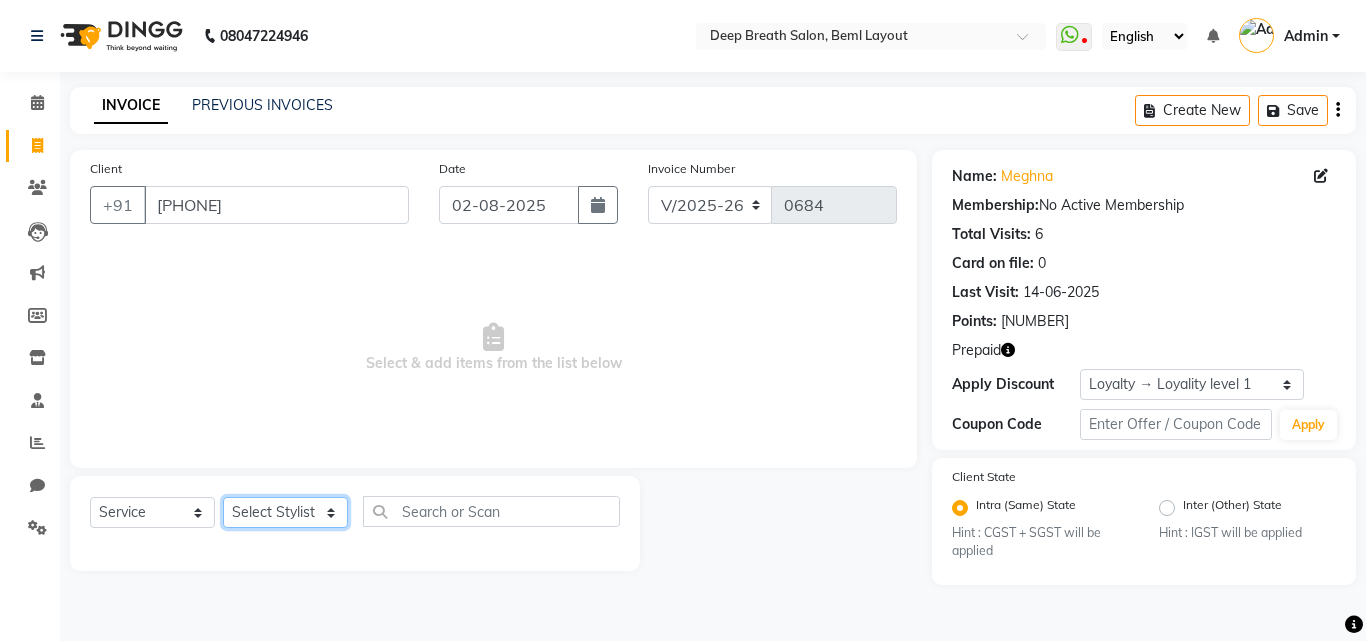 select on "32740" 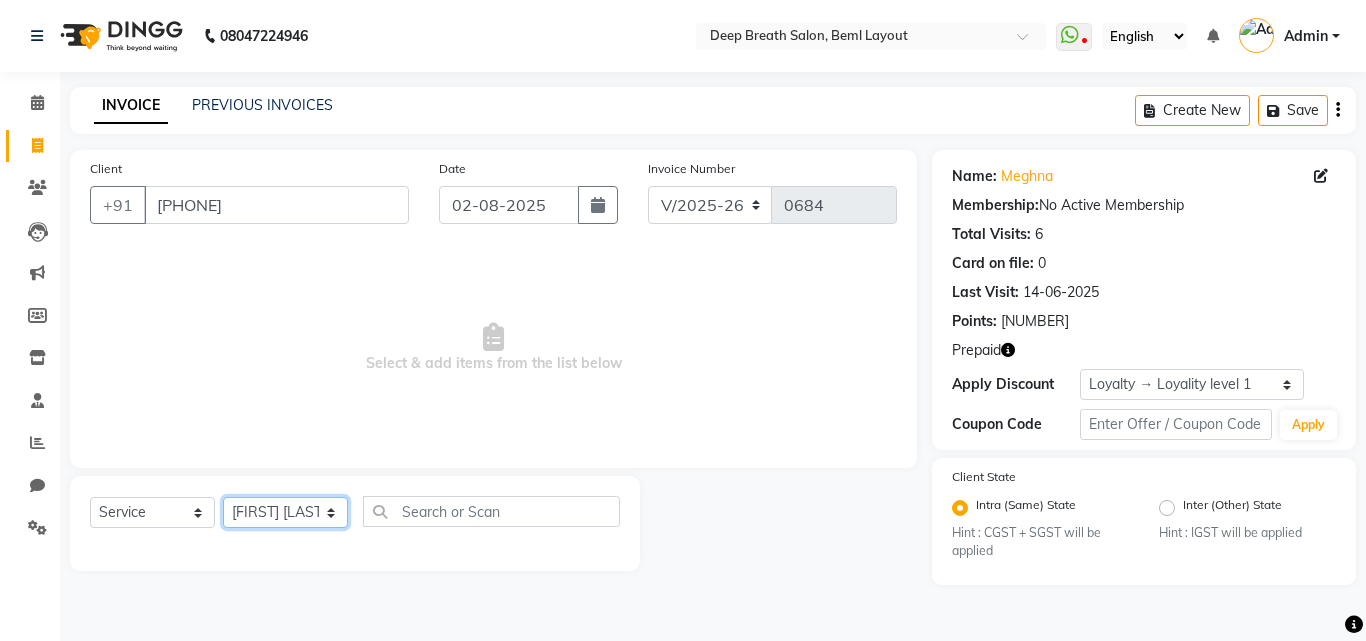 click on "Select Stylist [DESIGNATION] [DESIGNATION] [DESIGNATION] [DESIGNATION] [DESIGNATION] [DESIGNATION] [DESIGNATION] [DESIGNATION] [DESIGNATION] [DESIGNATION] [DESIGNATION] [DESIGNATION] [DESIGNATION] [DESIGNATION] [DESIGNATION] [DESIGNATION] [DESIGNATION]" 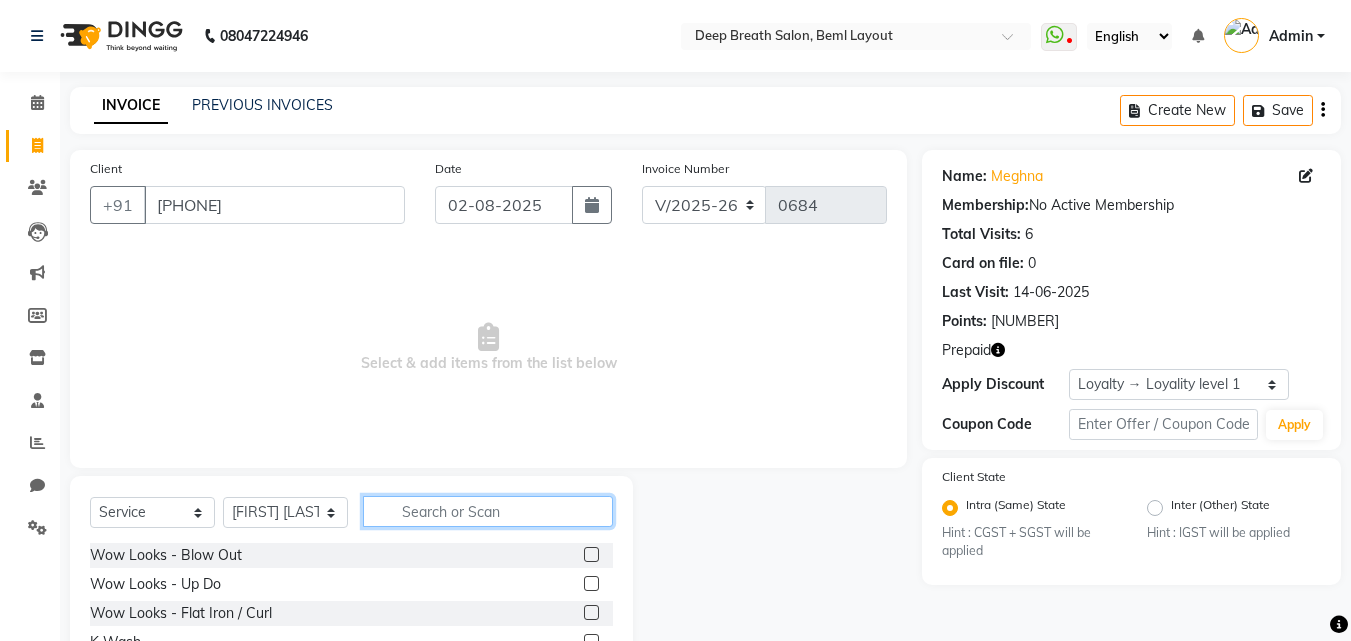 click 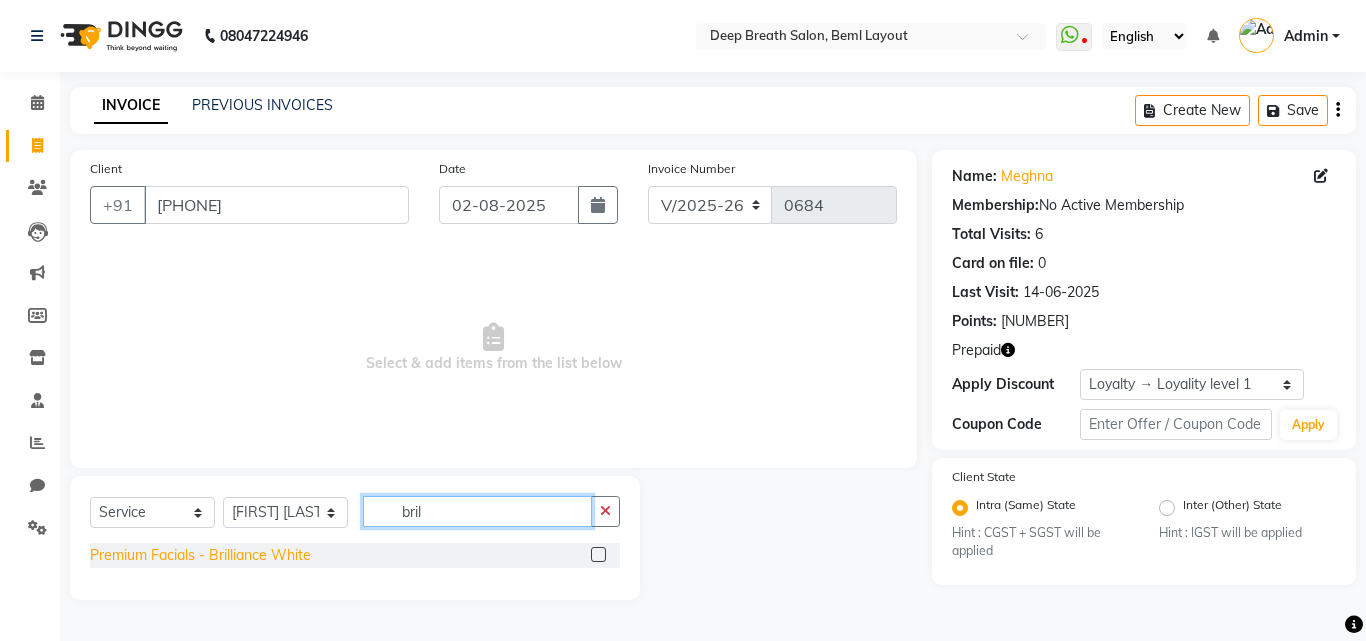 type on "bril" 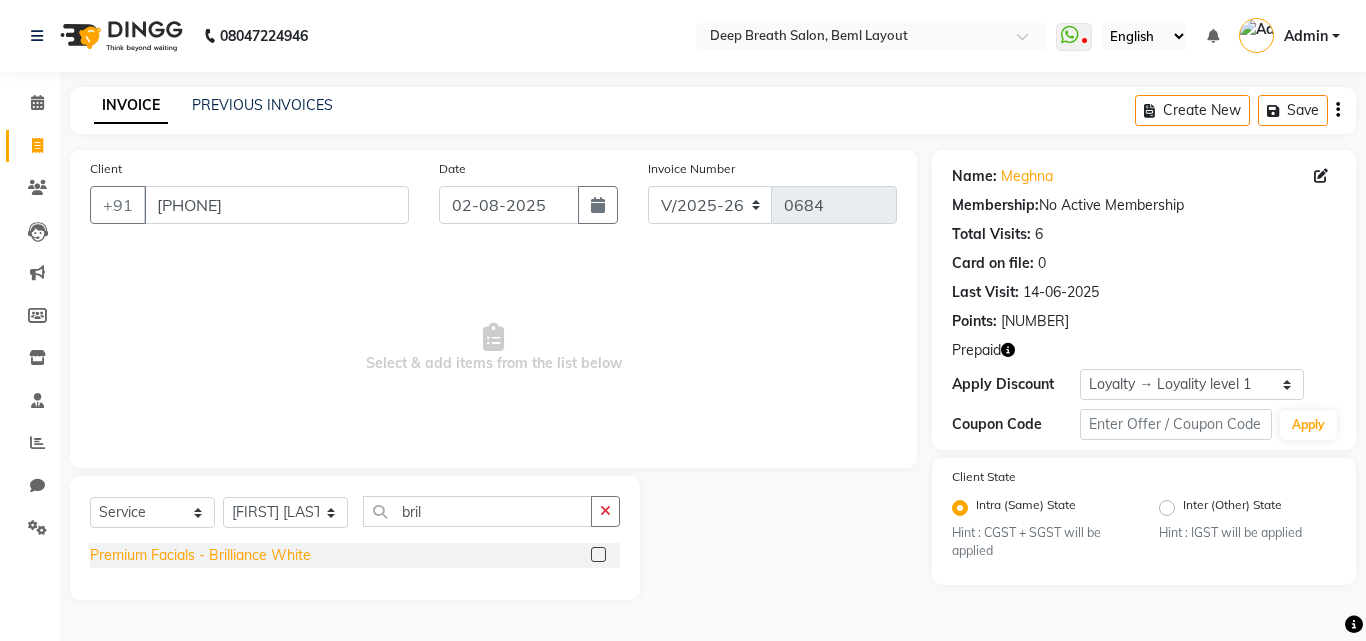 click on "Premium Facials - Brilliance White" 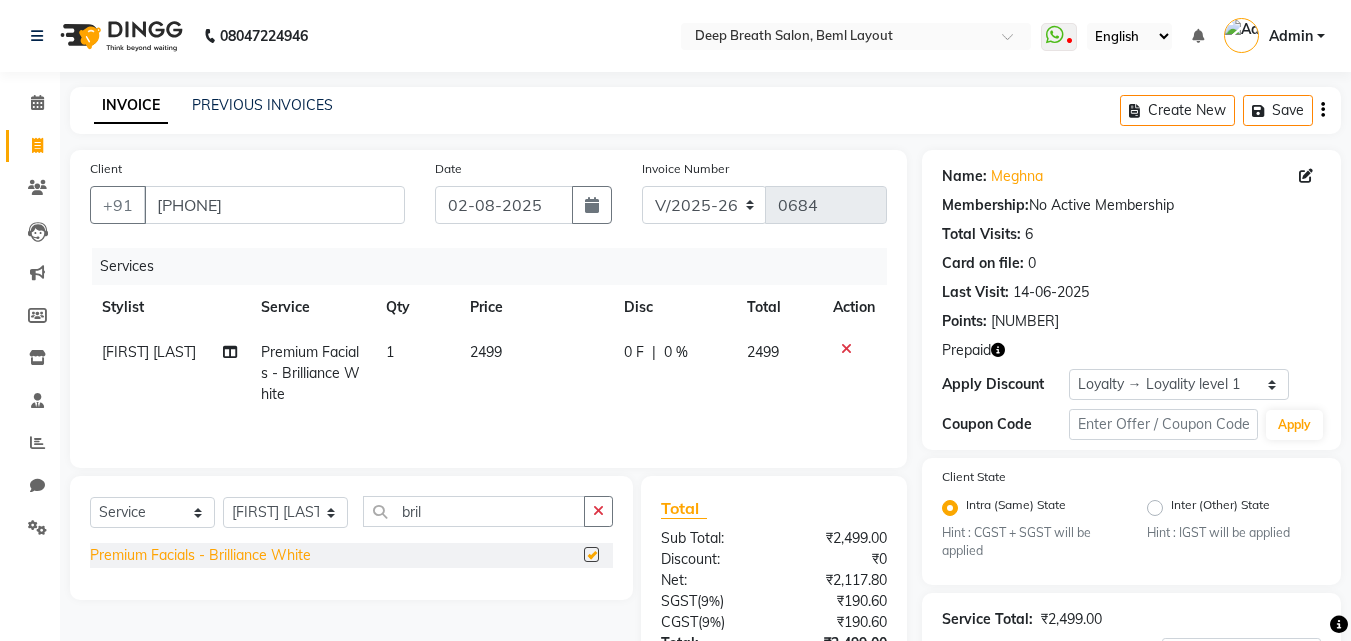 checkbox on "false" 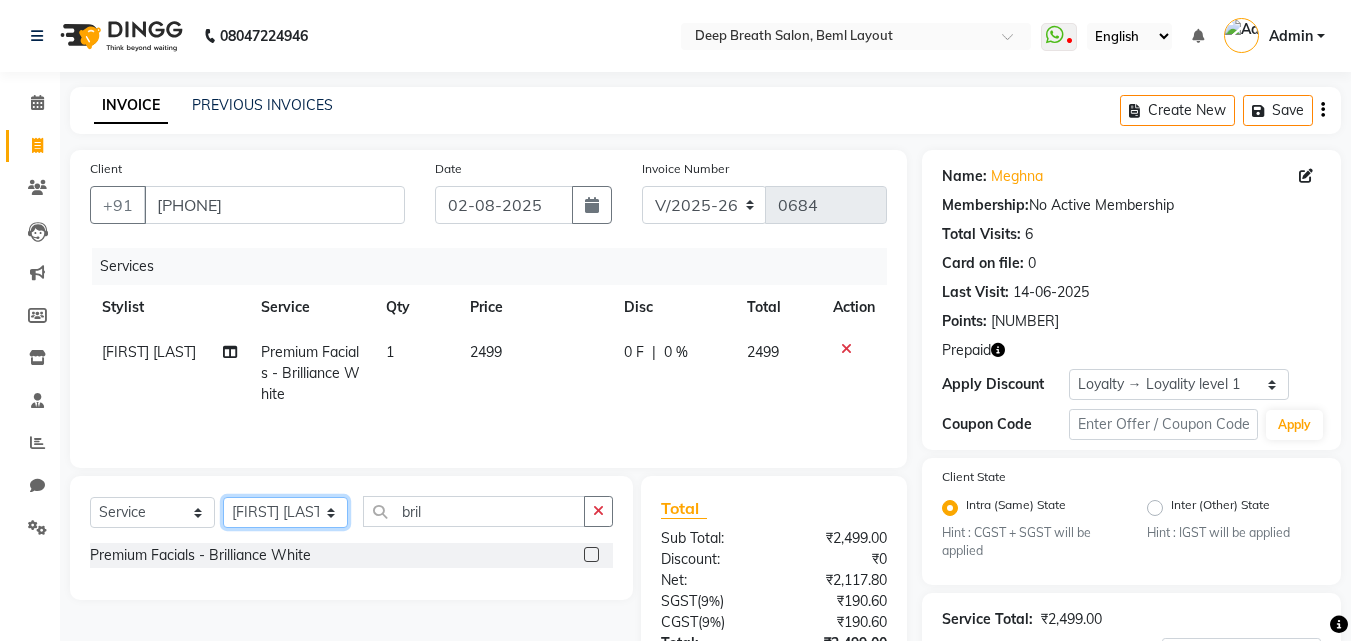 click on "Select Stylist [DESIGNATION] [DESIGNATION] [DESIGNATION] [DESIGNATION] [DESIGNATION] [DESIGNATION] [DESIGNATION] [DESIGNATION] [DESIGNATION] [DESIGNATION] [DESIGNATION] [DESIGNATION] [DESIGNATION] [DESIGNATION] [DESIGNATION] [DESIGNATION] [DESIGNATION]" 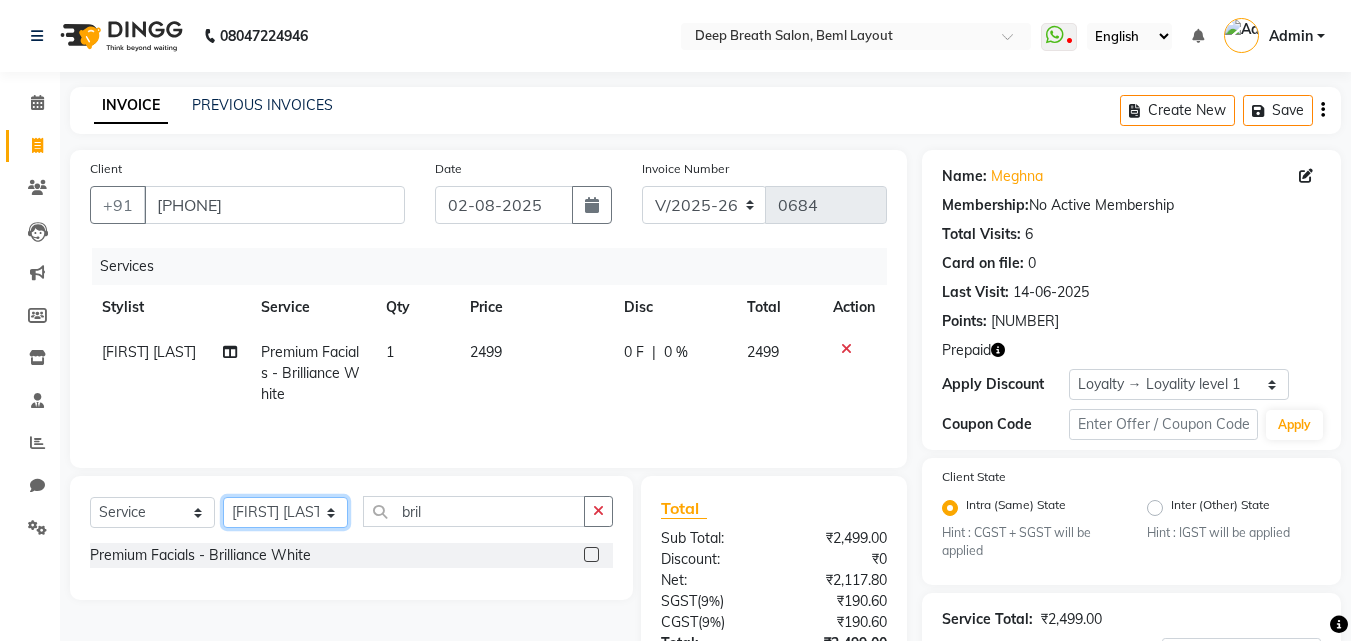 select on "22566" 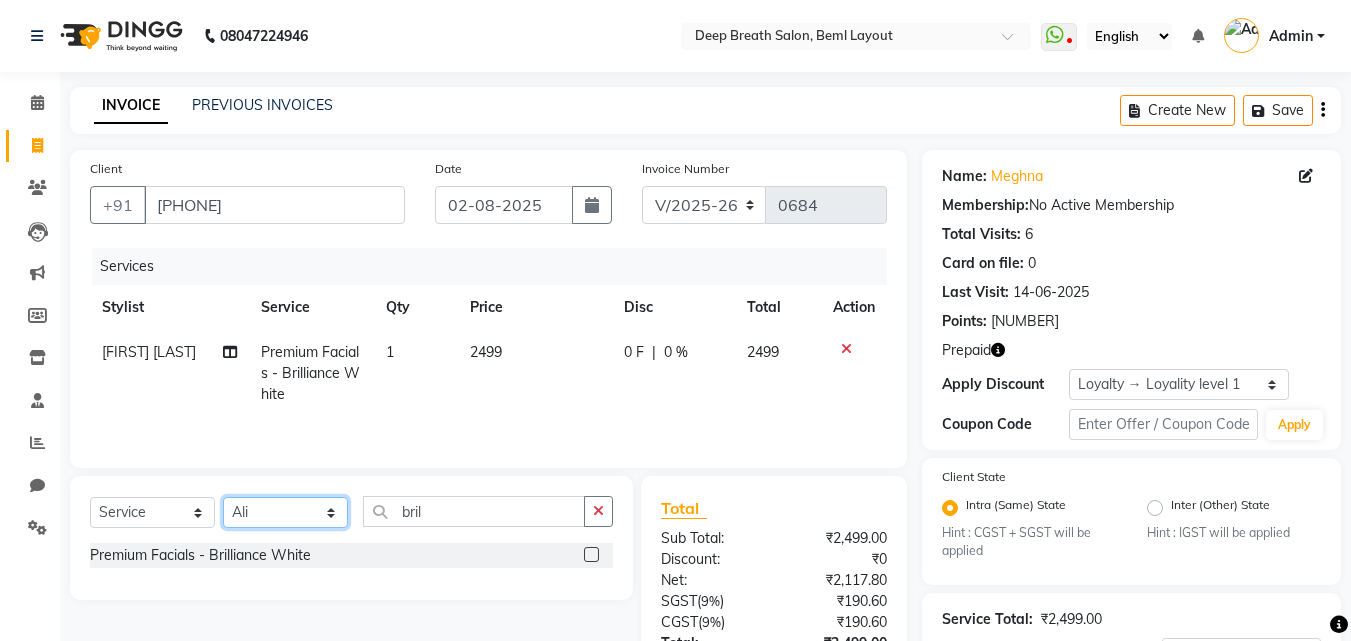 click on "Select Stylist [DESIGNATION] [DESIGNATION] [DESIGNATION] [DESIGNATION] [DESIGNATION] [DESIGNATION] [DESIGNATION] [DESIGNATION] [DESIGNATION] [DESIGNATION] [DESIGNATION] [DESIGNATION] [DESIGNATION] [DESIGNATION] [DESIGNATION] [DESIGNATION] [DESIGNATION]" 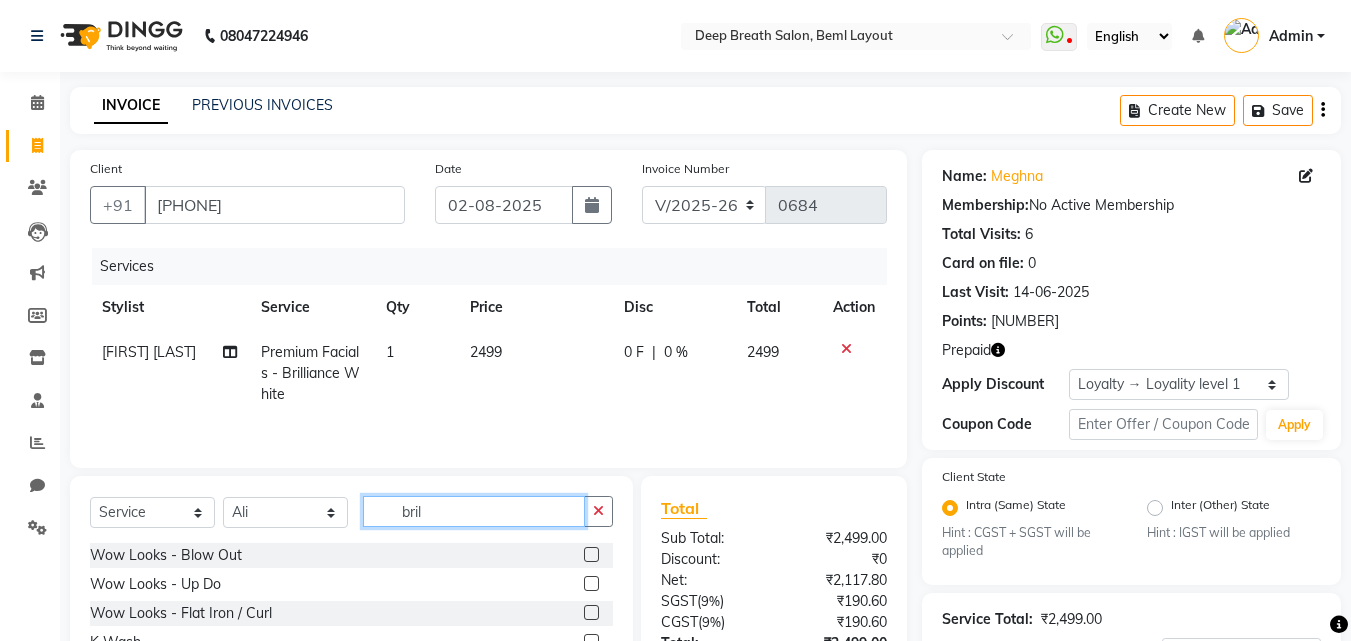 drag, startPoint x: 444, startPoint y: 511, endPoint x: 389, endPoint y: 513, distance: 55.03635 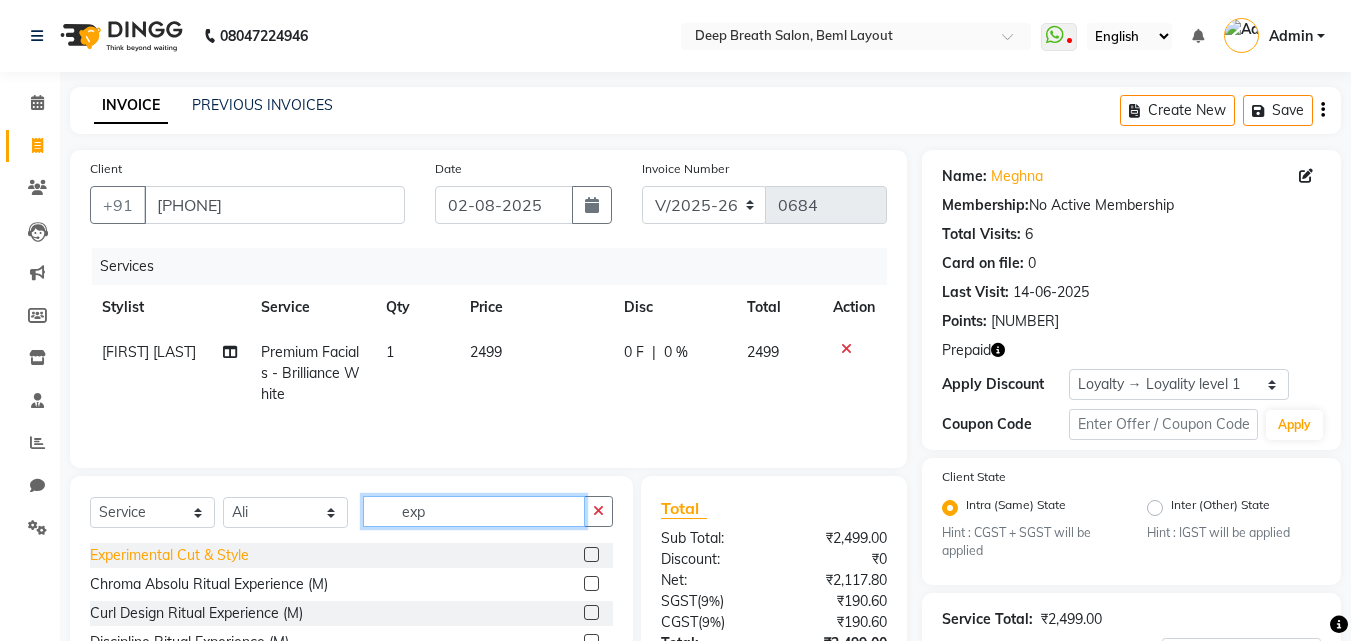 type on "exp" 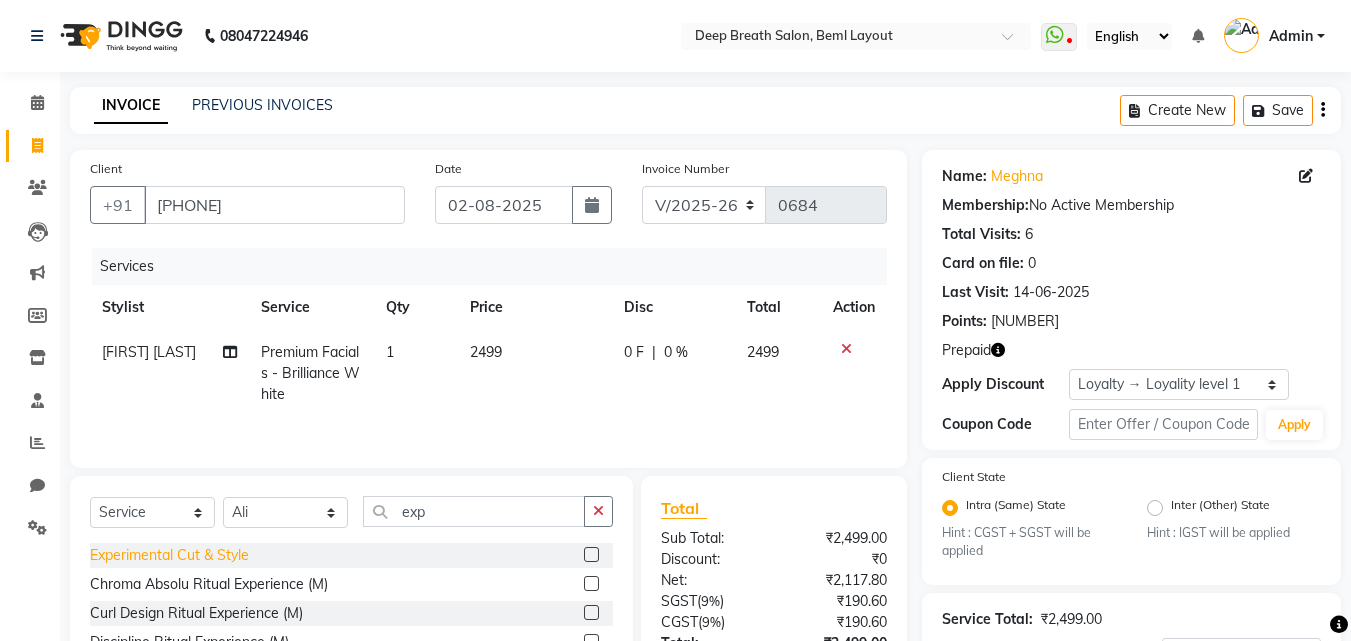 click on "Experimental Cut & Style" 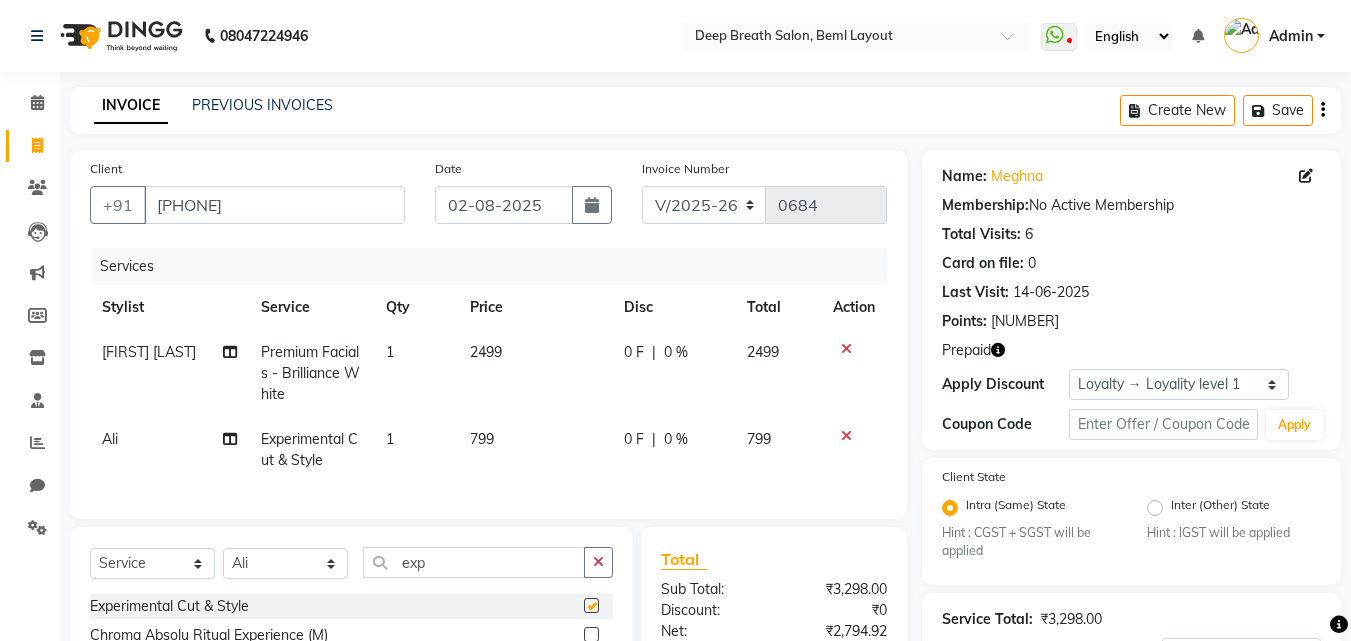 checkbox on "false" 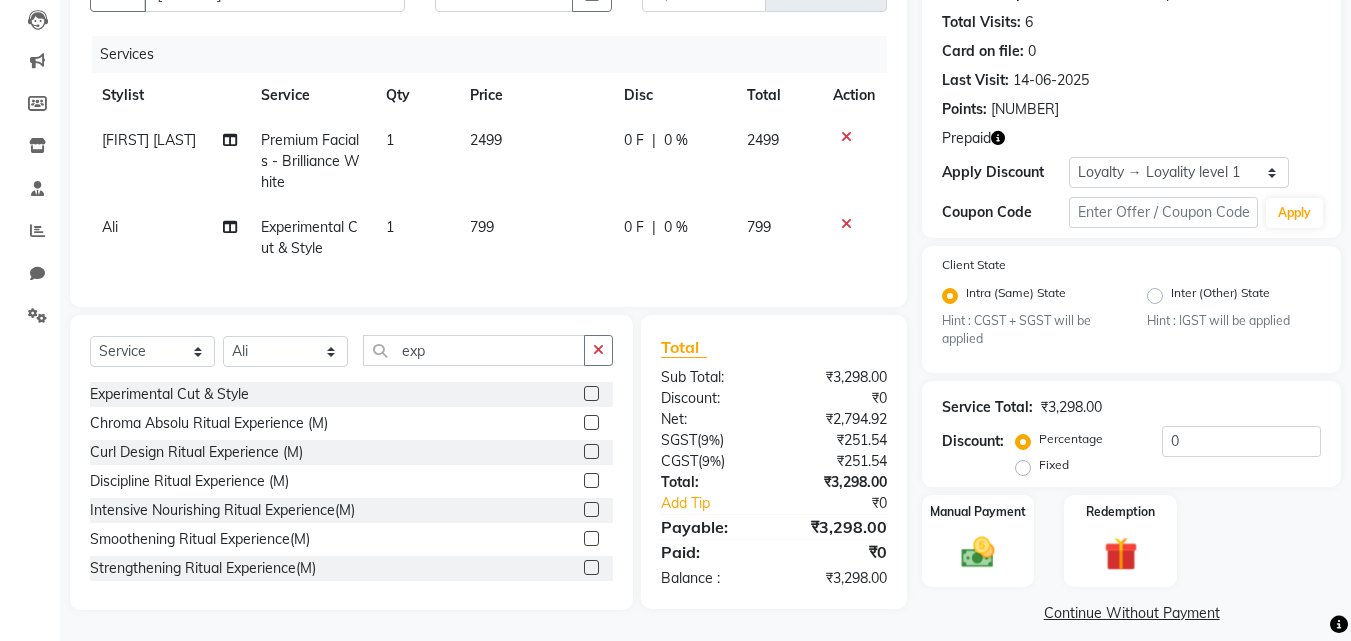 scroll, scrollTop: 229, scrollLeft: 0, axis: vertical 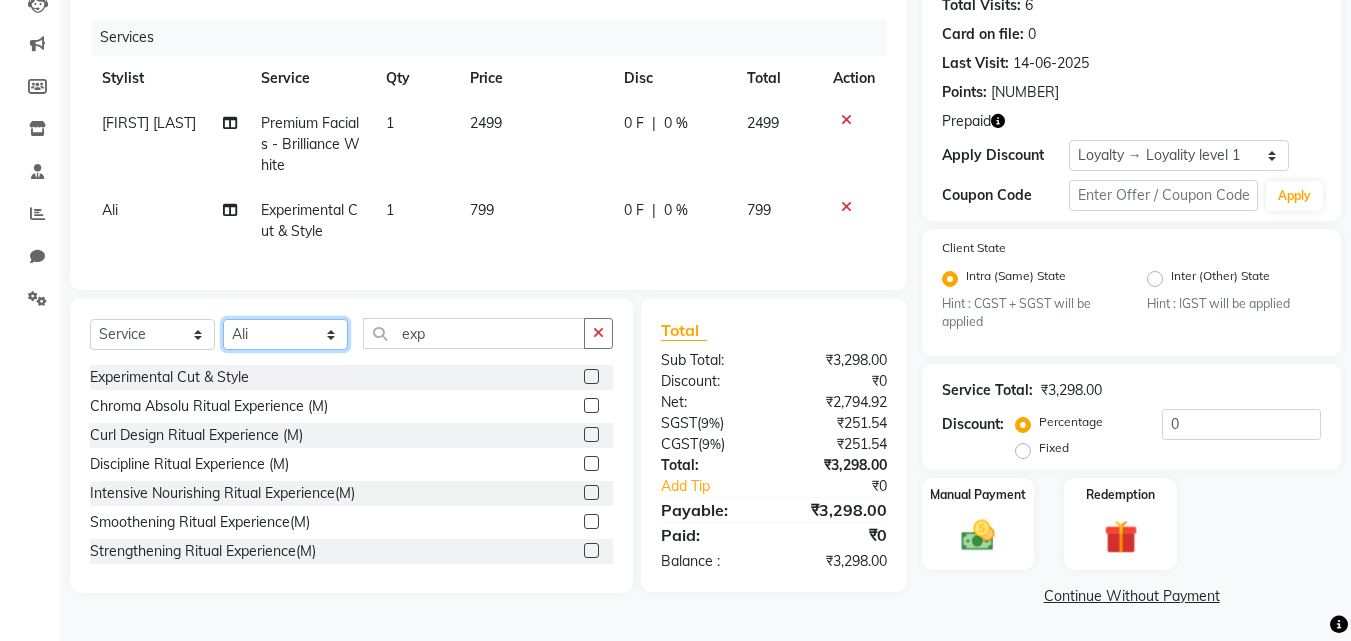 click on "Select Stylist [DESIGNATION] [DESIGNATION] [DESIGNATION] [DESIGNATION] [DESIGNATION] [DESIGNATION] [DESIGNATION] [DESIGNATION] [DESIGNATION] [DESIGNATION] [DESIGNATION] [DESIGNATION] [DESIGNATION] [DESIGNATION] [DESIGNATION] [DESIGNATION] [DESIGNATION]" 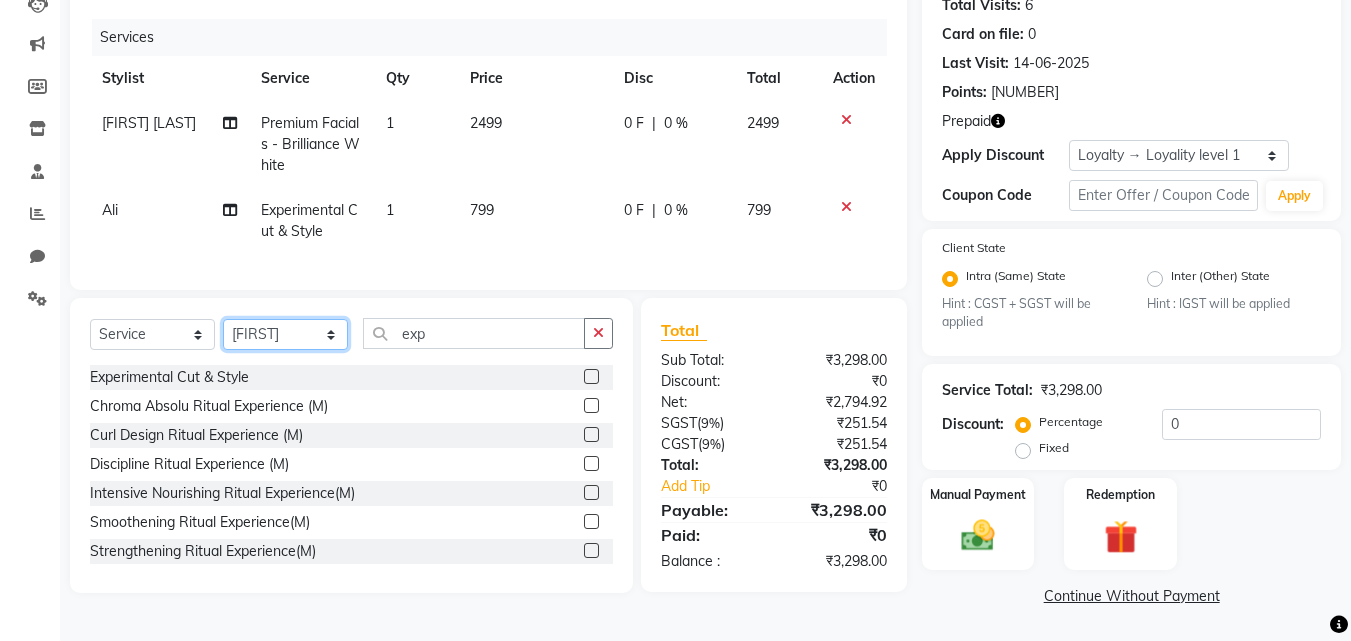 click on "Select Stylist [DESIGNATION] [DESIGNATION] [DESIGNATION] [DESIGNATION] [DESIGNATION] [DESIGNATION] [DESIGNATION] [DESIGNATION] [DESIGNATION] [DESIGNATION] [DESIGNATION] [DESIGNATION] [DESIGNATION] [DESIGNATION] [DESIGNATION] [DESIGNATION] [DESIGNATION]" 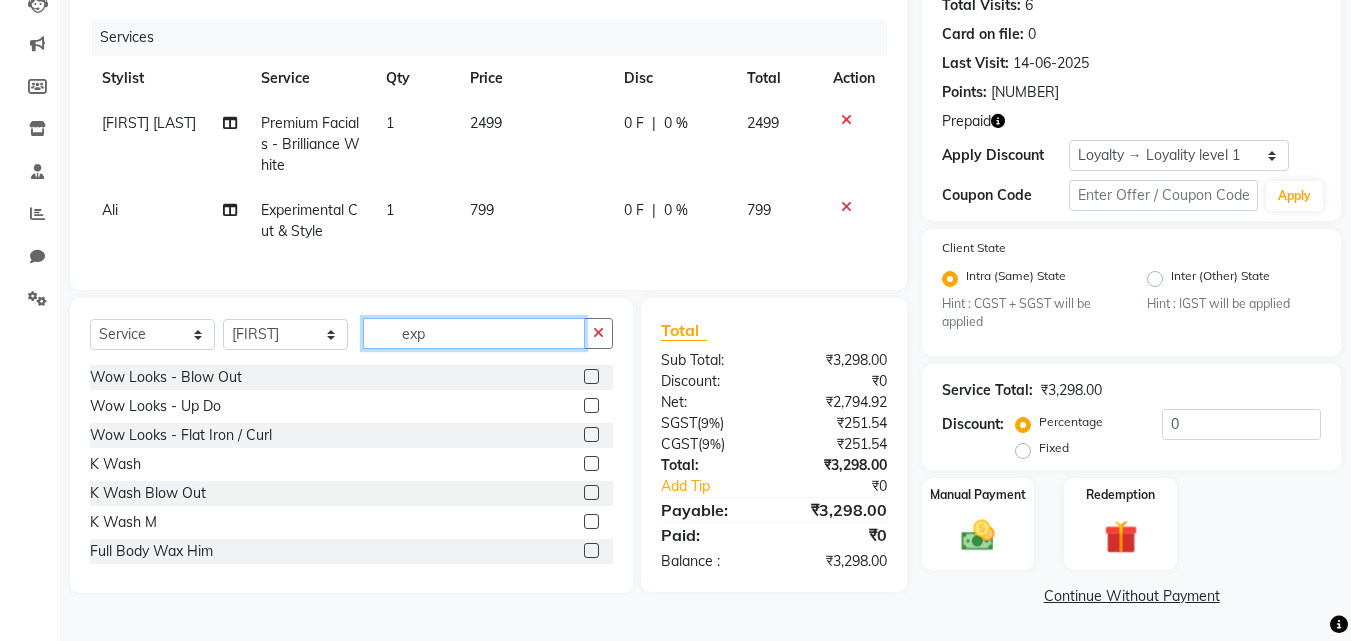 drag, startPoint x: 454, startPoint y: 353, endPoint x: 374, endPoint y: 356, distance: 80.05623 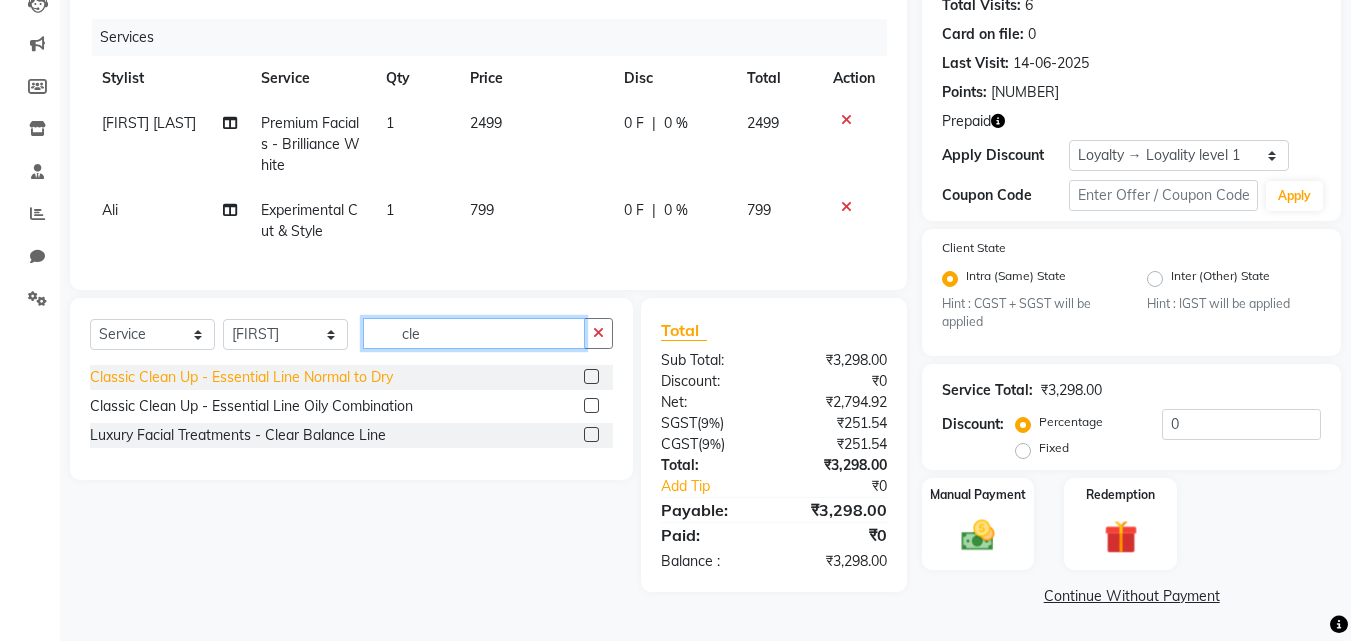 type on "cle" 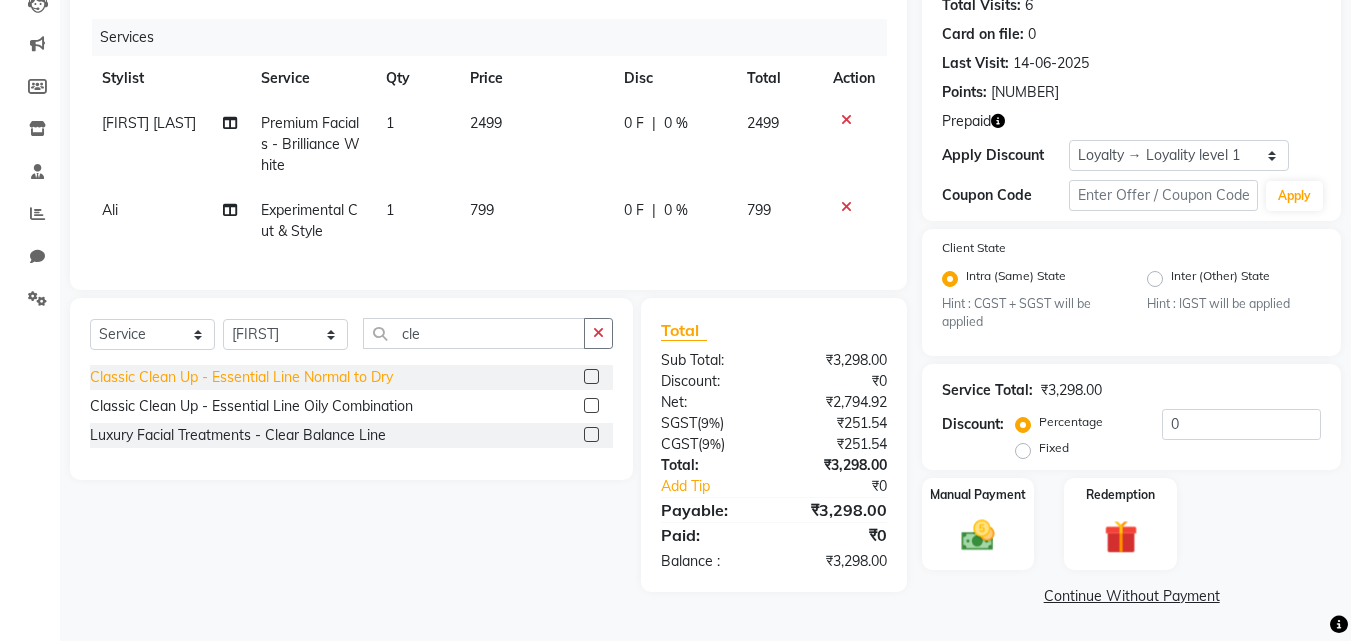 click on "Classic Clean Up - Essential Line Normal to Dry" 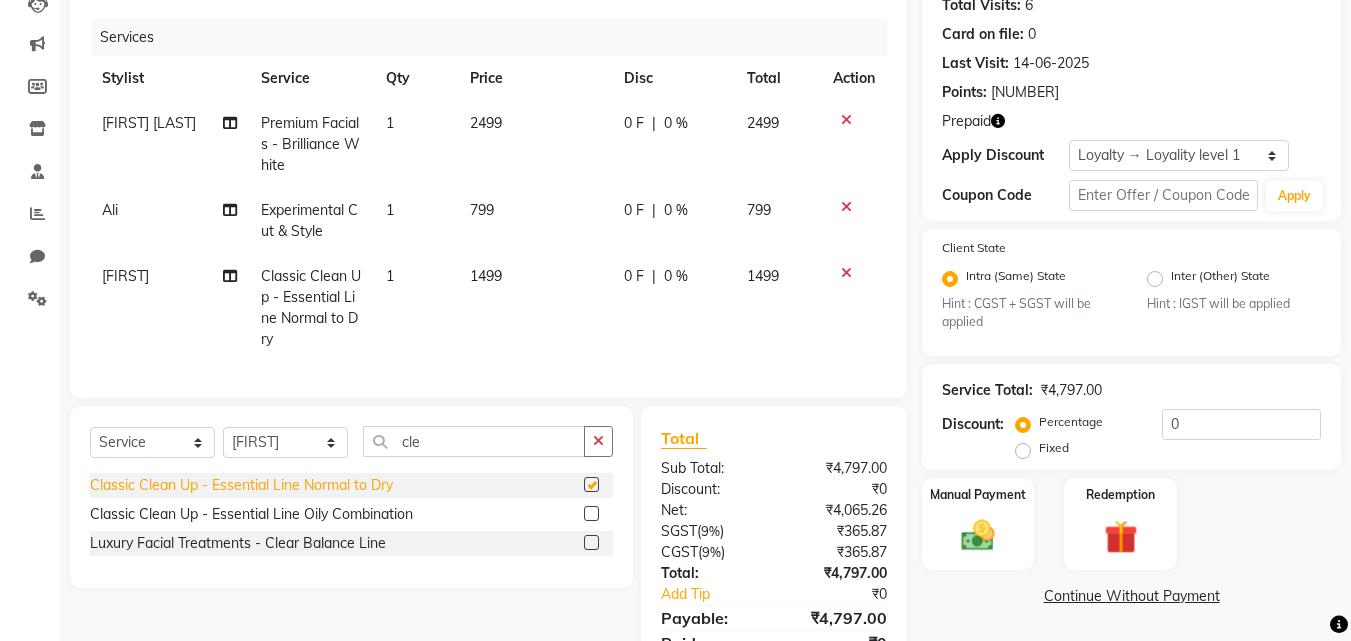checkbox on "false" 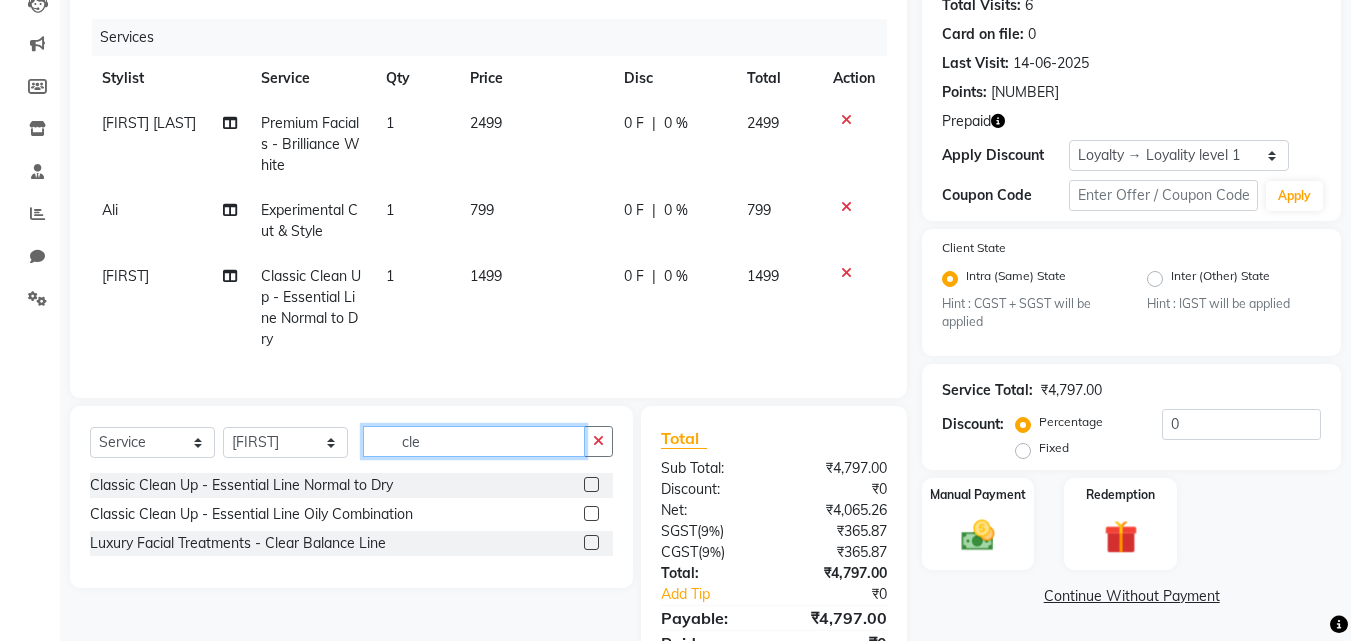 drag, startPoint x: 454, startPoint y: 459, endPoint x: 389, endPoint y: 462, distance: 65.06919 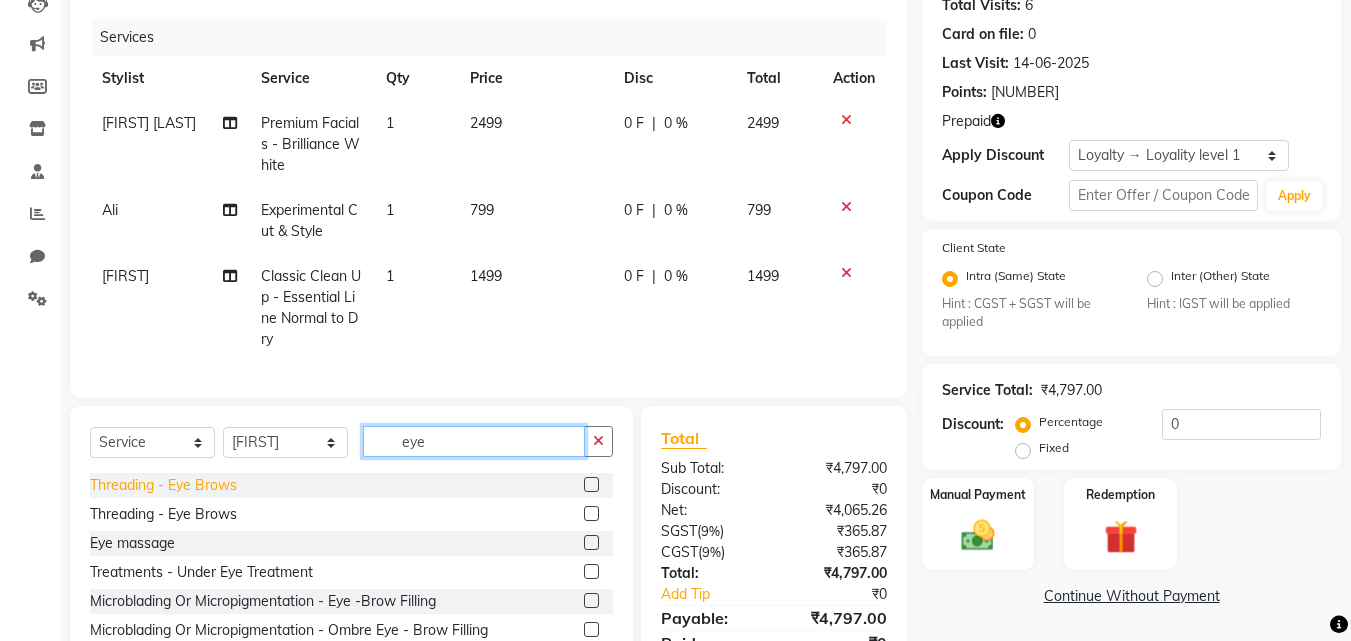 type on "eye" 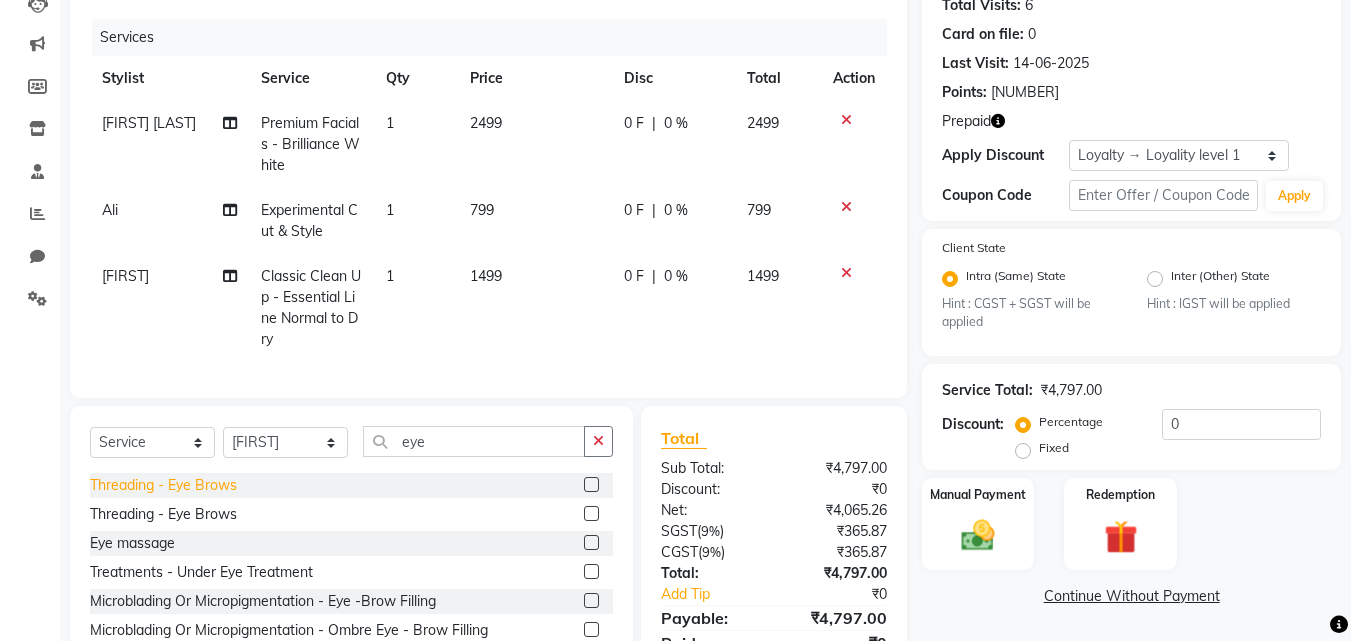click on "Threading - Eye Brows" 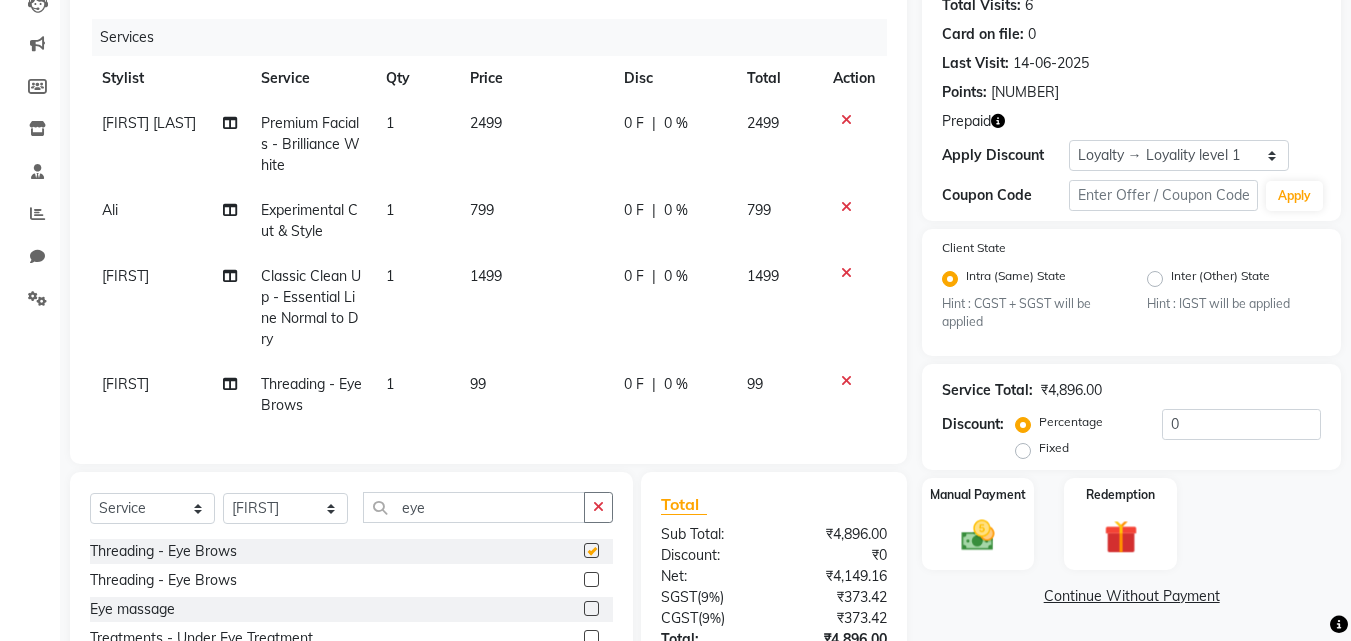 checkbox on "false" 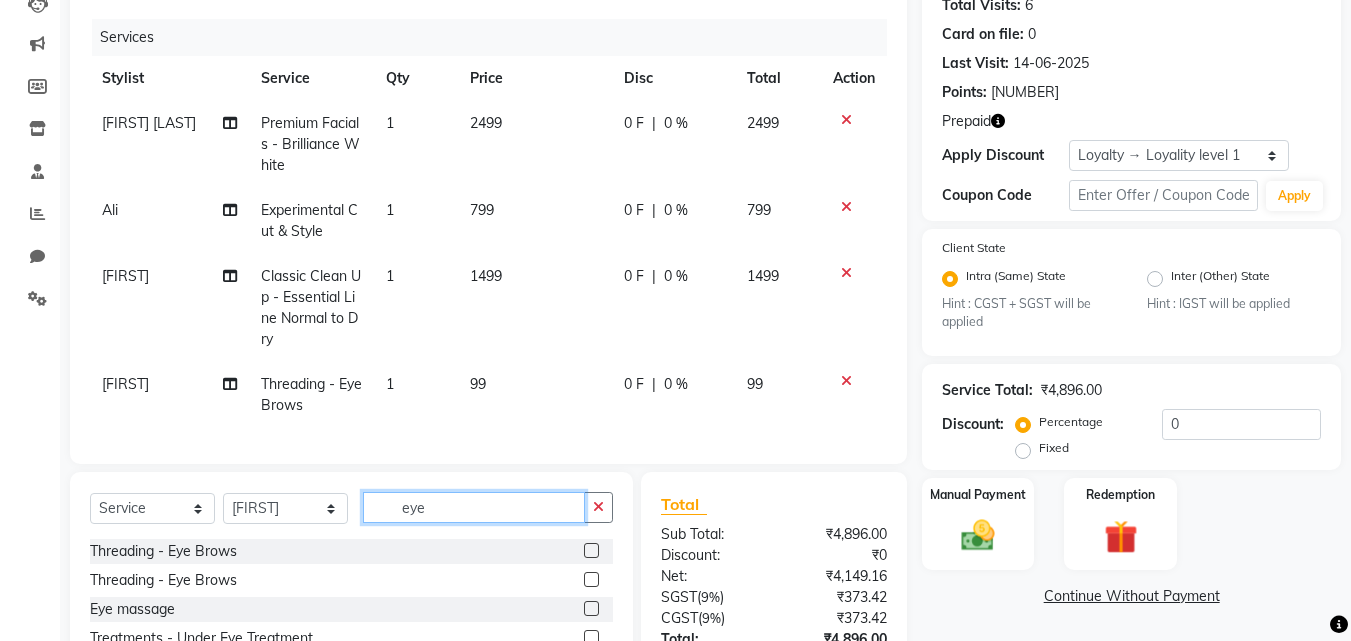 drag, startPoint x: 455, startPoint y: 530, endPoint x: 337, endPoint y: 536, distance: 118.15244 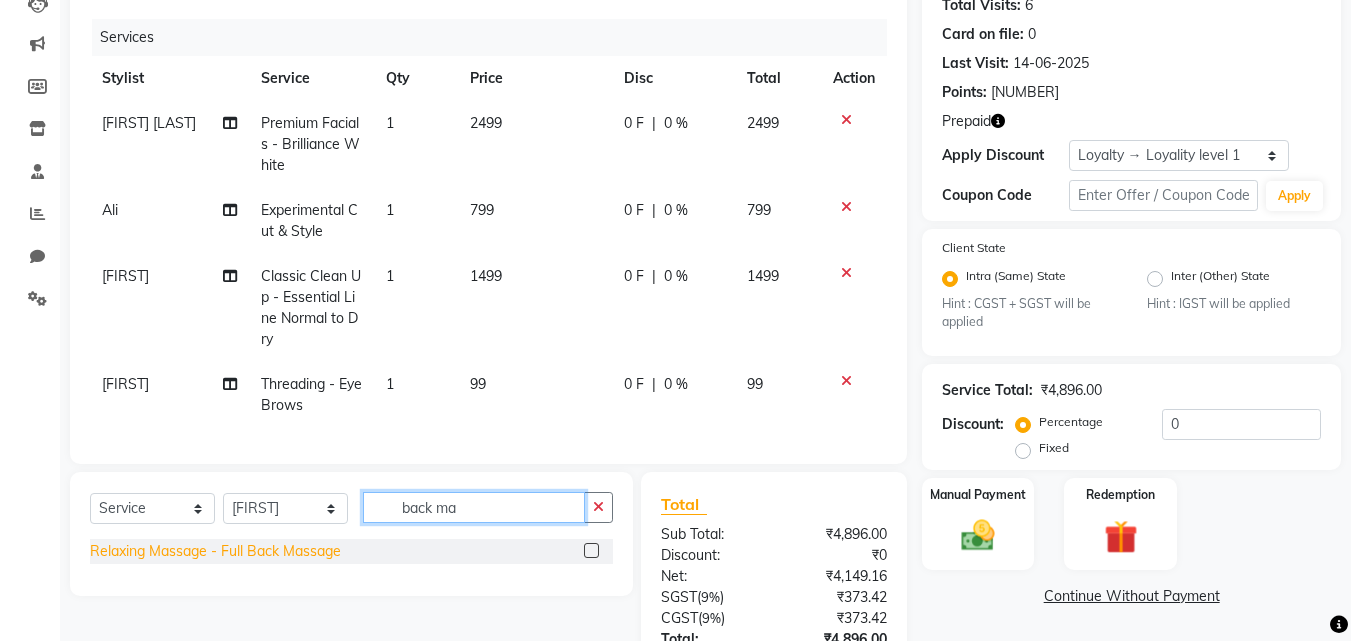 type on "back ma" 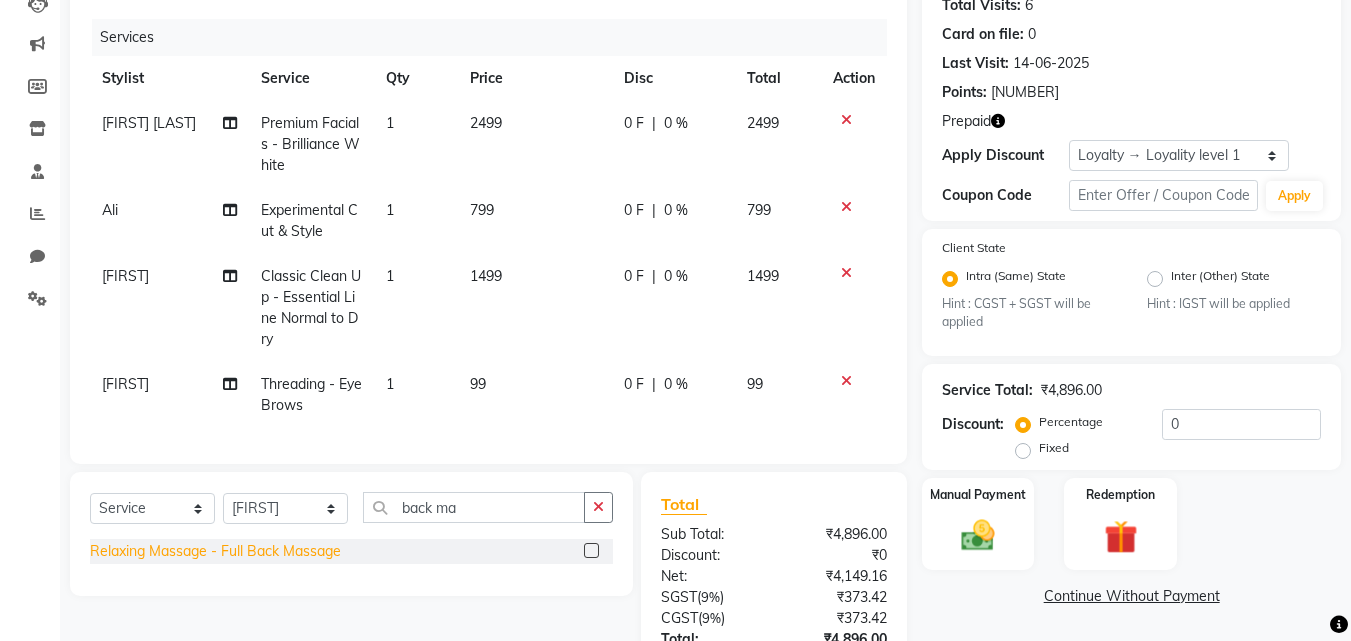 click on "Relaxing Massage - Full Back Massage" 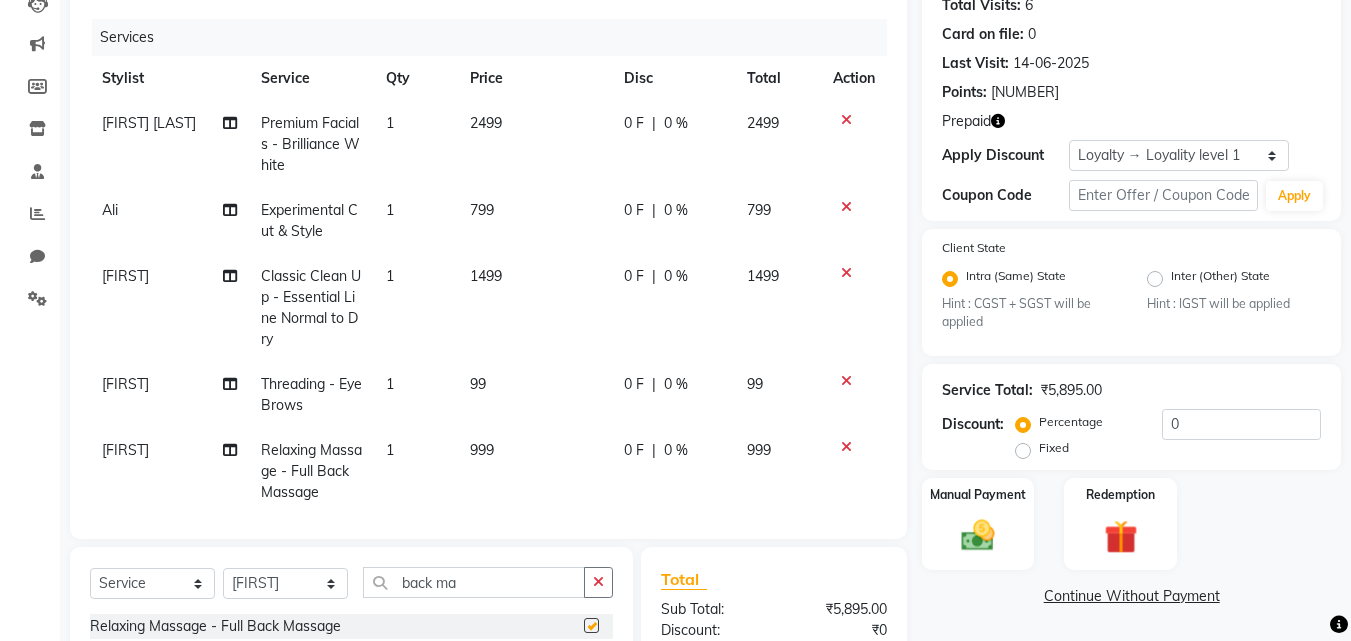 checkbox on "false" 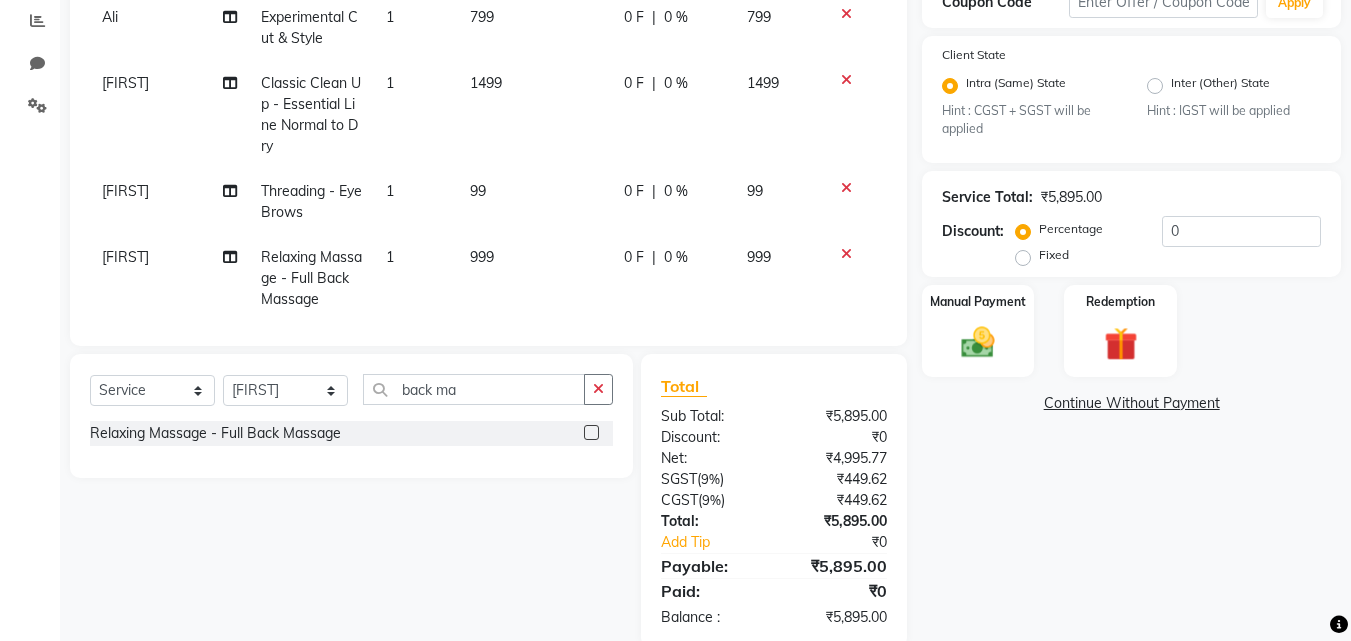 scroll, scrollTop: 429, scrollLeft: 0, axis: vertical 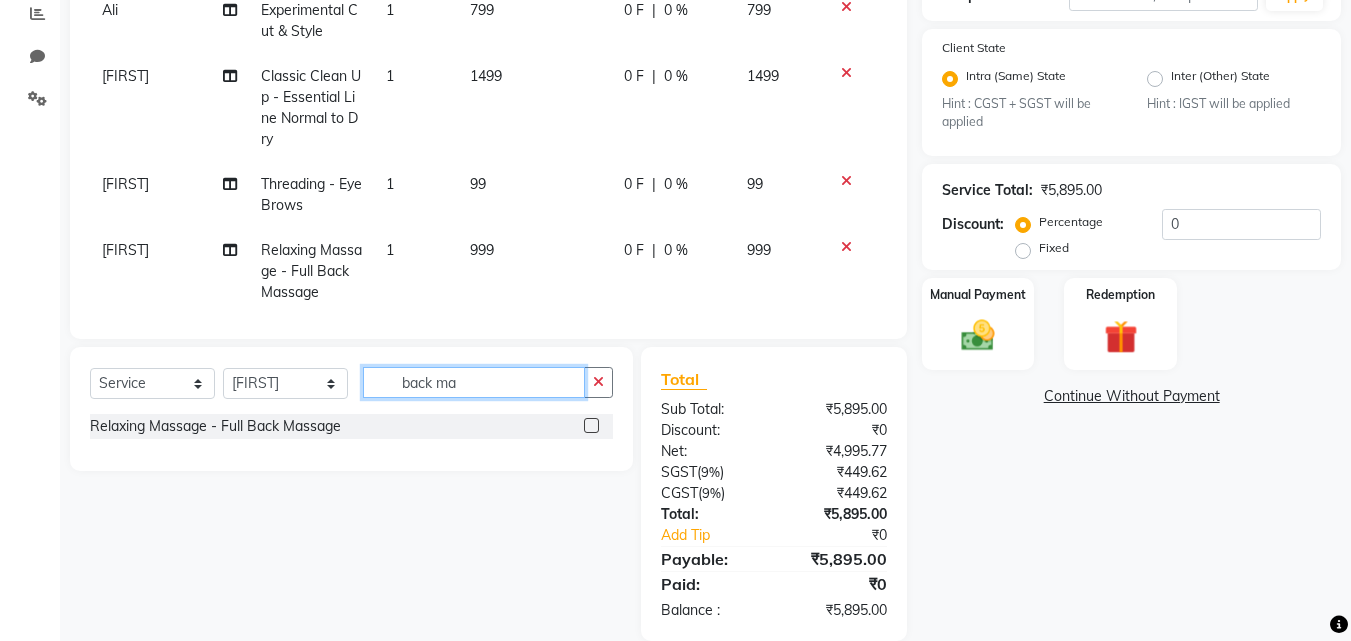 drag, startPoint x: 441, startPoint y: 379, endPoint x: 378, endPoint y: 384, distance: 63.1981 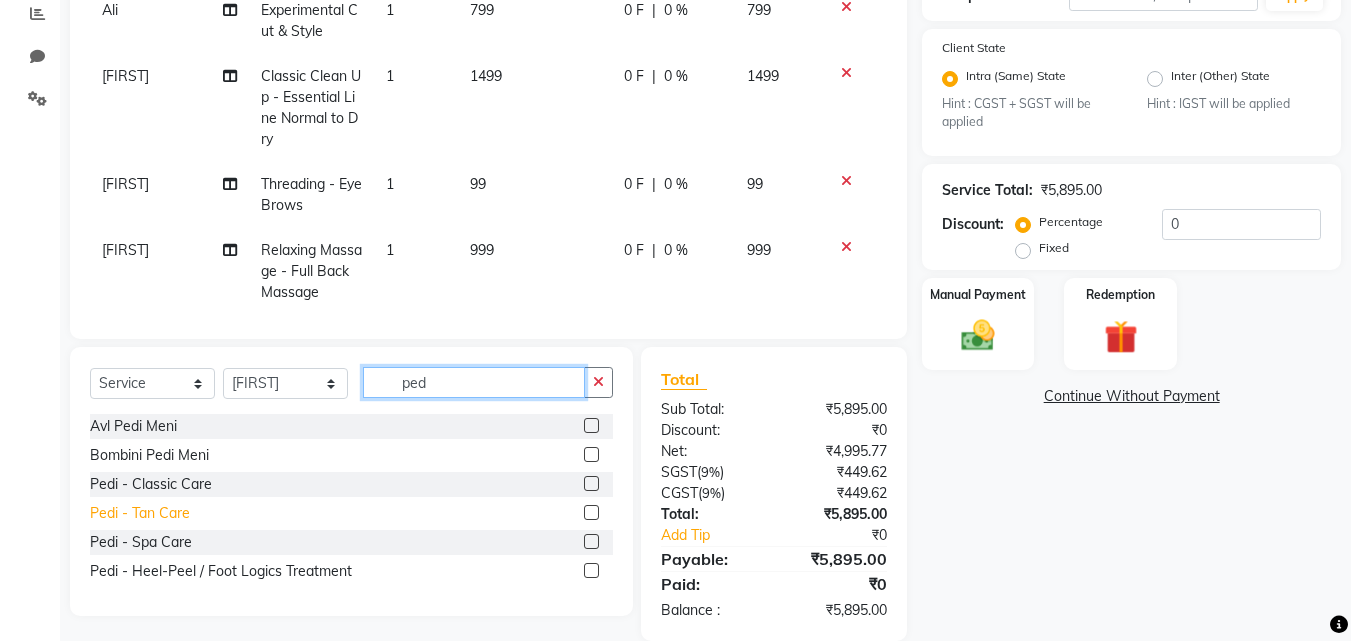 type on "ped" 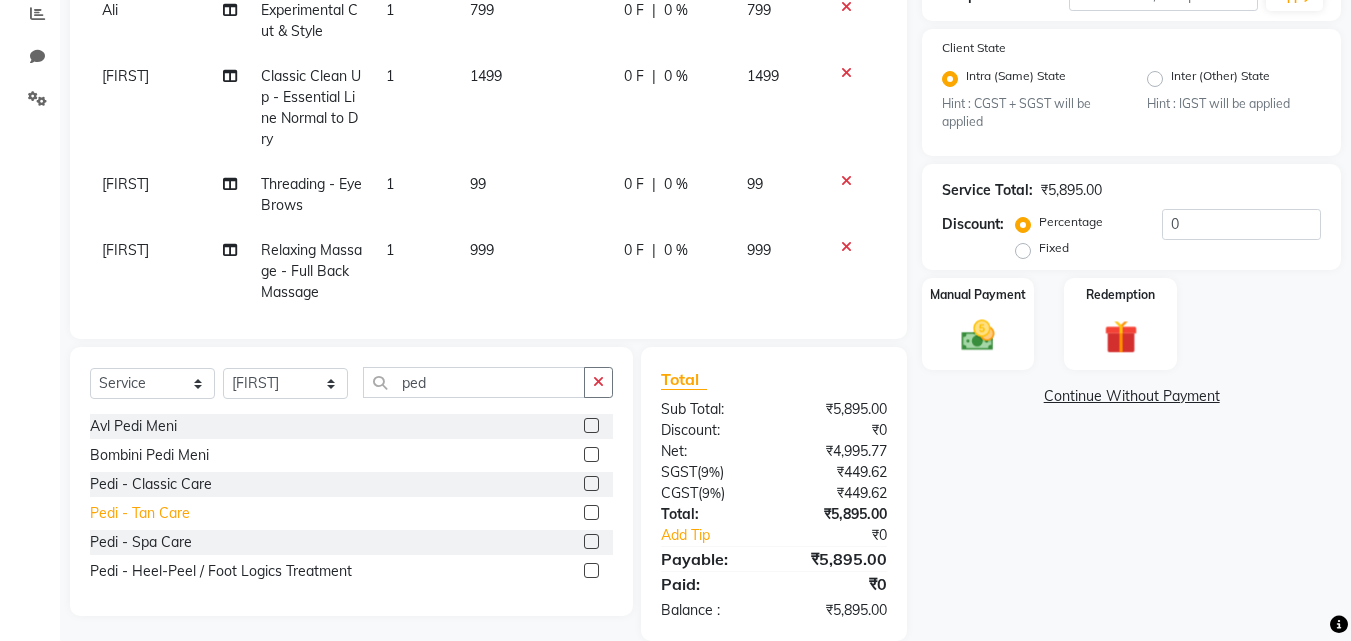click on "Pedi - Tan Care" 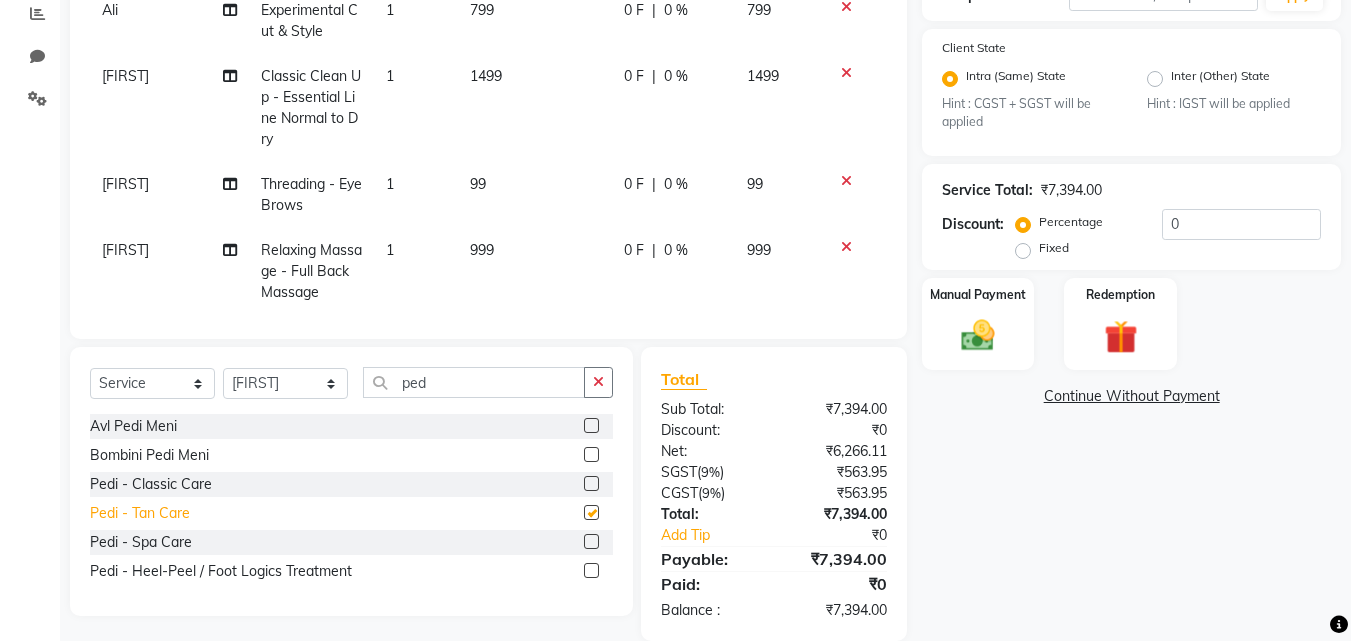checkbox on "false" 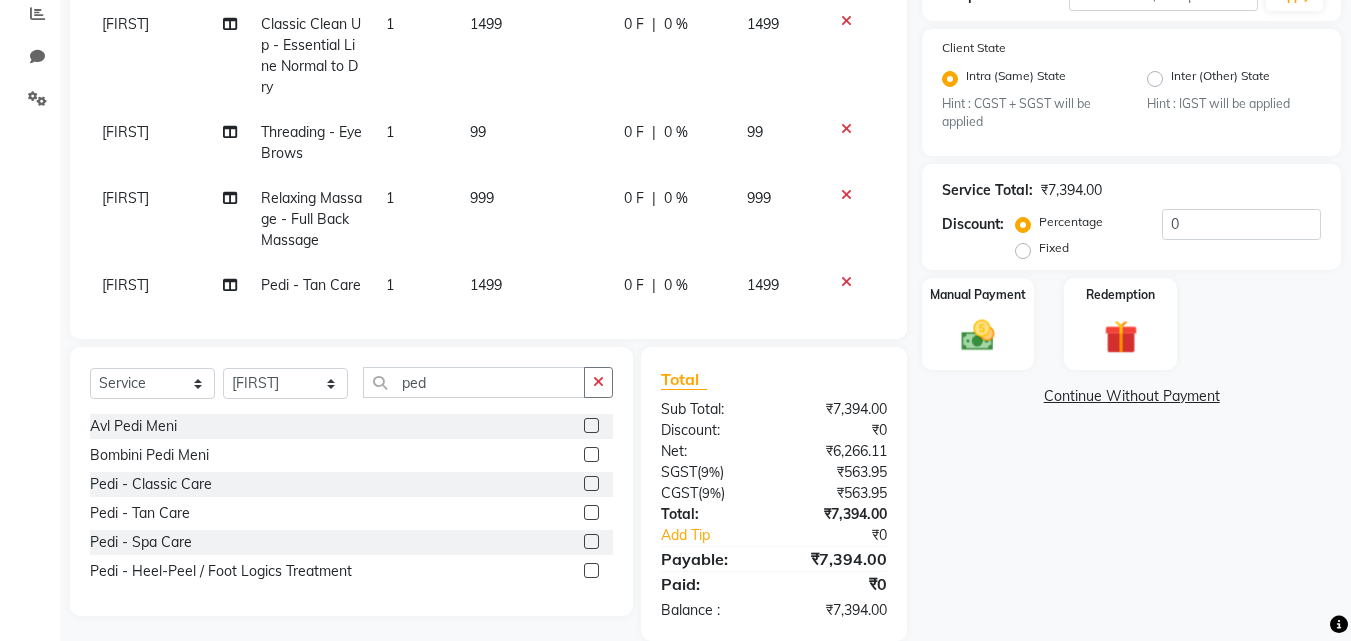 scroll, scrollTop: 93, scrollLeft: 0, axis: vertical 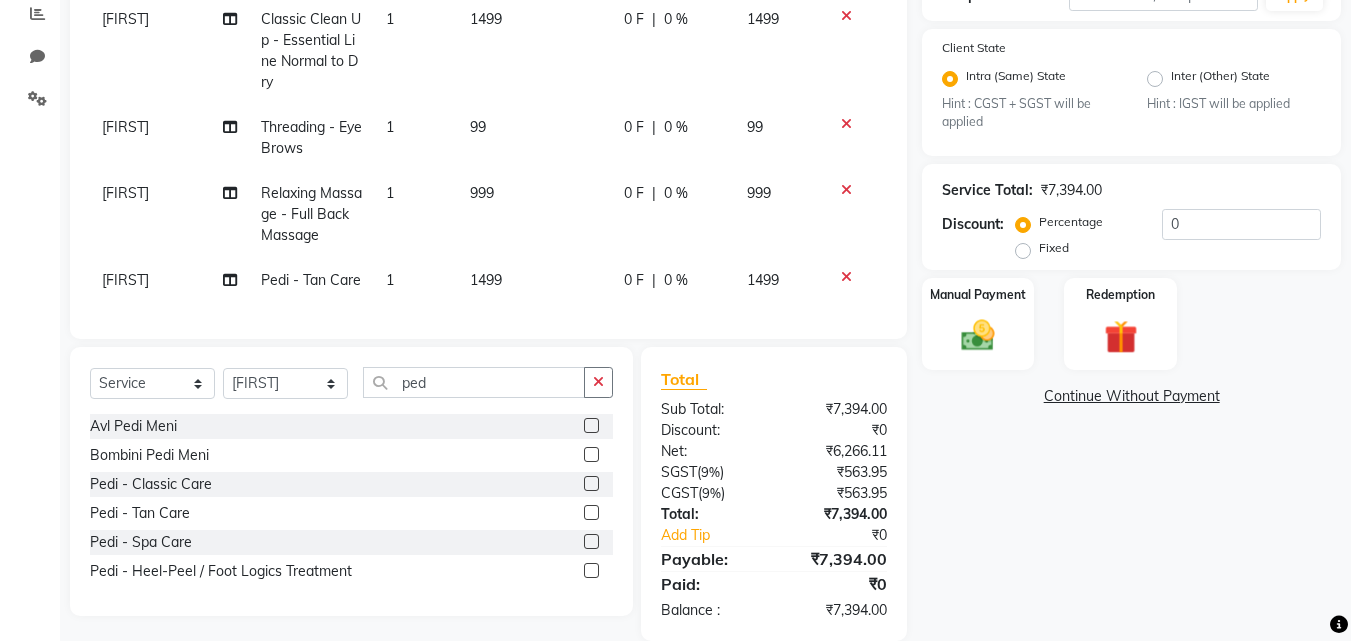 click on "Name: [FIRST]  Membership:  No Active Membership  Total Visits:  [NUMBER] Card on file:  [NUMBER] Last Visit:   [DATE] Points:   [NUMBER]  Prepaid Apply Discount Select  Loyalty → Loyality level [NUMBER]  Coupon Code Apply Client State Intra (Same) State Hint : [CODE] + [CODE] will be applied Inter (Other) State Hint : [CODE] will be applied Service Total:  ₹[PRICE]  Discount:  Percentage   Fixed  [NUMBER] Manual Payment Redemption  Continue Without Payment" 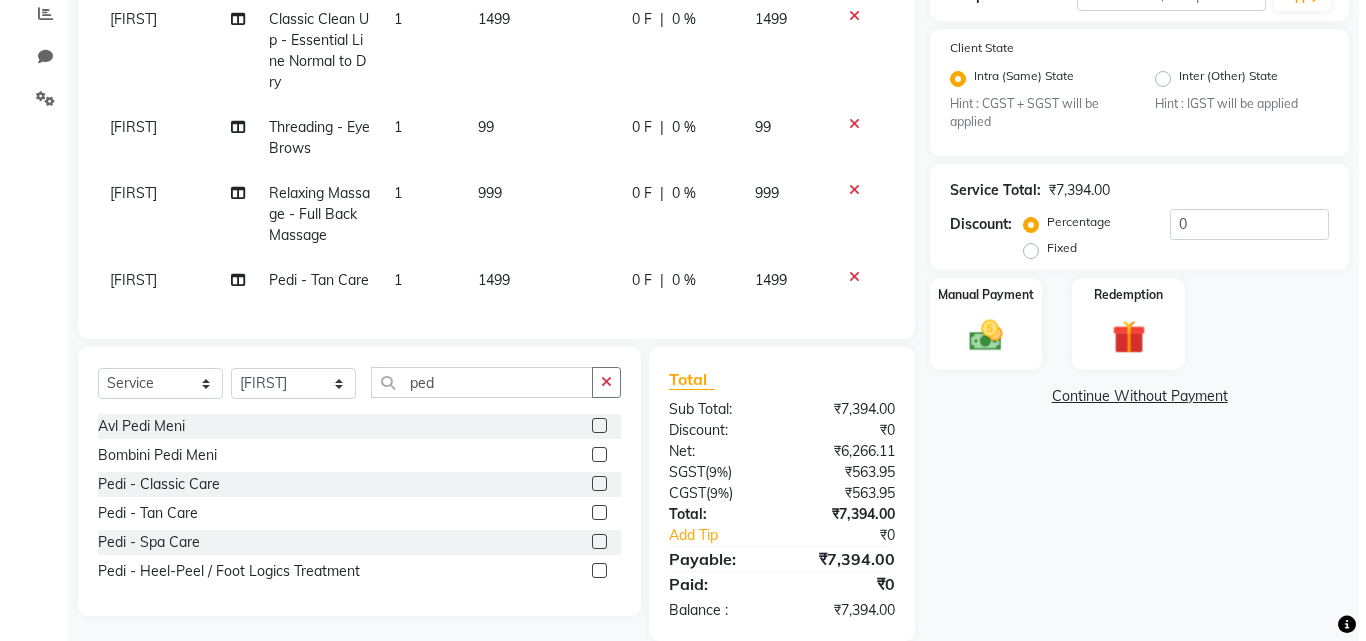 scroll, scrollTop: 0, scrollLeft: 0, axis: both 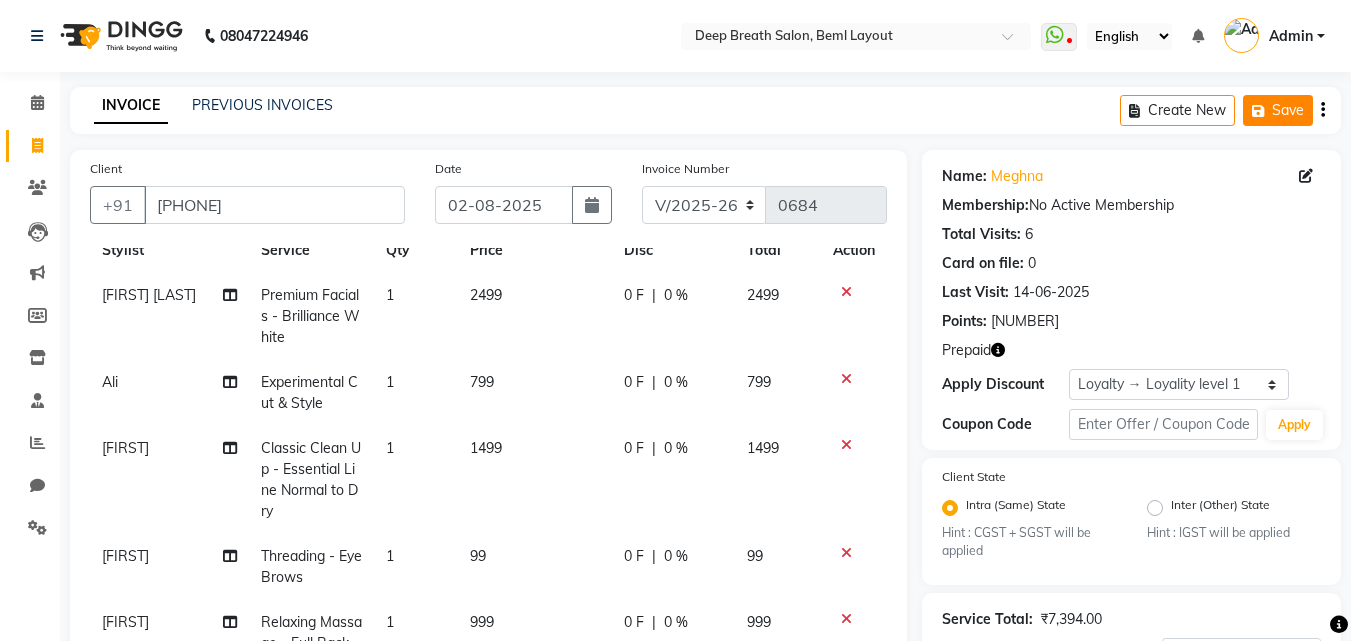 click on "Save" 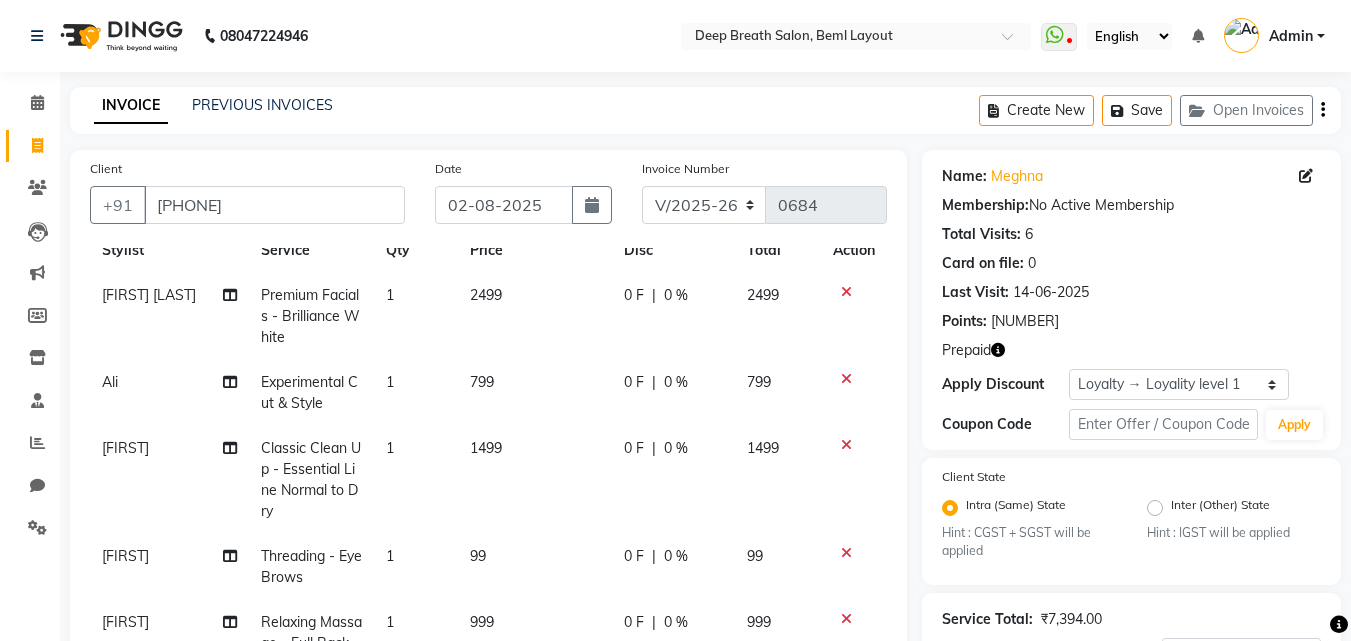 type 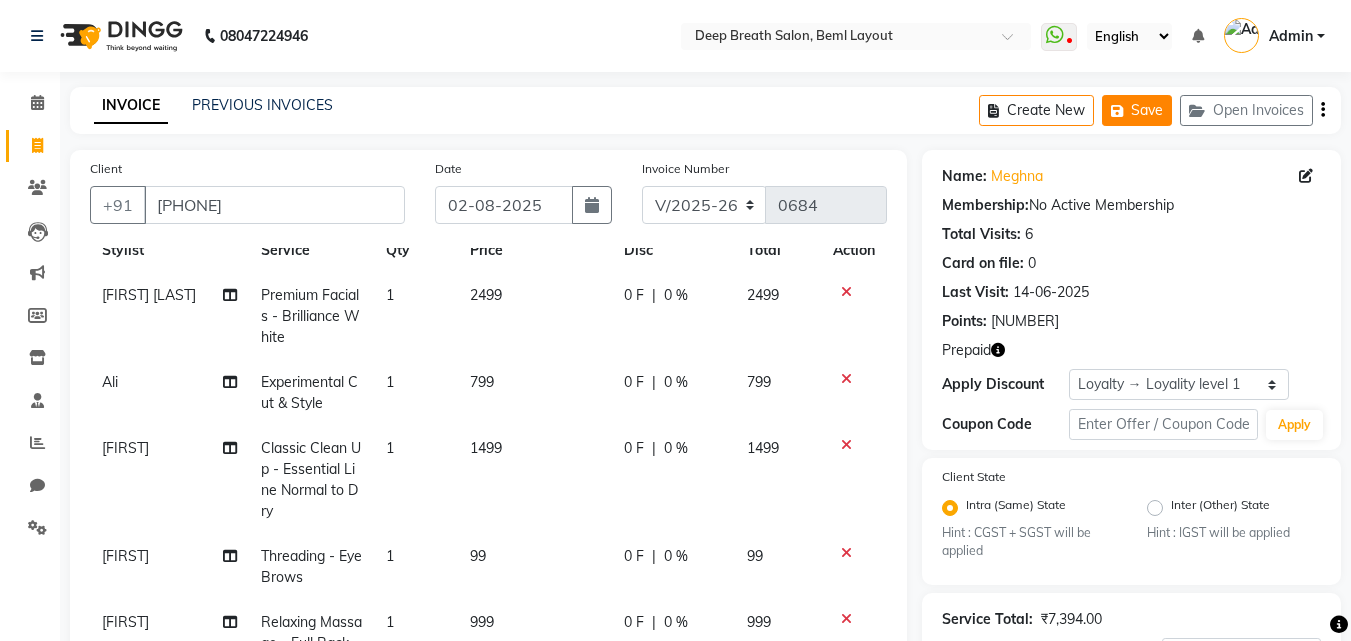 click on "Save" 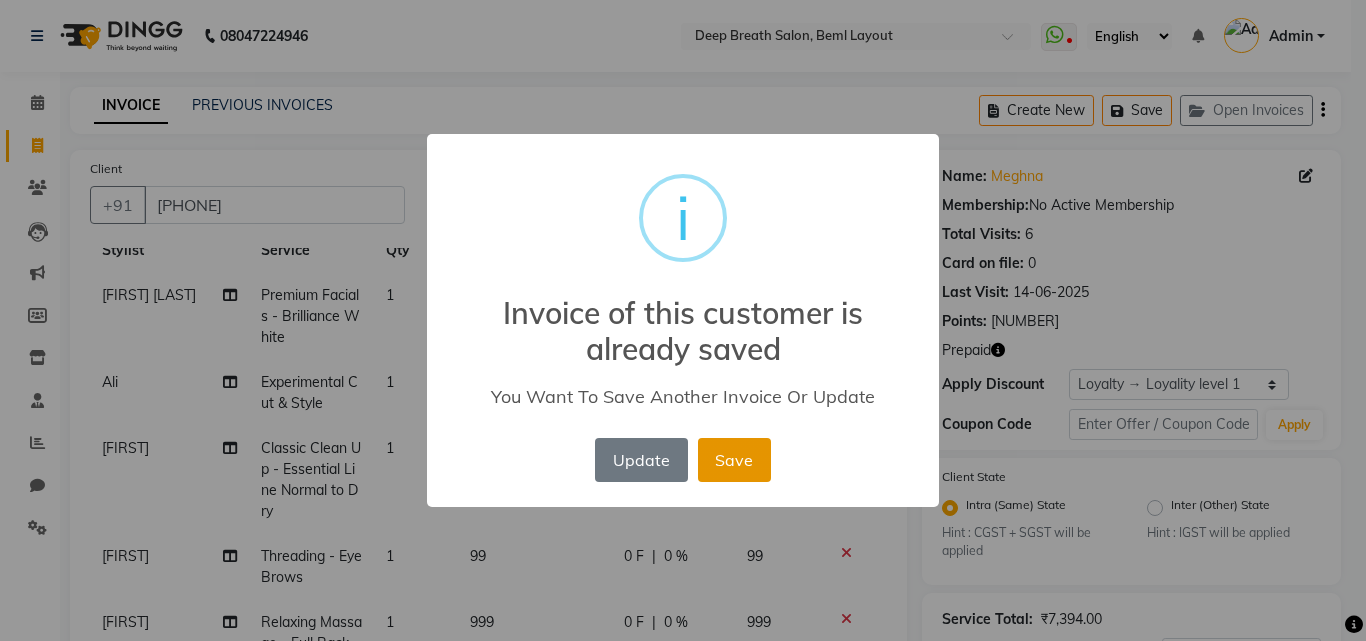 click on "Save" at bounding box center [734, 460] 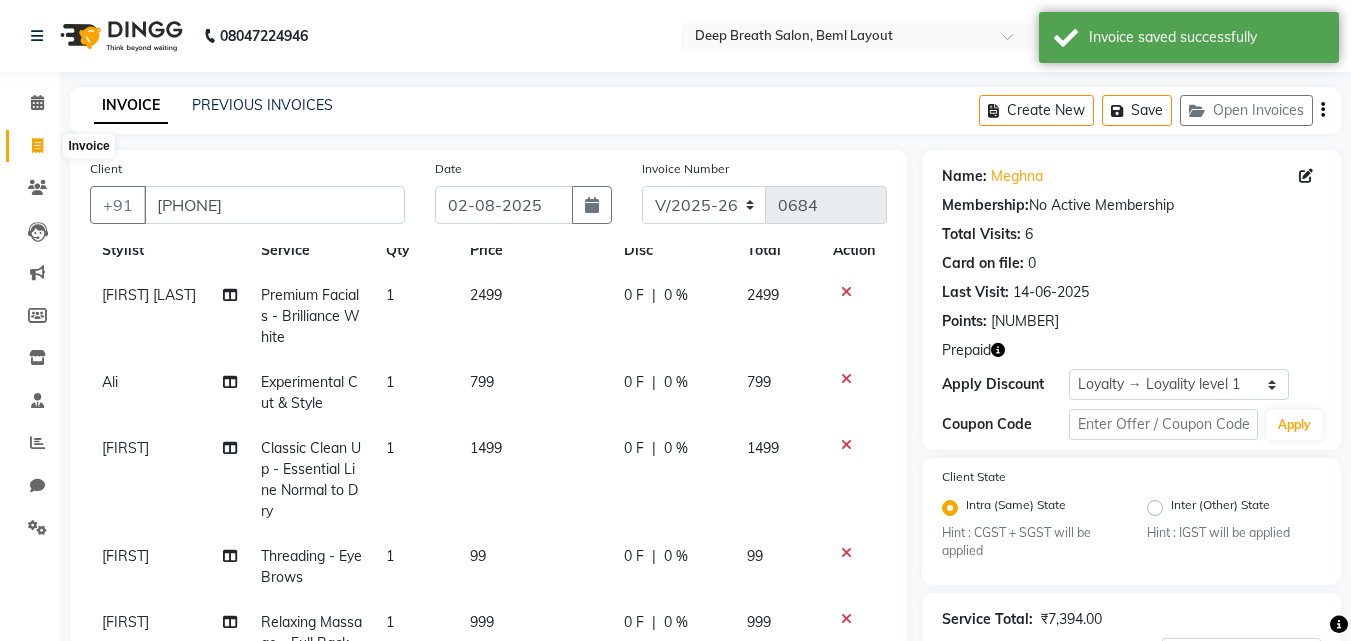 click 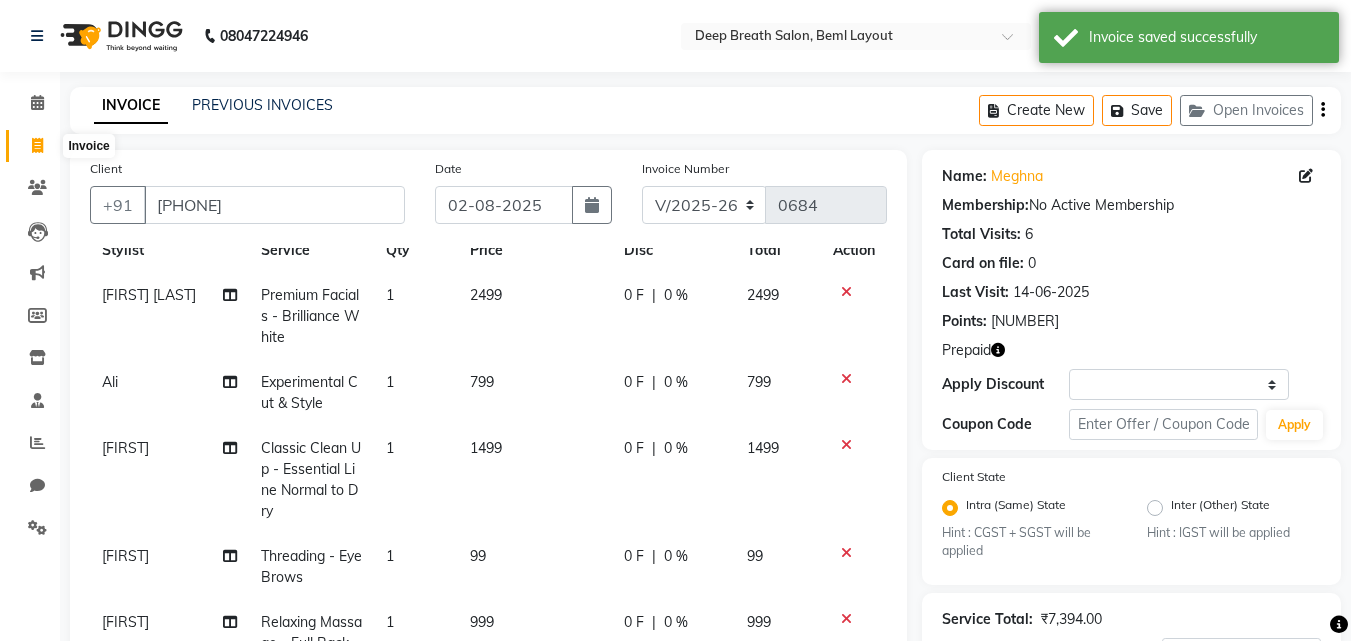 select on "4101" 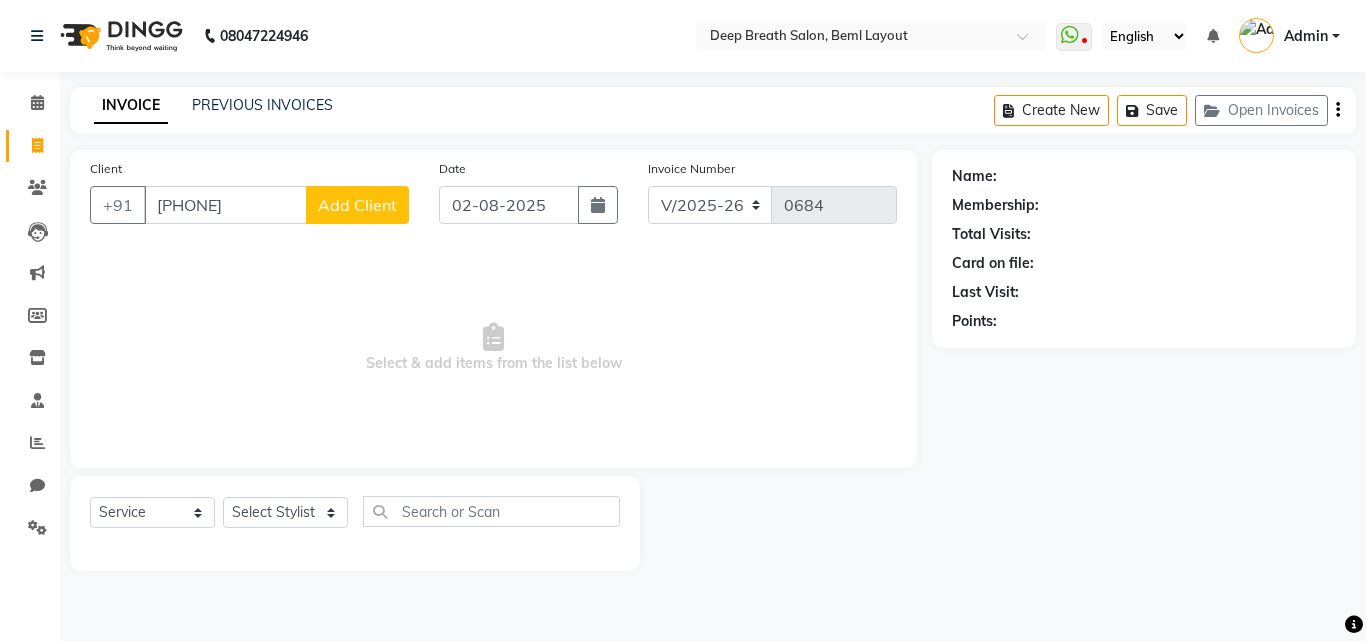 type on "[PHONE]" 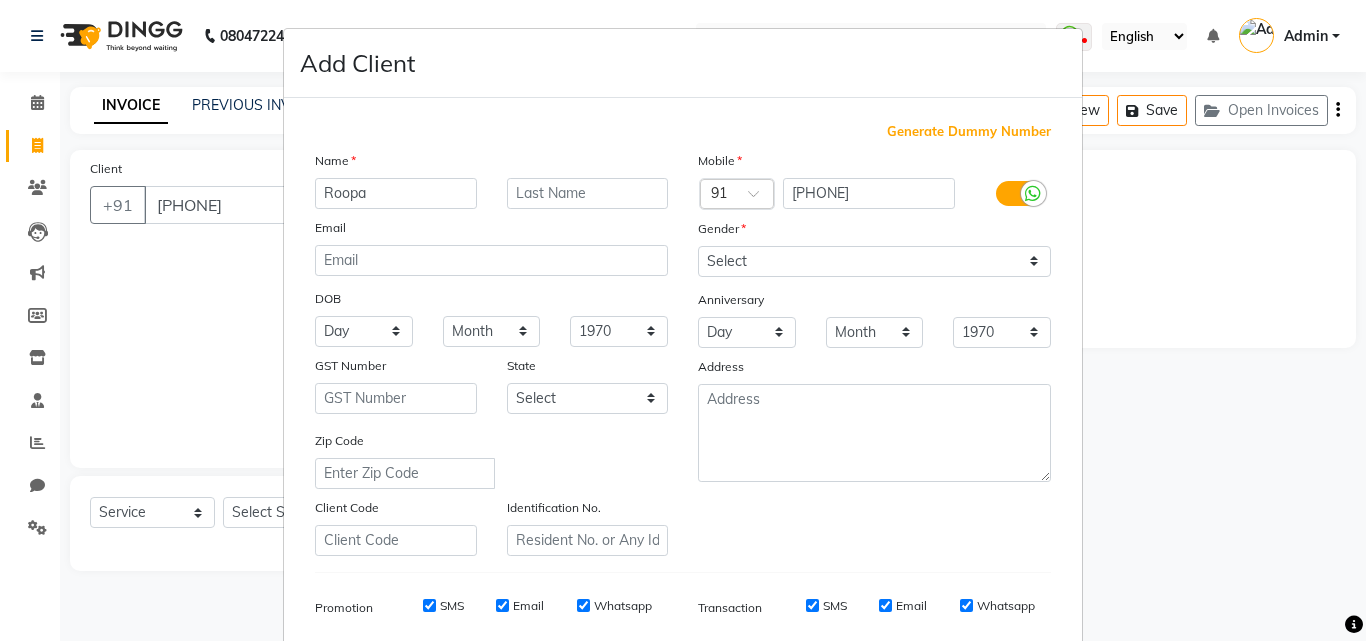 type on "Roopa" 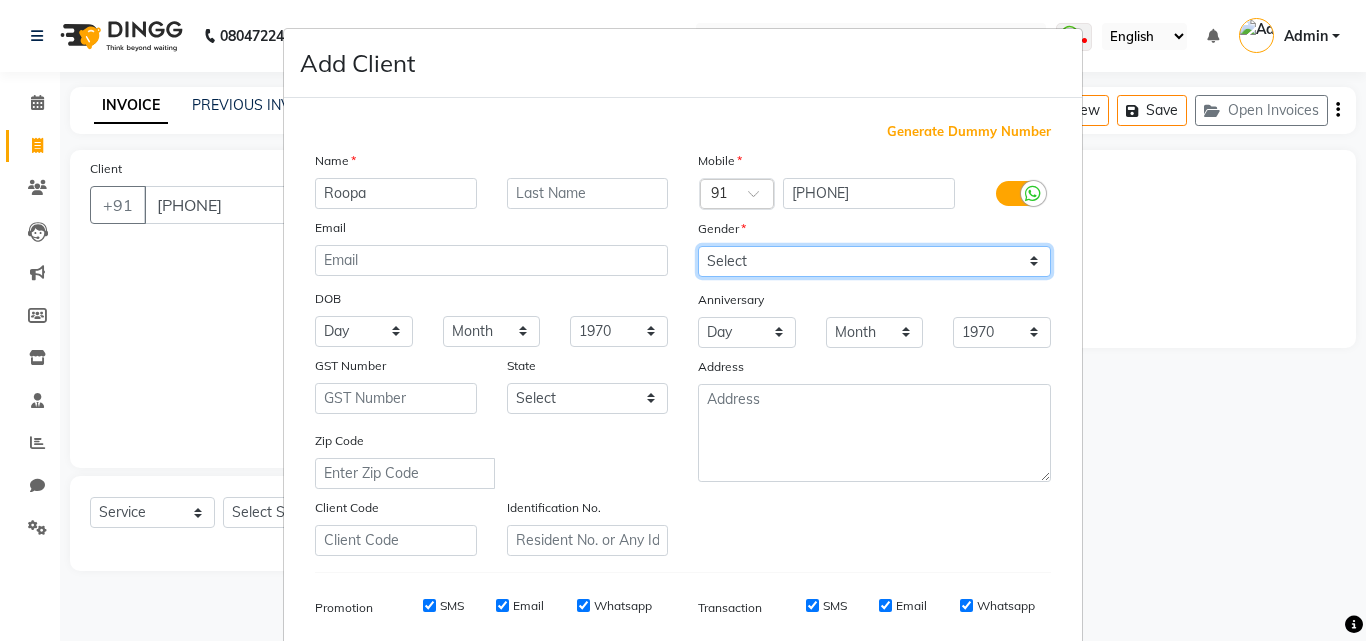 click on "Select Male Female Other Prefer Not To Say" at bounding box center (874, 261) 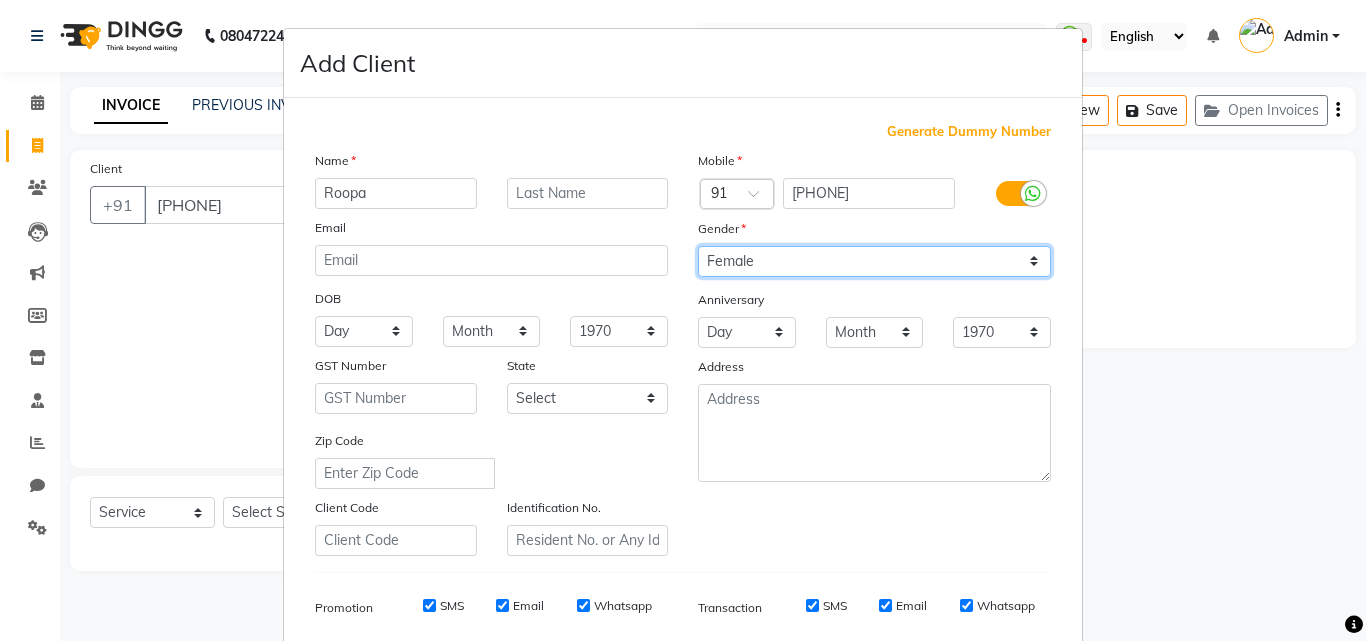 click on "Select Male Female Other Prefer Not To Say" at bounding box center [874, 261] 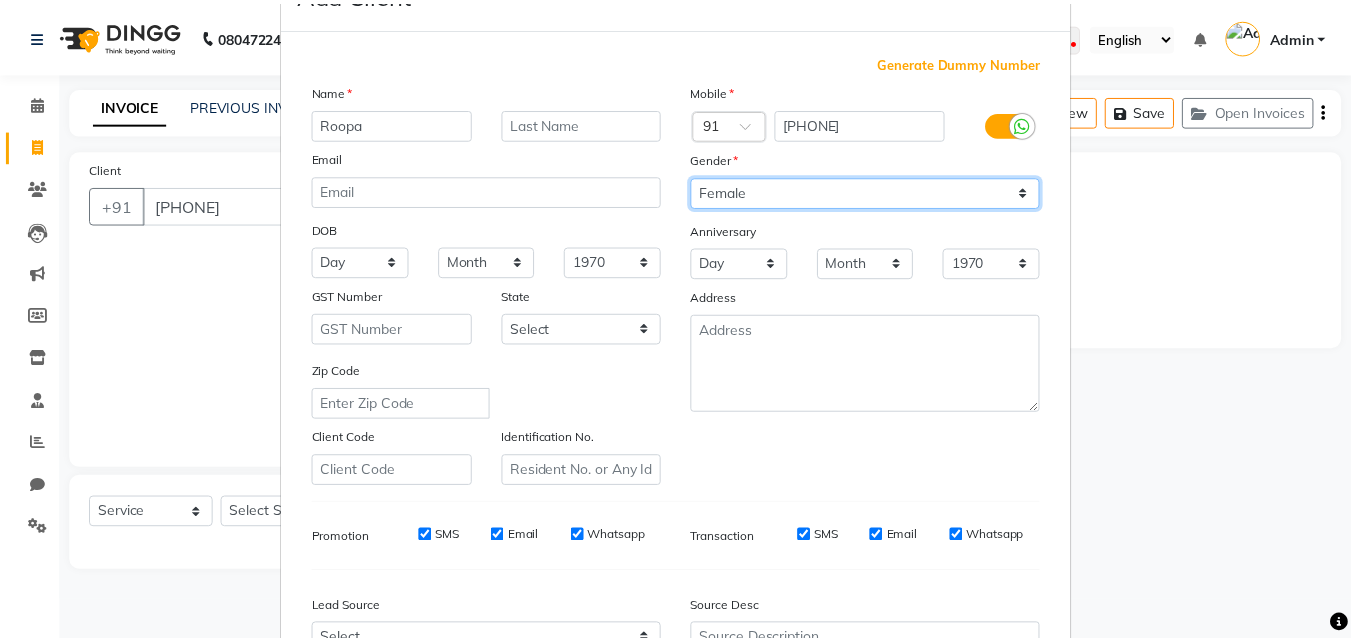 scroll, scrollTop: 282, scrollLeft: 0, axis: vertical 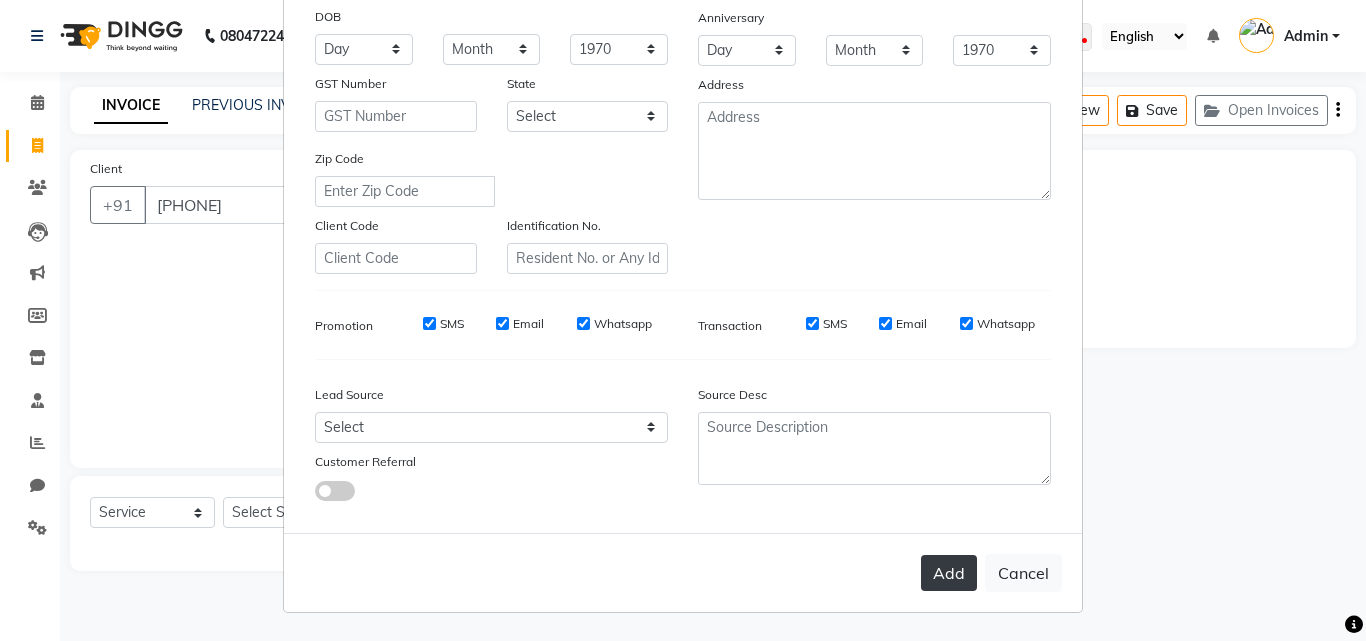 click on "Add" at bounding box center [949, 573] 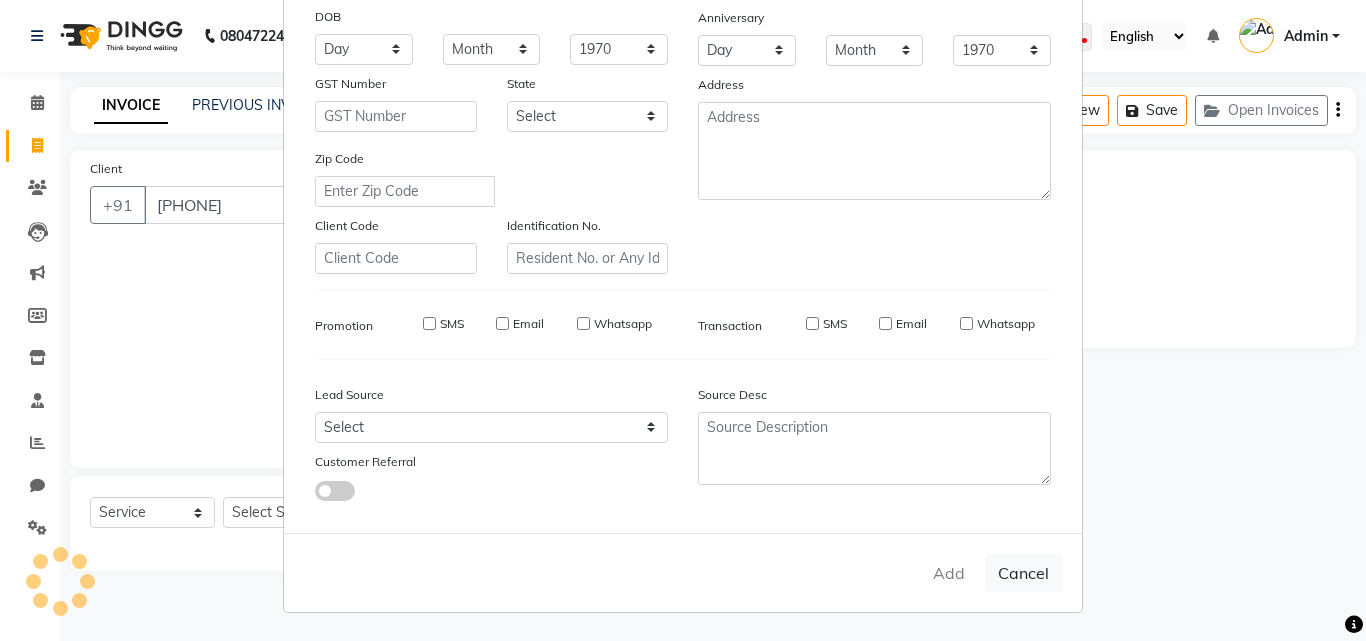 type 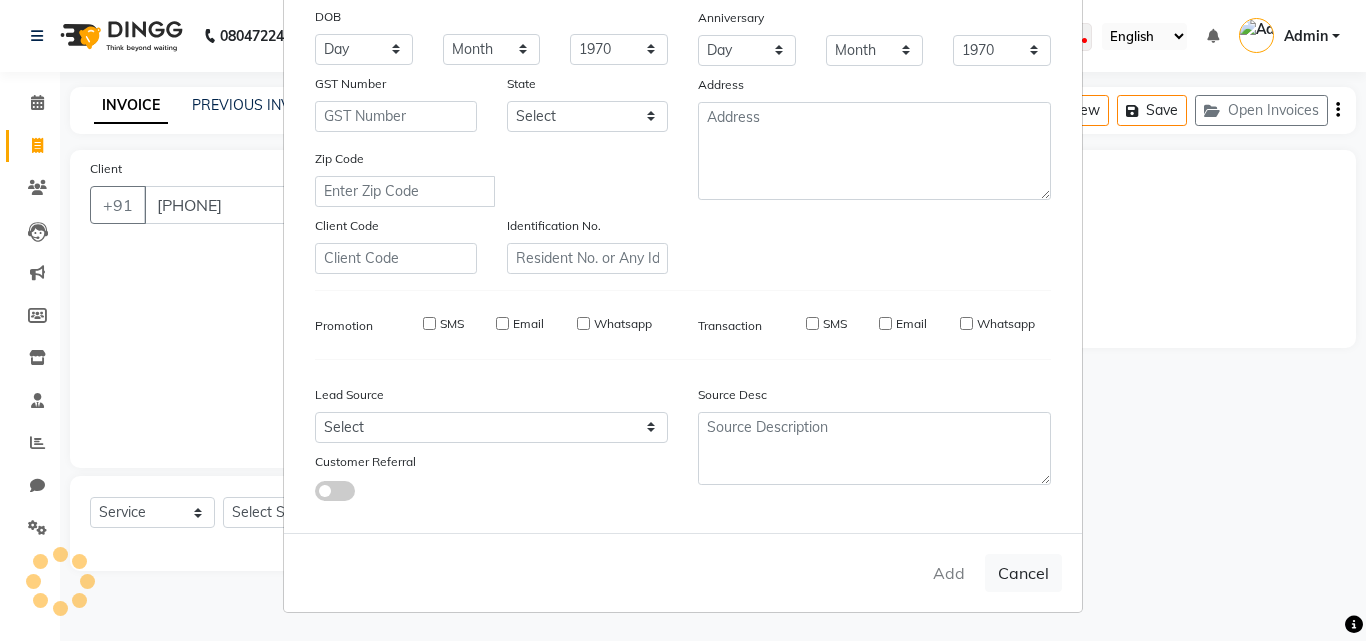 select 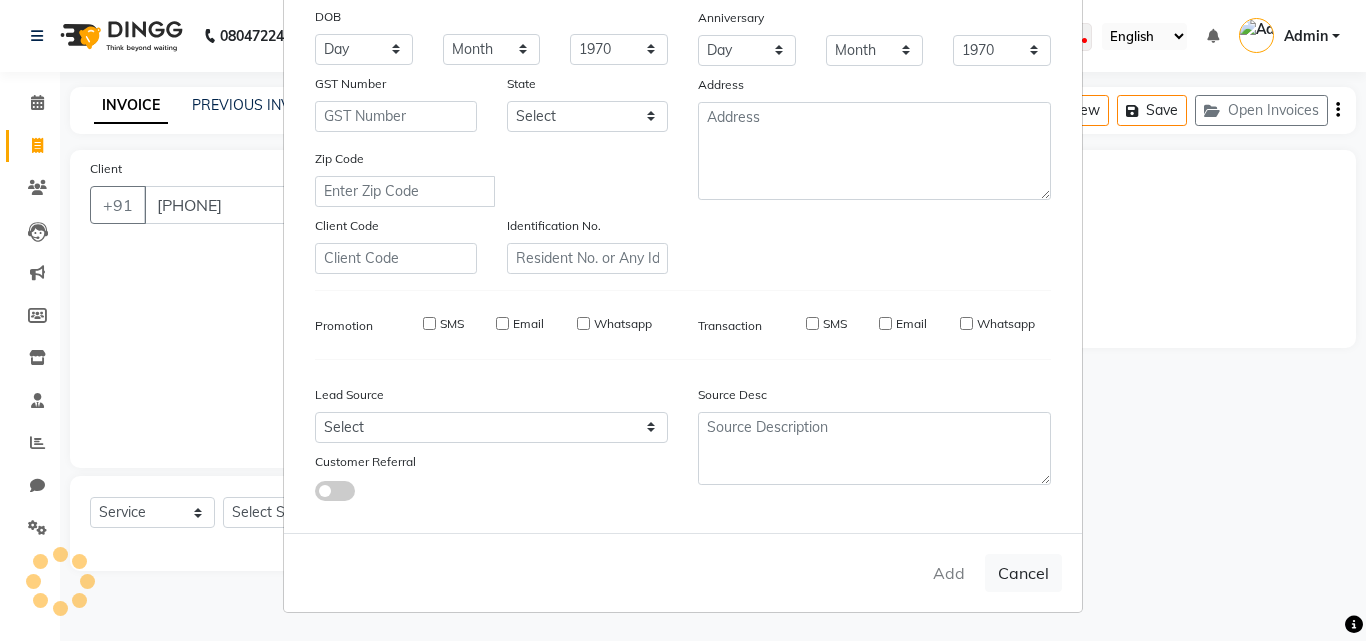 select 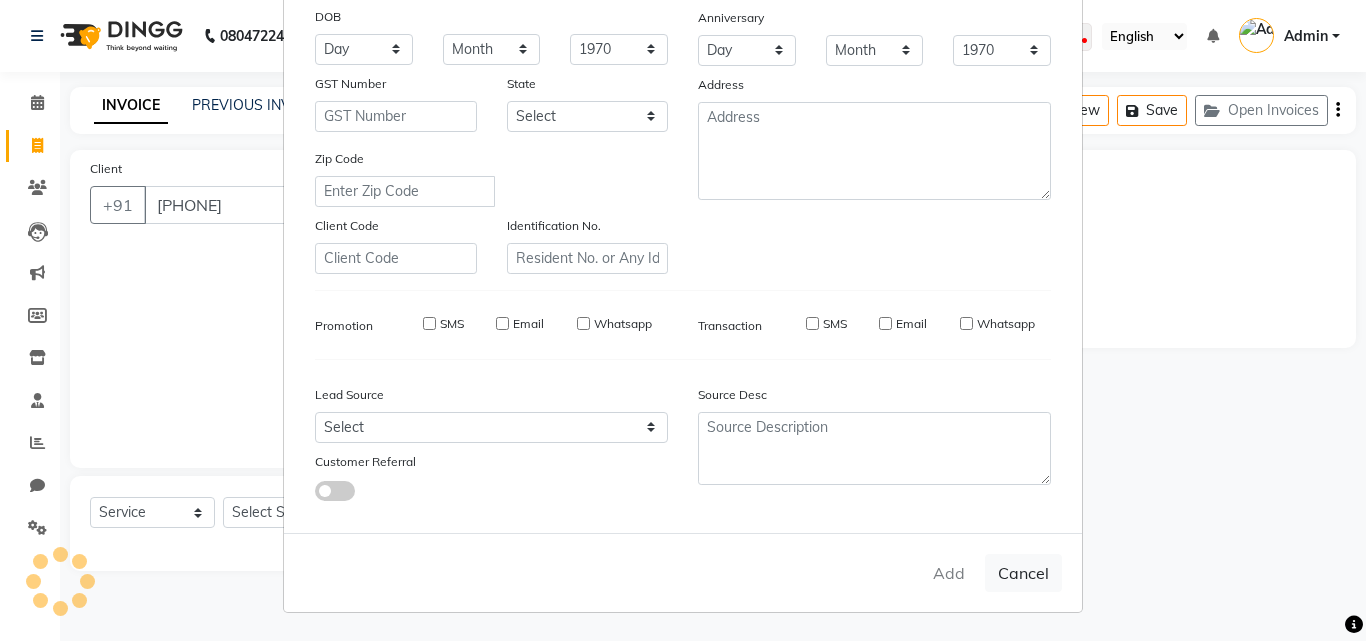 select 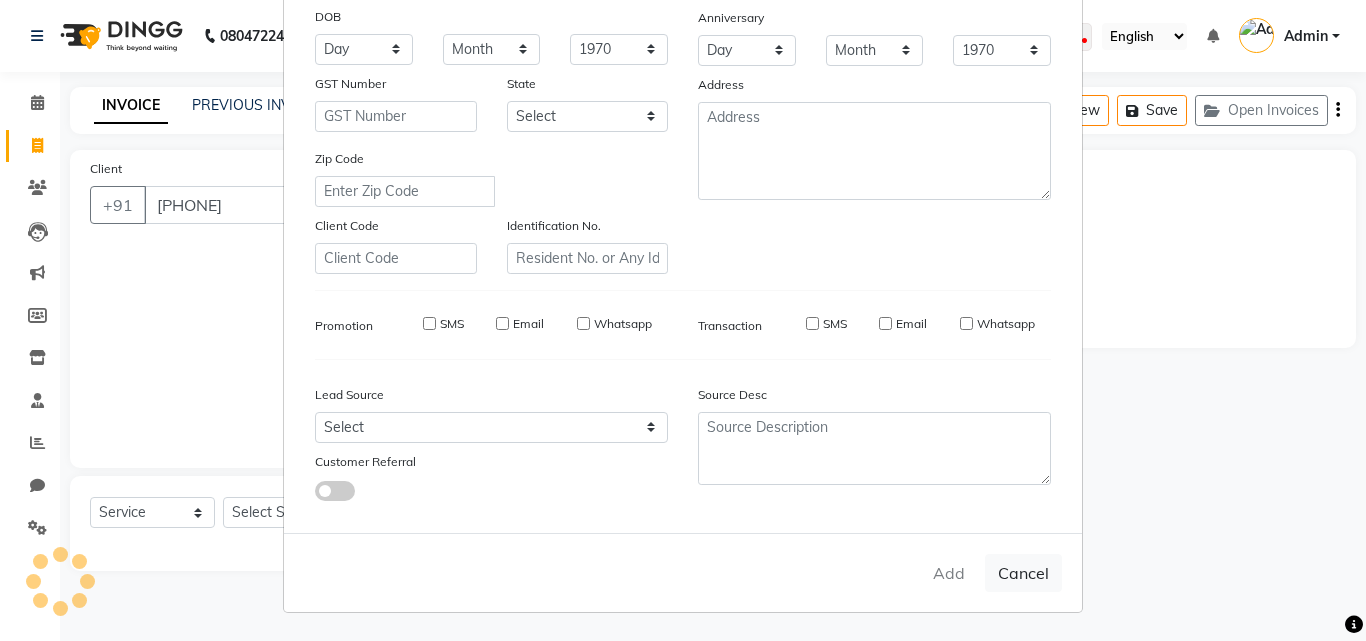 checkbox on "false" 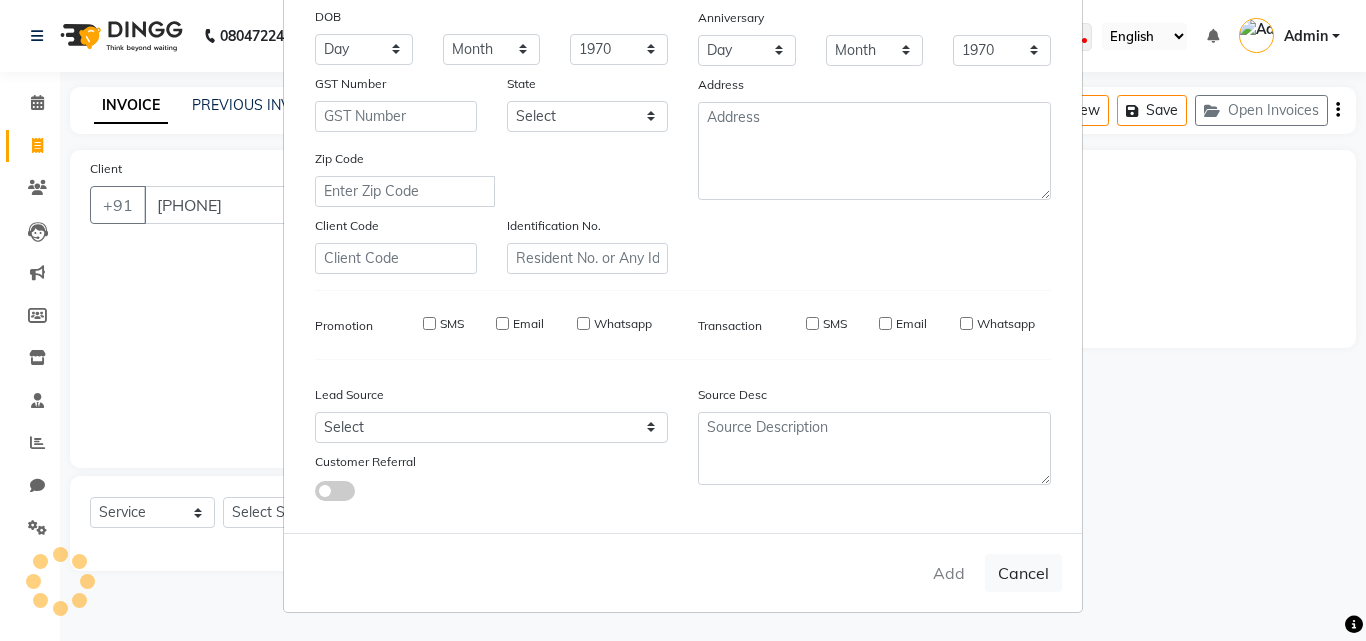 checkbox on "false" 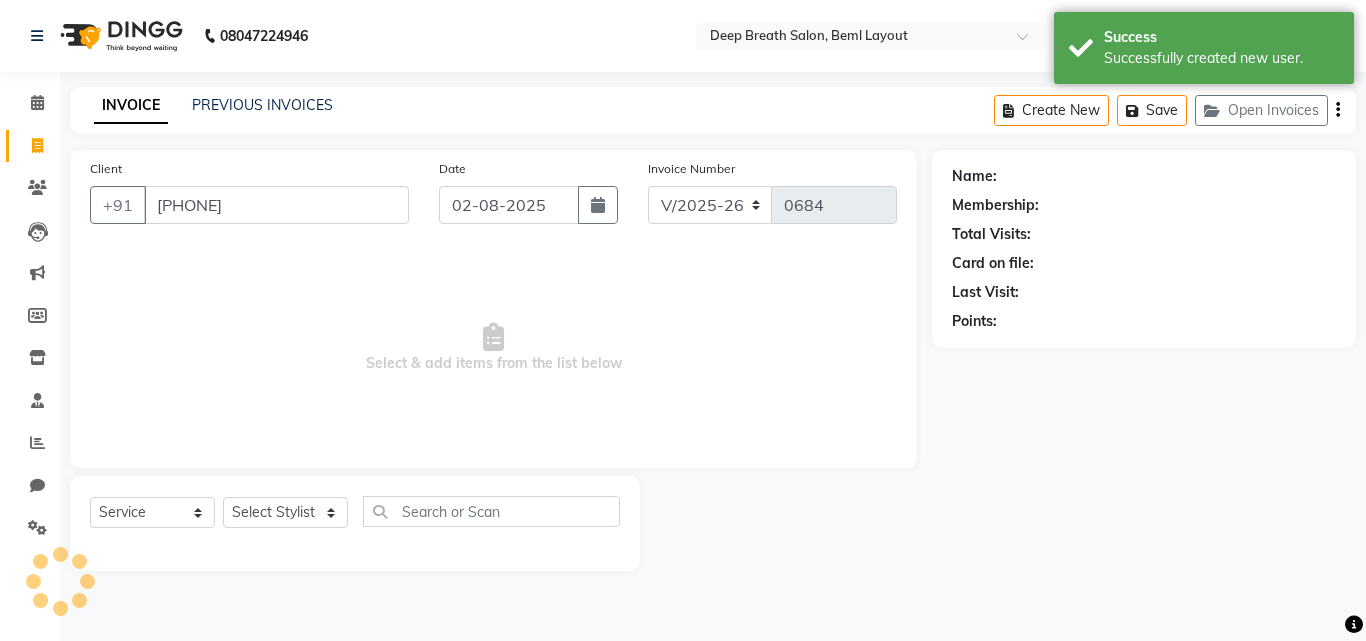 select on "1: Object" 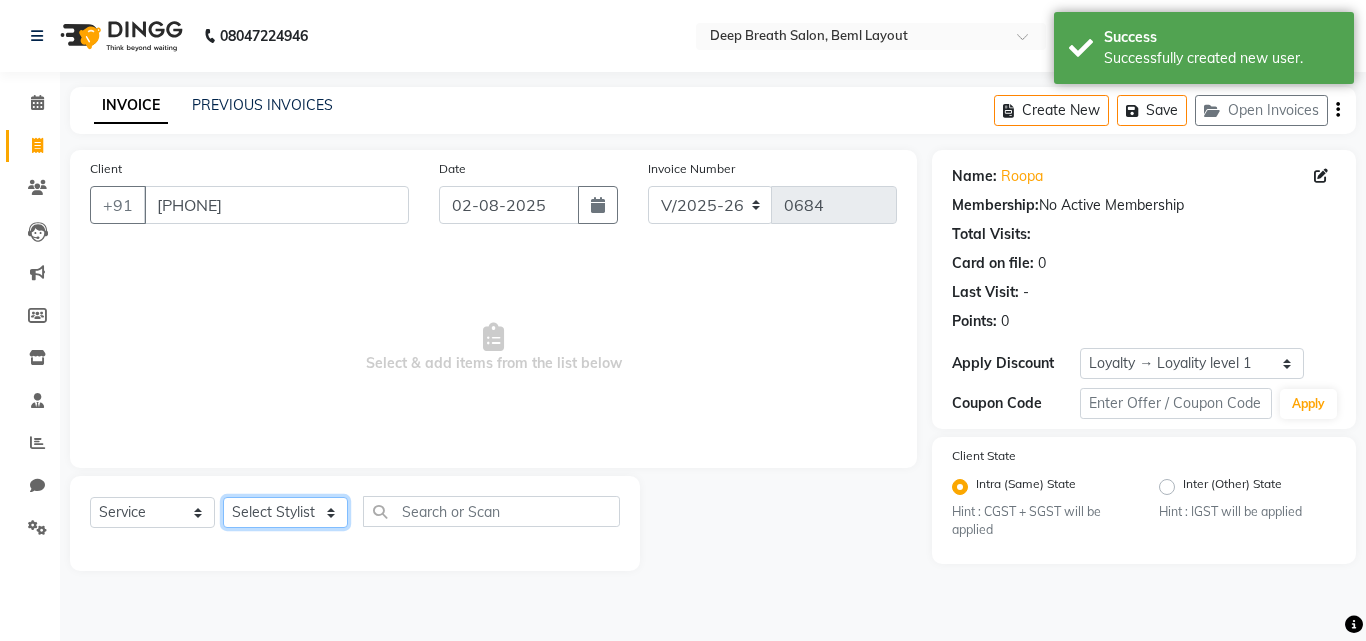 click on "Select Stylist [DESIGNATION] [DESIGNATION] [DESIGNATION] [DESIGNATION] [DESIGNATION] [DESIGNATION] [DESIGNATION] [DESIGNATION] [DESIGNATION] [DESIGNATION] [DESIGNATION] [DESIGNATION] [DESIGNATION] [DESIGNATION] [DESIGNATION] [DESIGNATION] [DESIGNATION]" 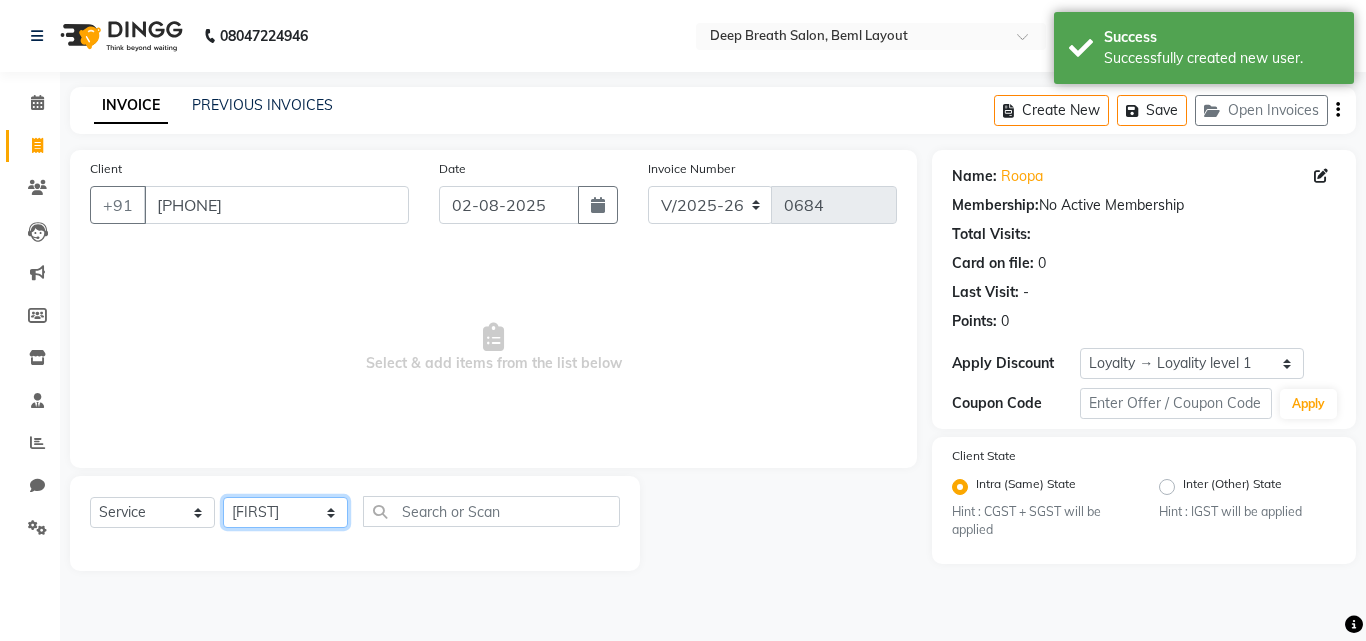 click on "Select Stylist [DESIGNATION] [DESIGNATION] [DESIGNATION] [DESIGNATION] [DESIGNATION] [DESIGNATION] [DESIGNATION] [DESIGNATION] [DESIGNATION] [DESIGNATION] [DESIGNATION] [DESIGNATION] [DESIGNATION] [DESIGNATION] [DESIGNATION] [DESIGNATION] [DESIGNATION]" 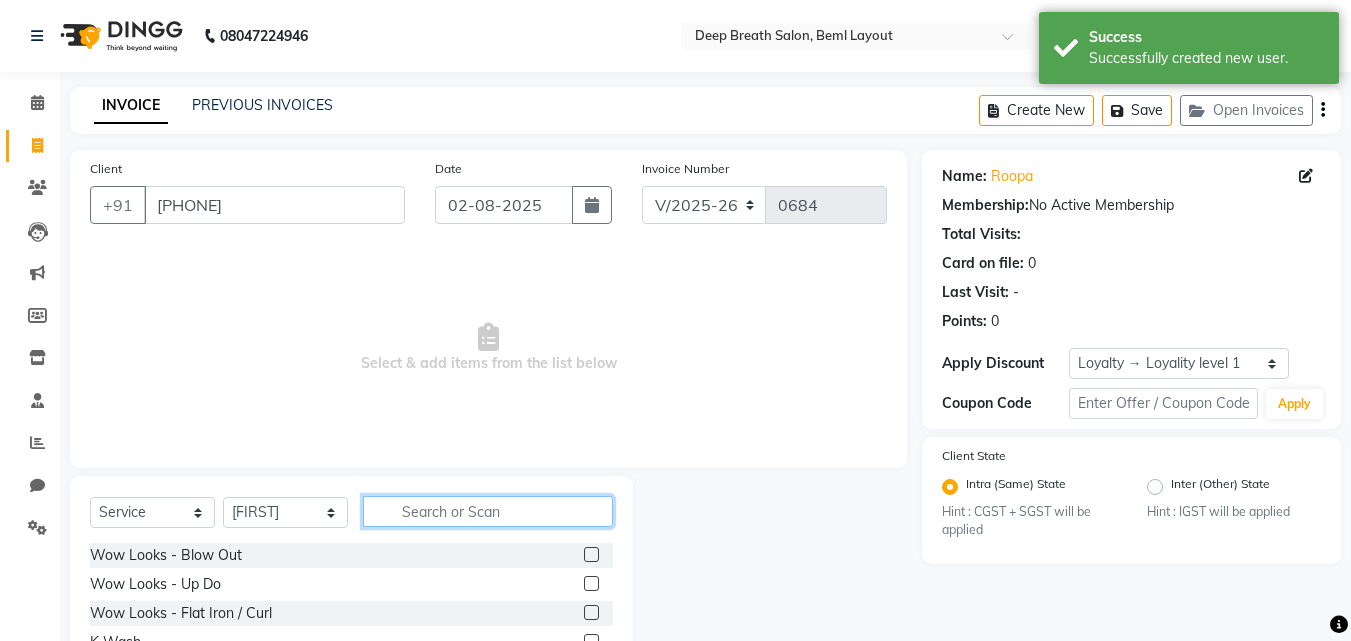 click 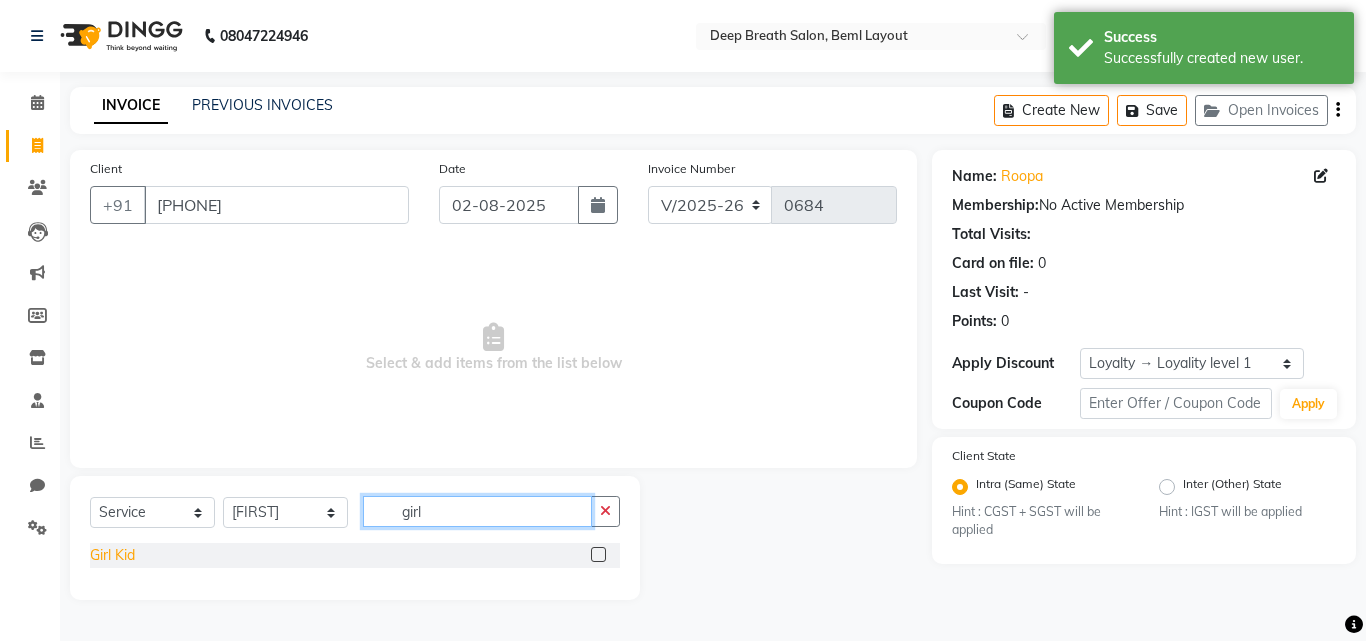 type on "girl" 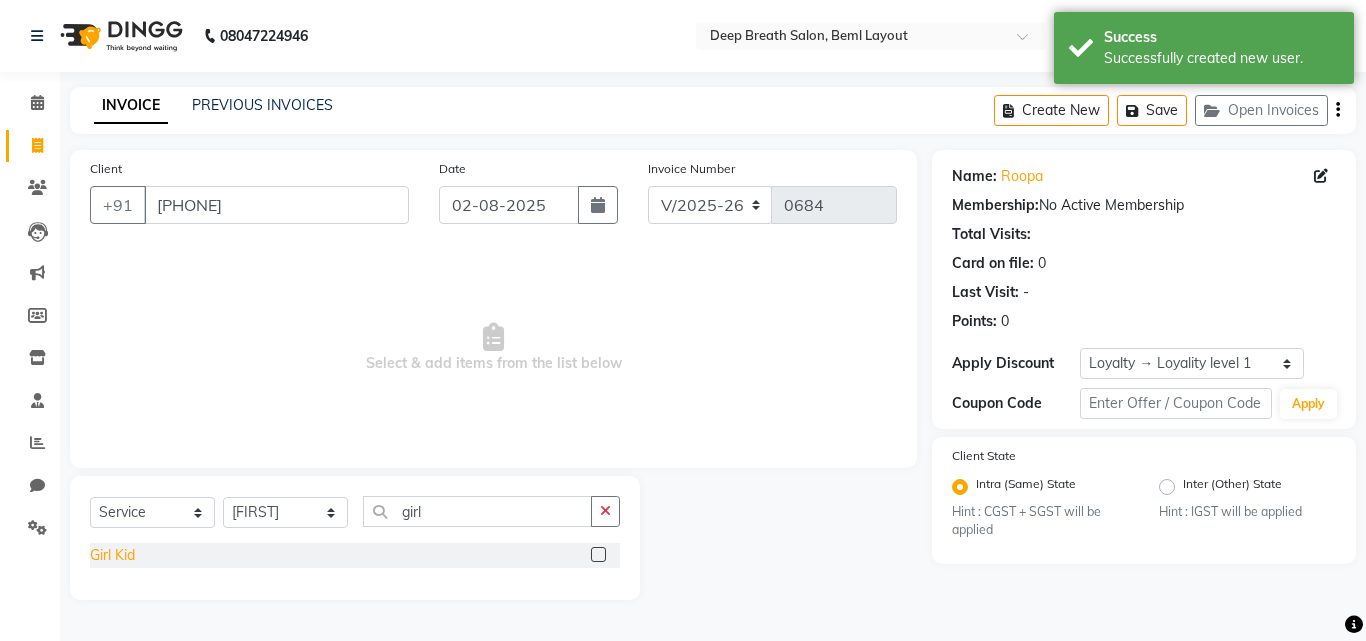 click on "Girl Kid" 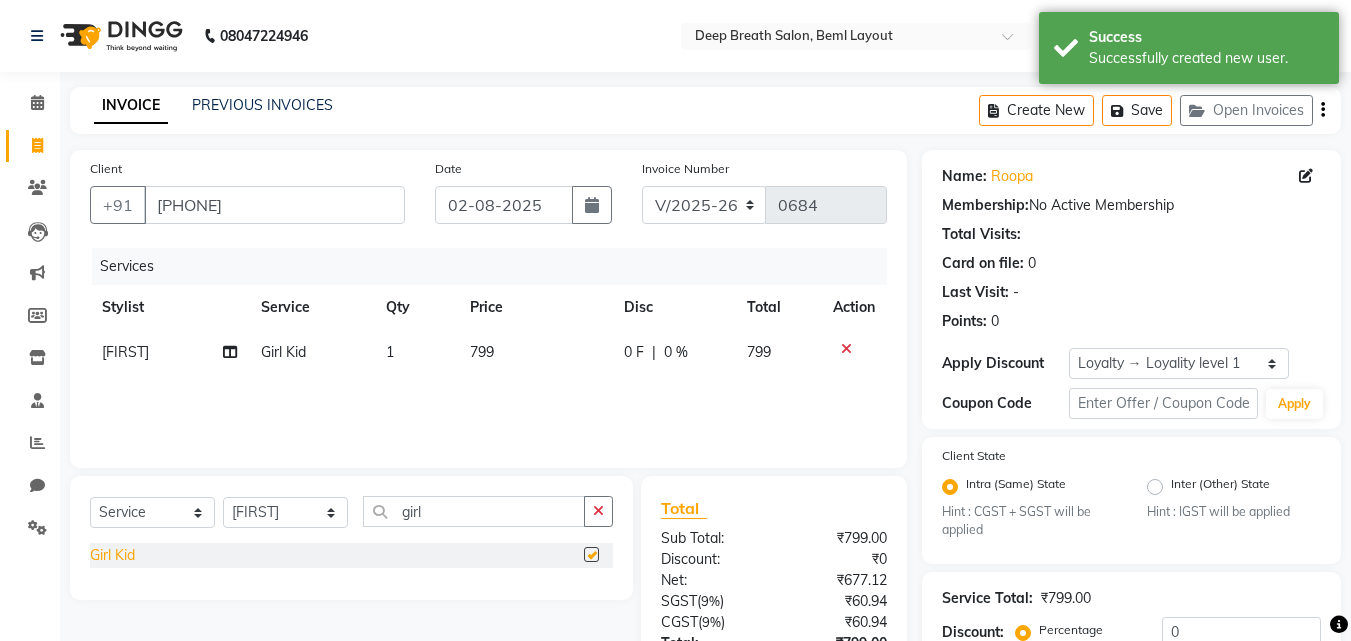 checkbox on "false" 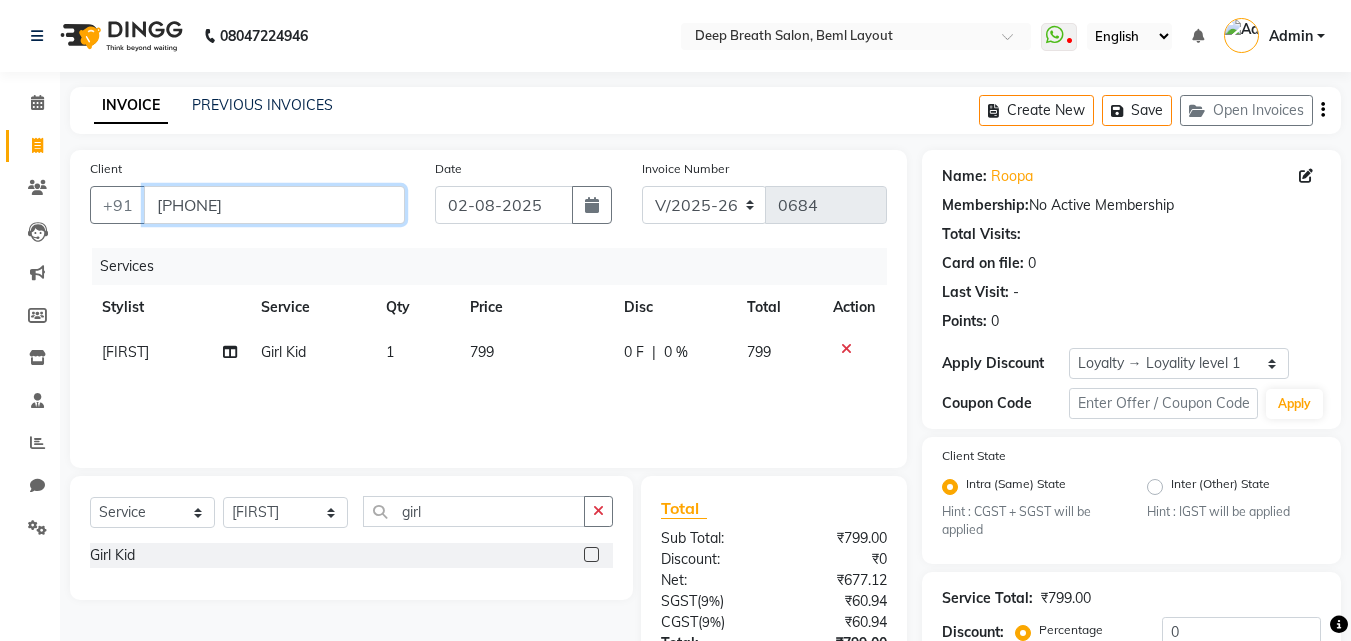 drag, startPoint x: 213, startPoint y: 204, endPoint x: 145, endPoint y: 207, distance: 68.06615 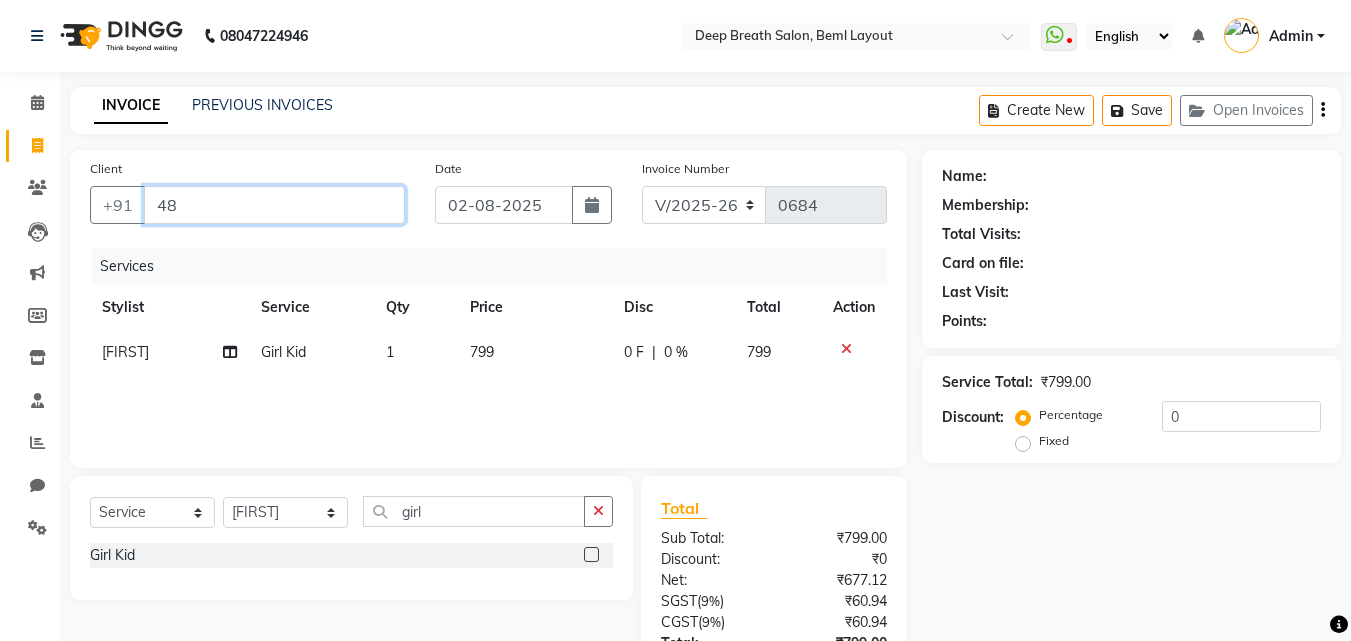 type on "8" 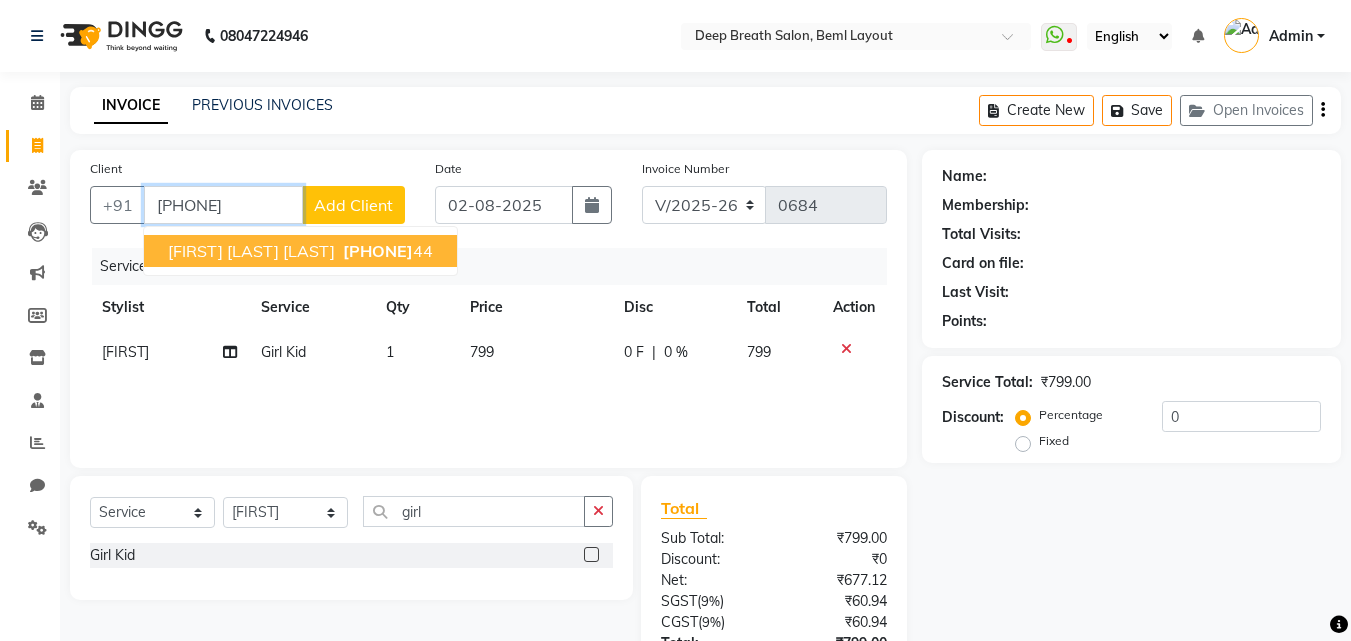click on "[FIRST] [LAST]   [PHONE]" at bounding box center (300, 251) 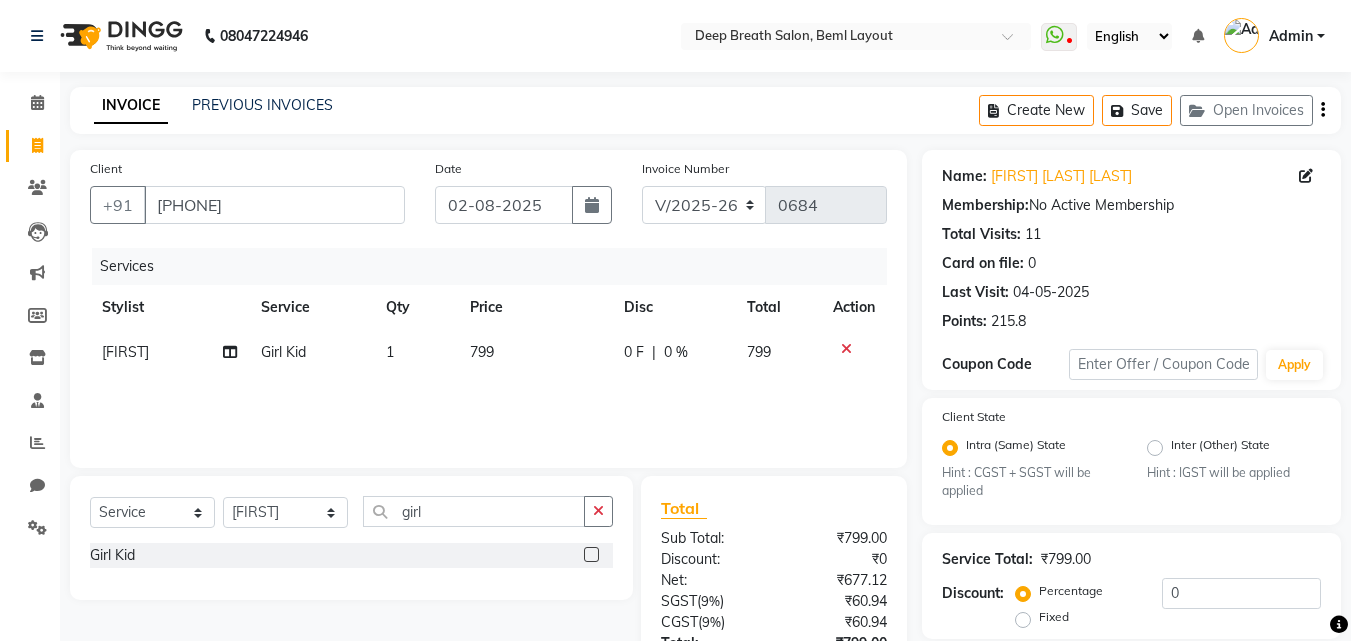 click 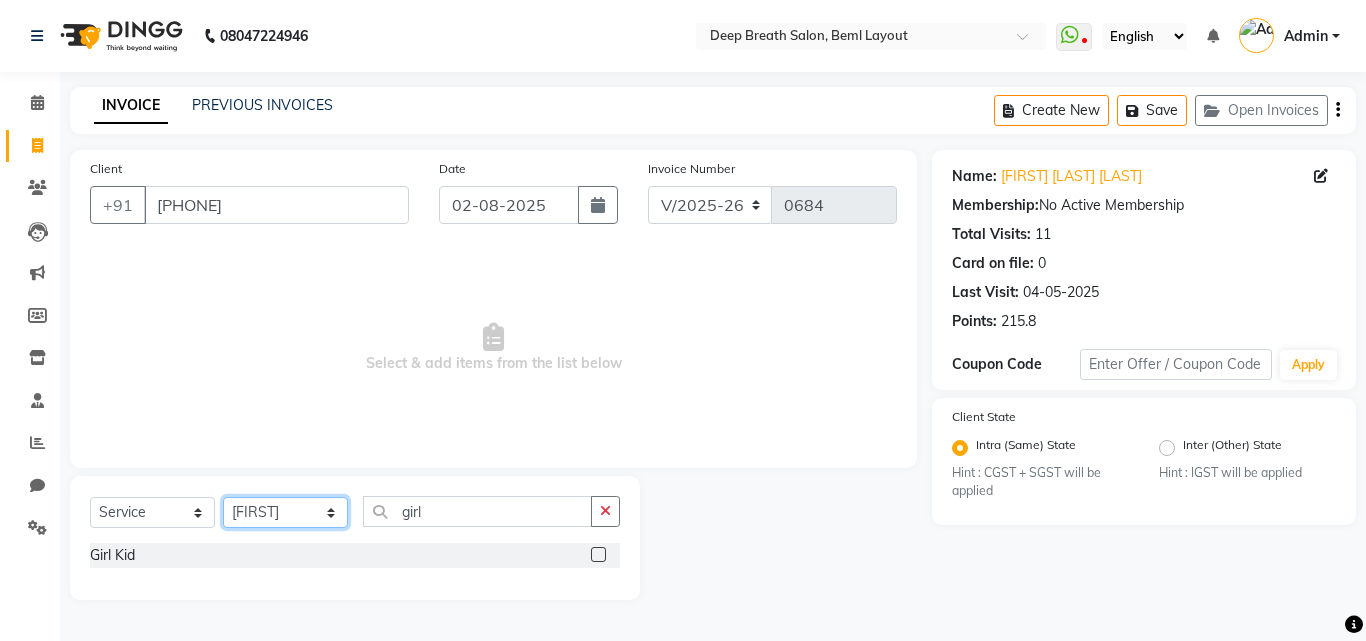 click on "Select Stylist [DESIGNATION] [DESIGNATION] [DESIGNATION] [DESIGNATION] [DESIGNATION] [DESIGNATION] [DESIGNATION] [DESIGNATION] [DESIGNATION] [DESIGNATION] [DESIGNATION] [DESIGNATION] [DESIGNATION] [DESIGNATION] [DESIGNATION] [DESIGNATION] [DESIGNATION]" 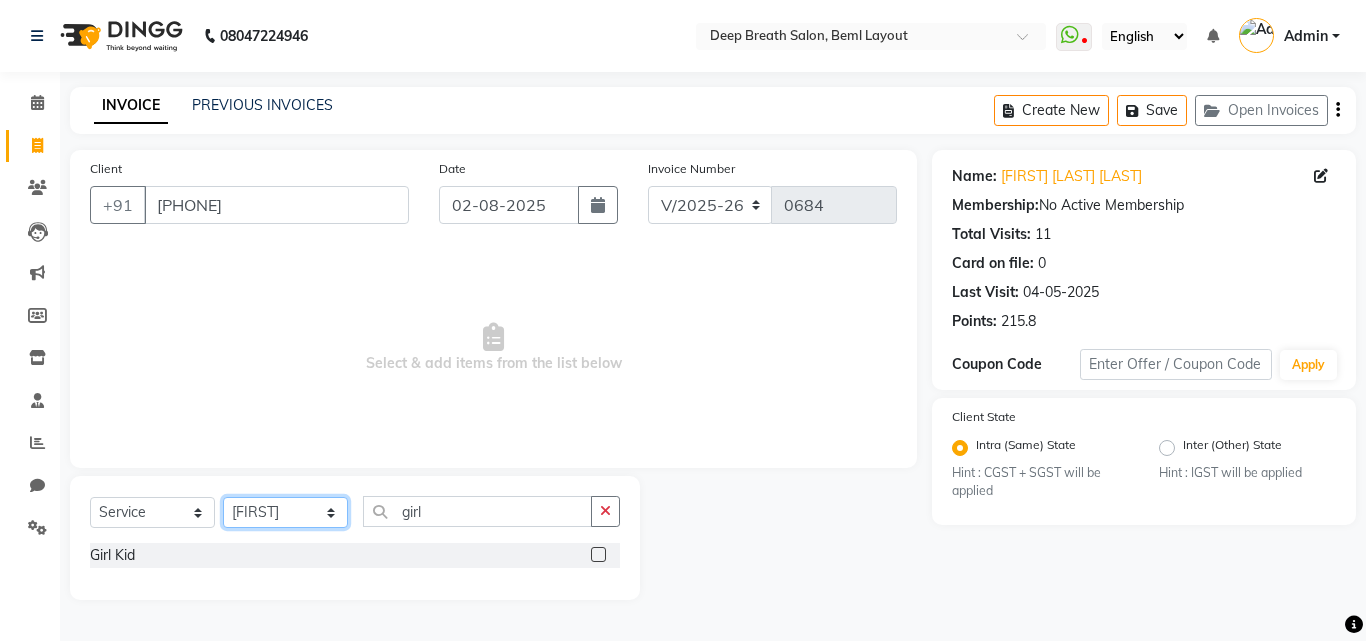 select on "22566" 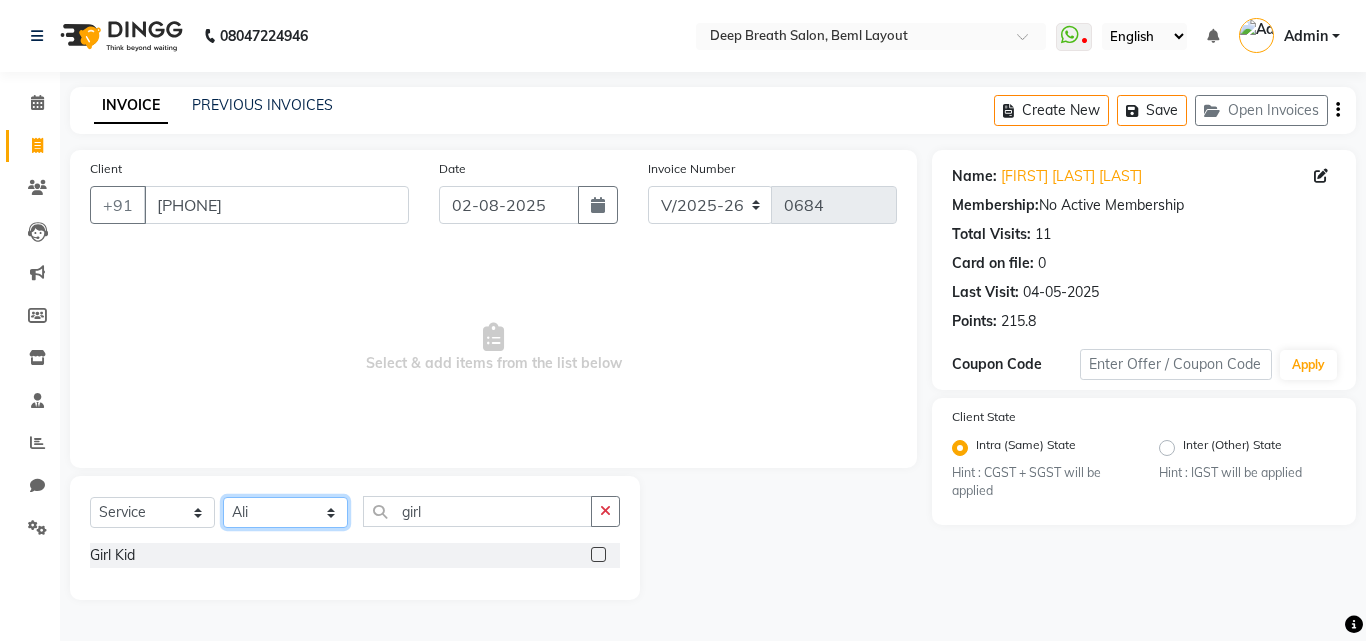 click on "Select Stylist [DESIGNATION] [DESIGNATION] [DESIGNATION] [DESIGNATION] [DESIGNATION] [DESIGNATION] [DESIGNATION] [DESIGNATION] [DESIGNATION] [DESIGNATION] [DESIGNATION] [DESIGNATION] [DESIGNATION] [DESIGNATION] [DESIGNATION] [DESIGNATION] [DESIGNATION]" 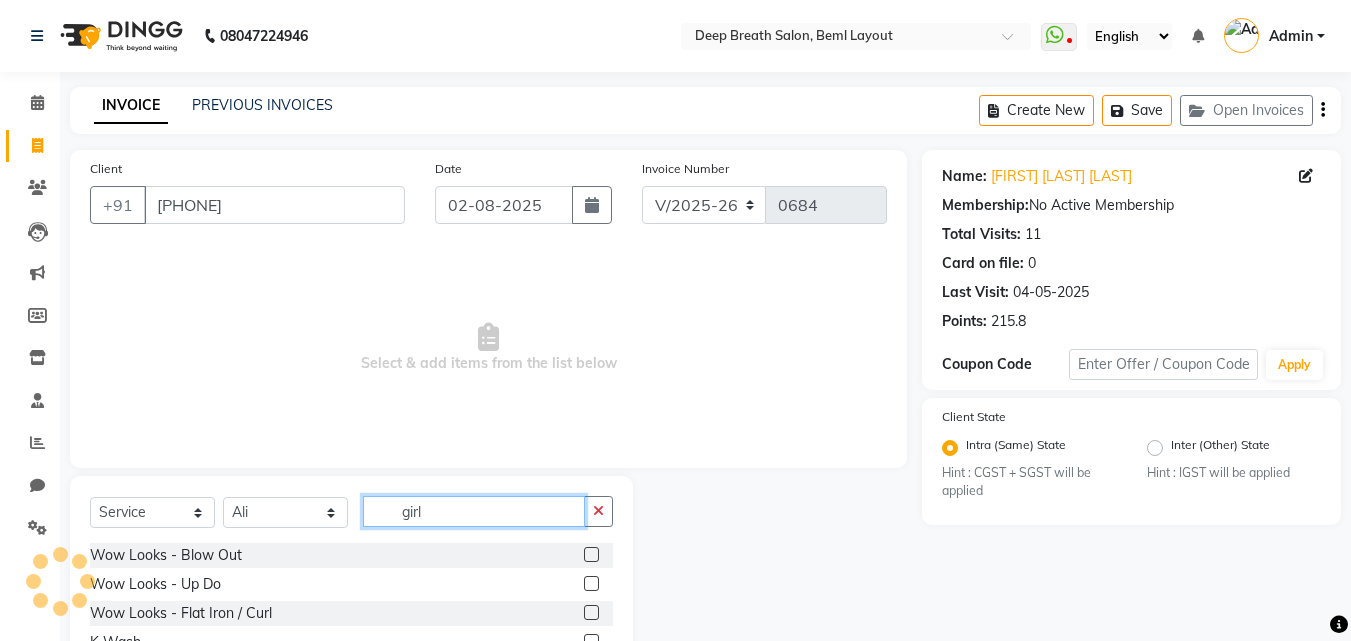 drag, startPoint x: 435, startPoint y: 509, endPoint x: 378, endPoint y: 512, distance: 57.07889 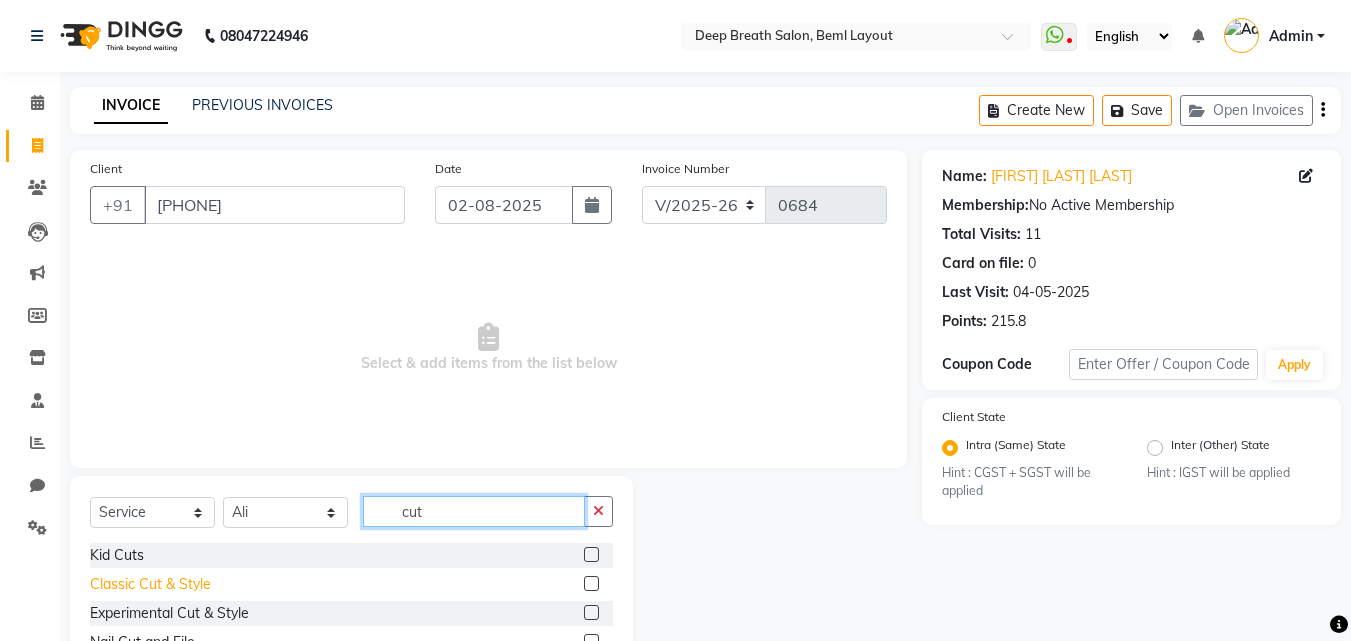 type on "cut" 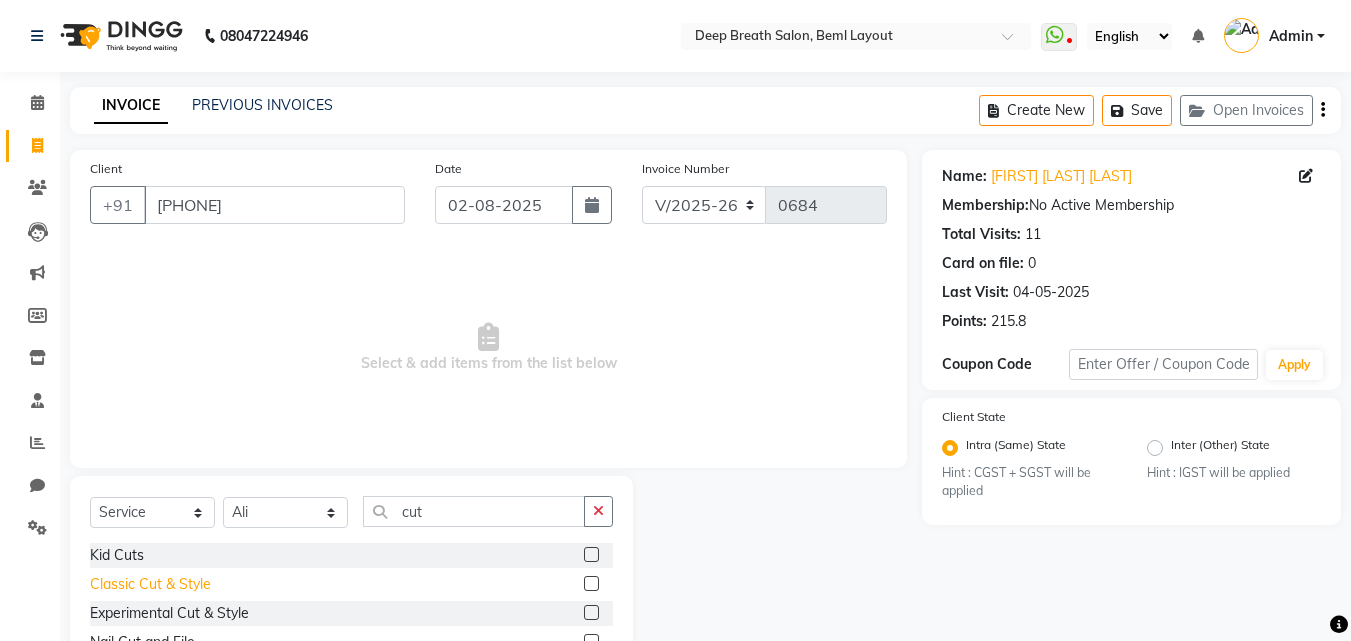click on "Classic Cut & Style" 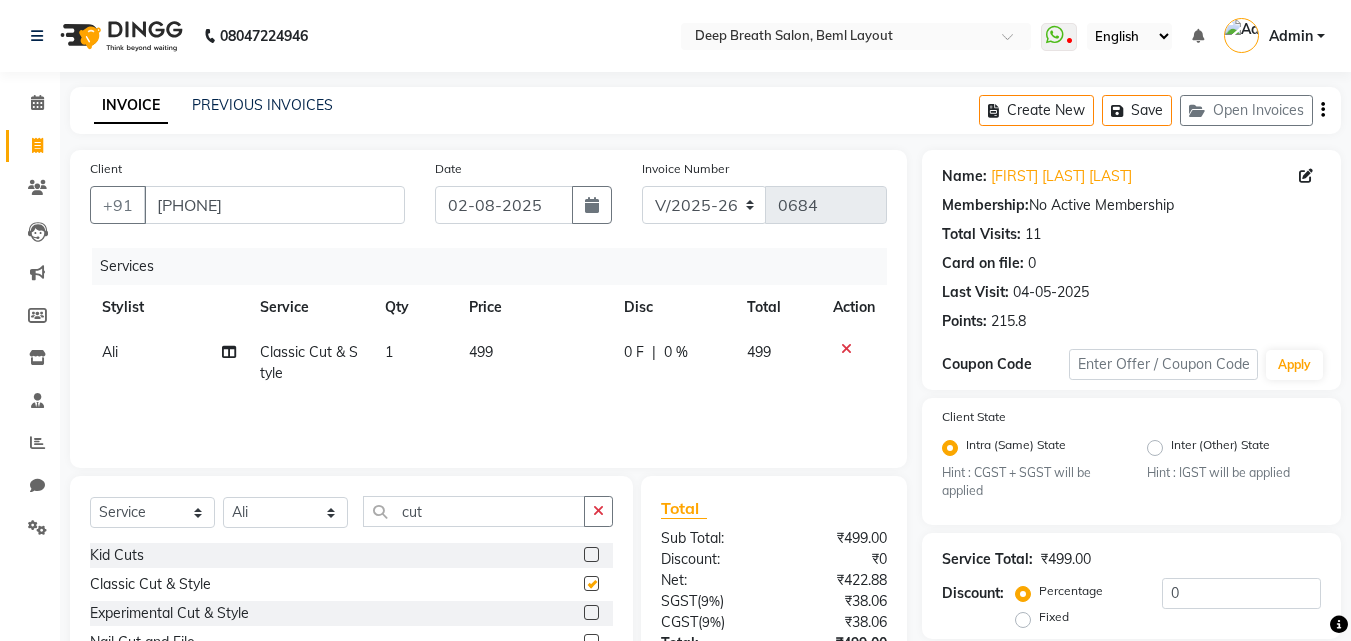 checkbox on "false" 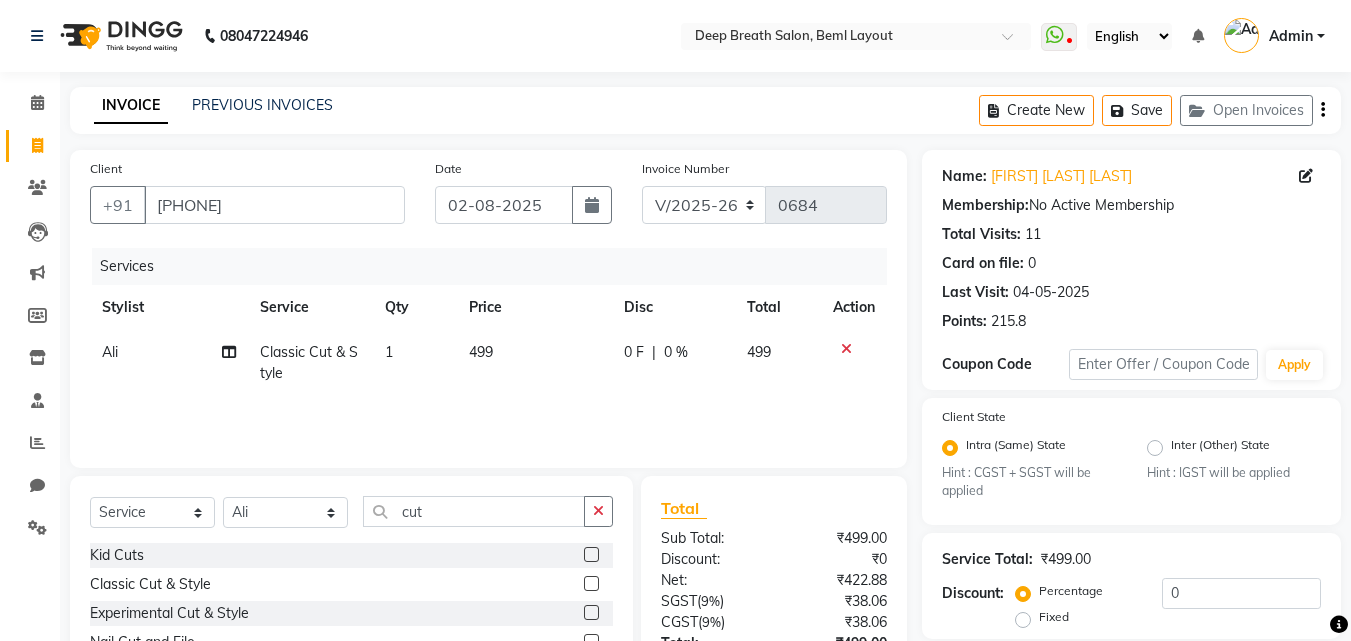 scroll, scrollTop: 169, scrollLeft: 0, axis: vertical 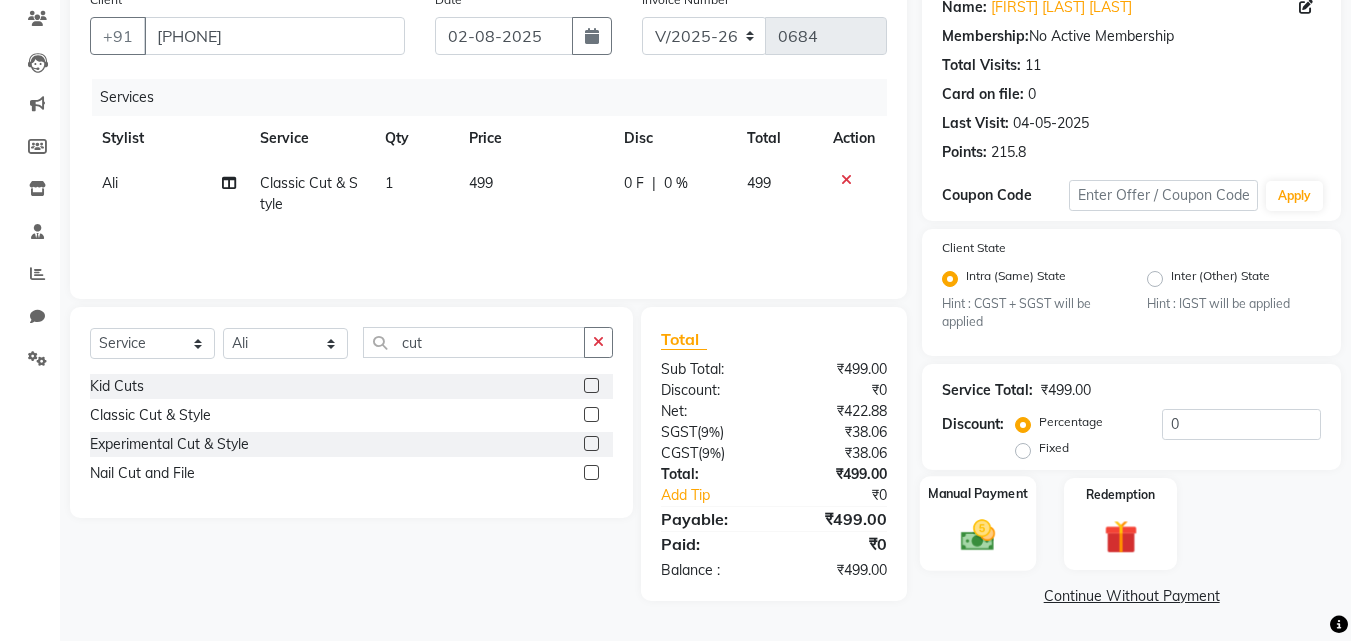 click on "Manual Payment" 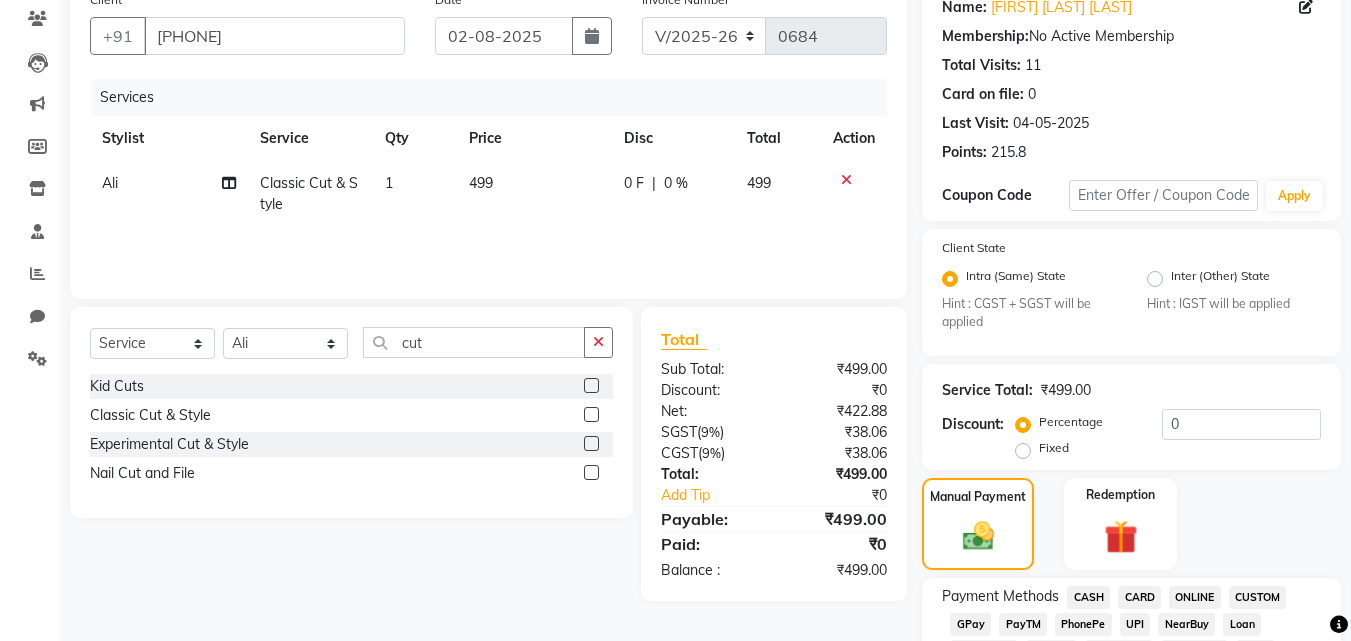 click on "CARD" 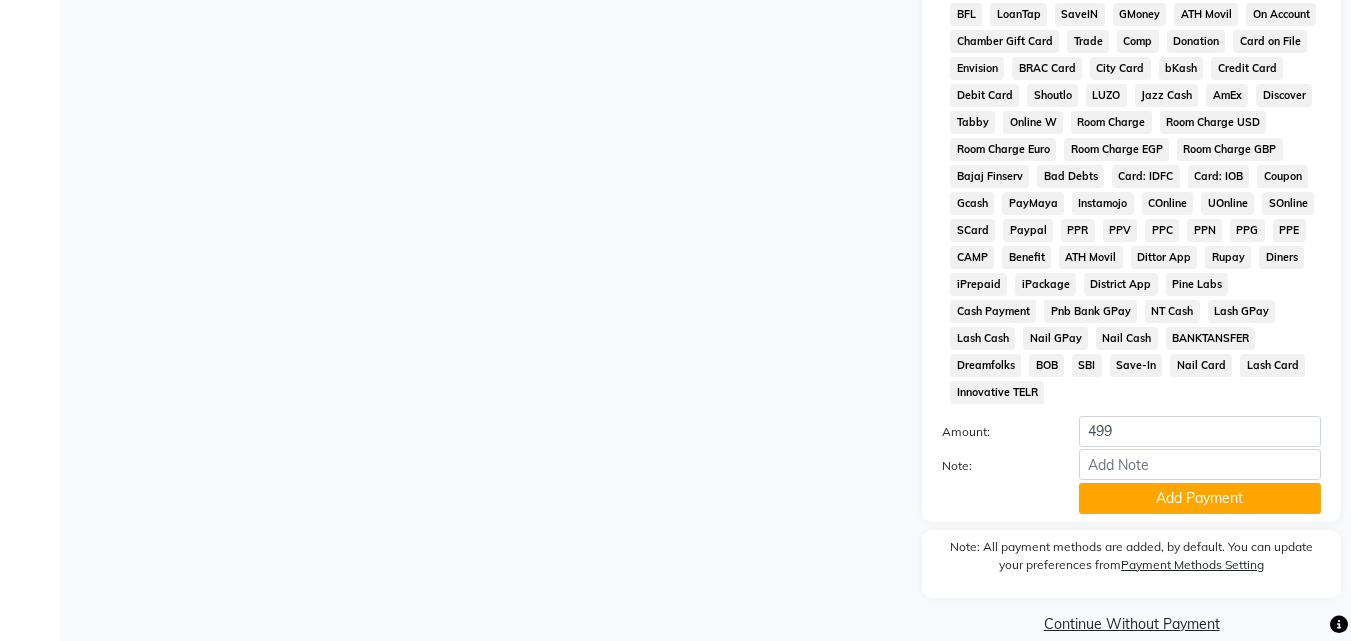 scroll, scrollTop: 996, scrollLeft: 0, axis: vertical 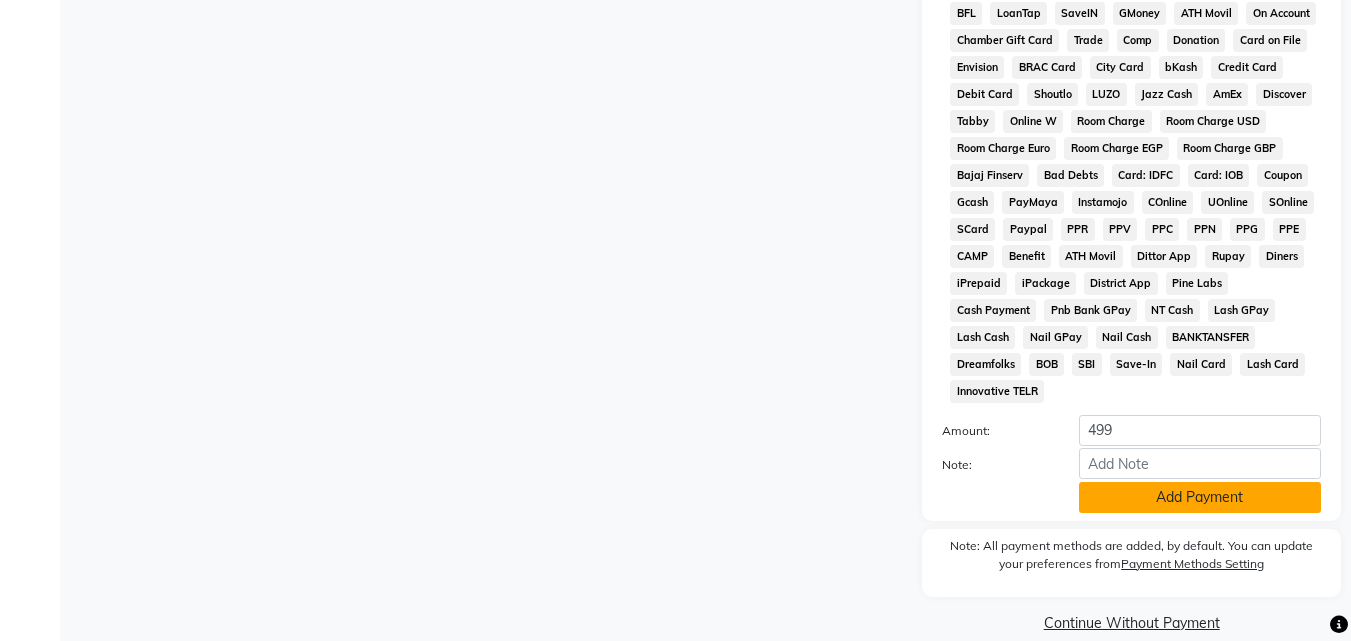 click on "Add Payment" 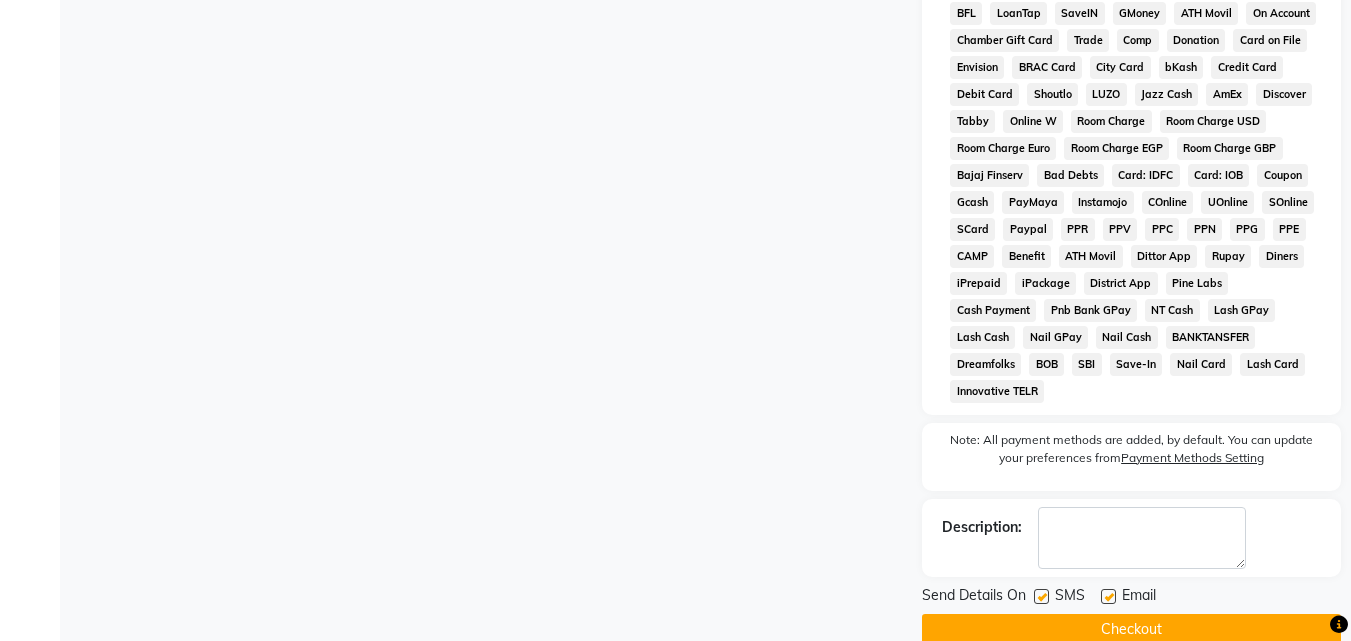 click on "Checkout" 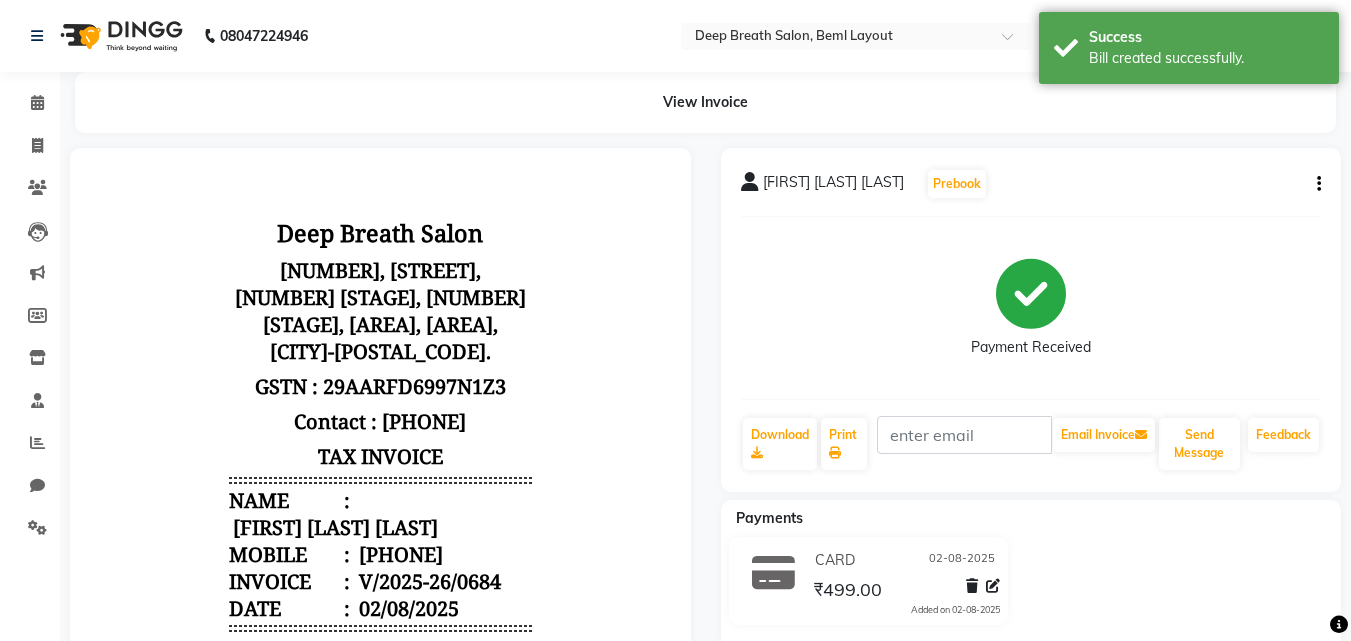 scroll, scrollTop: 0, scrollLeft: 0, axis: both 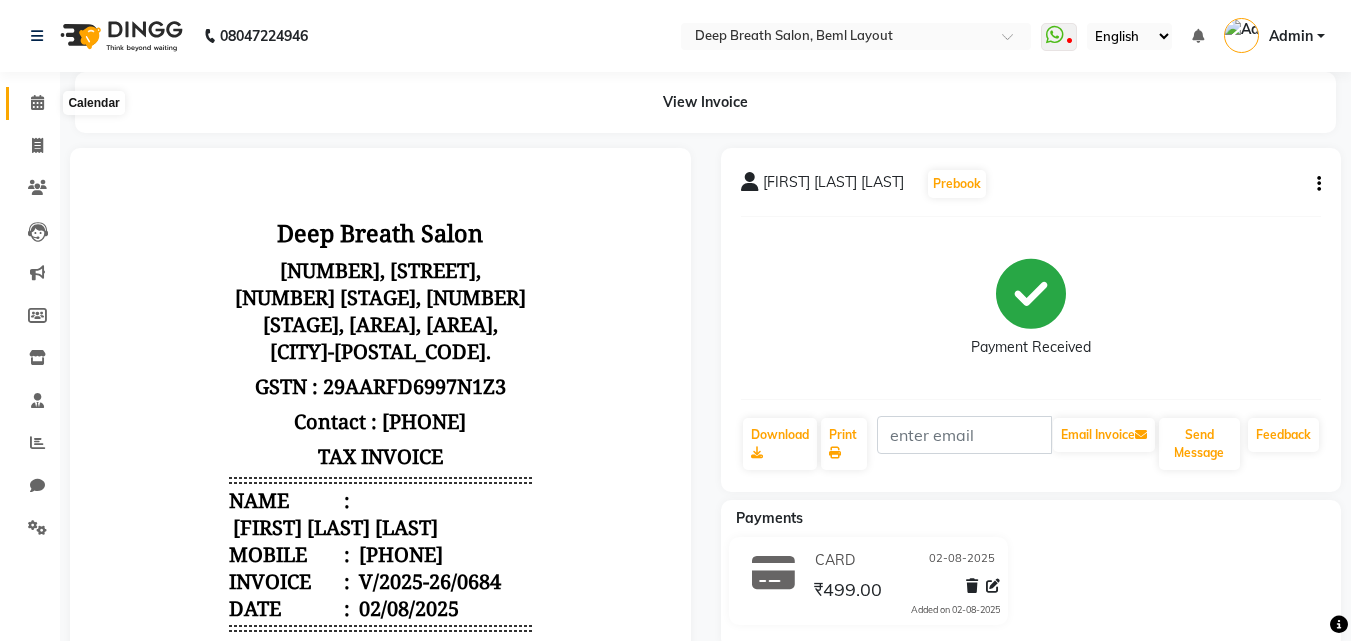 click 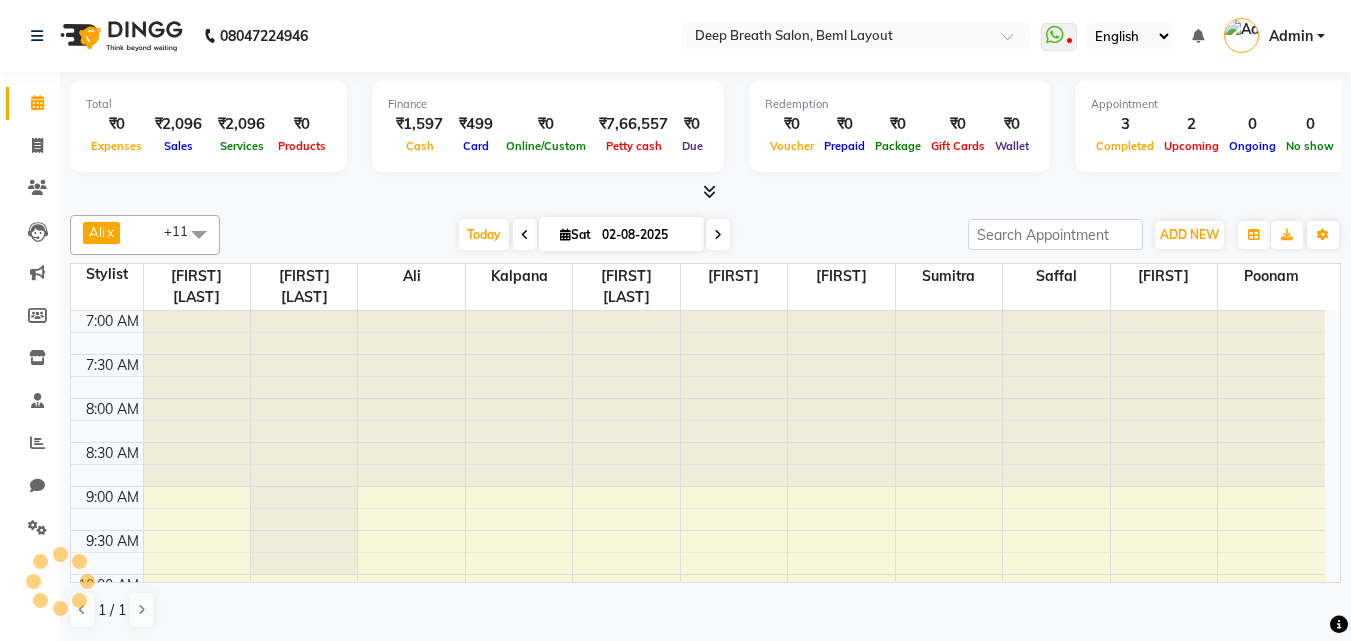 scroll, scrollTop: 0, scrollLeft: 0, axis: both 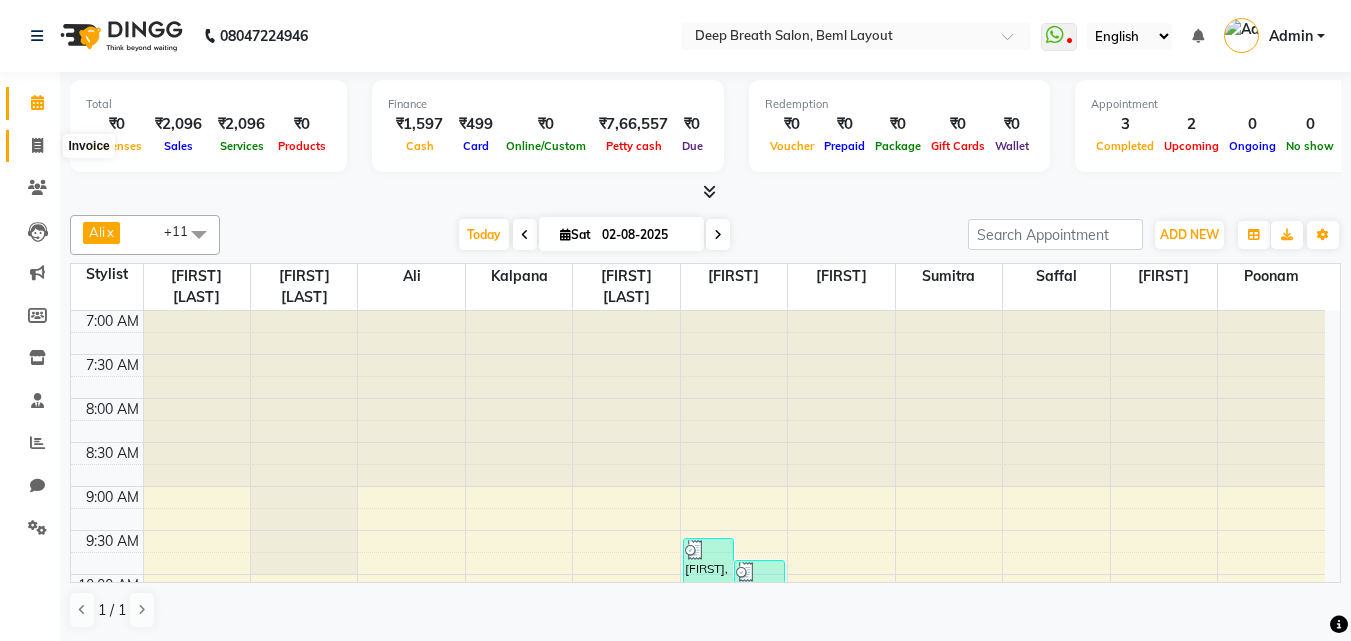 click 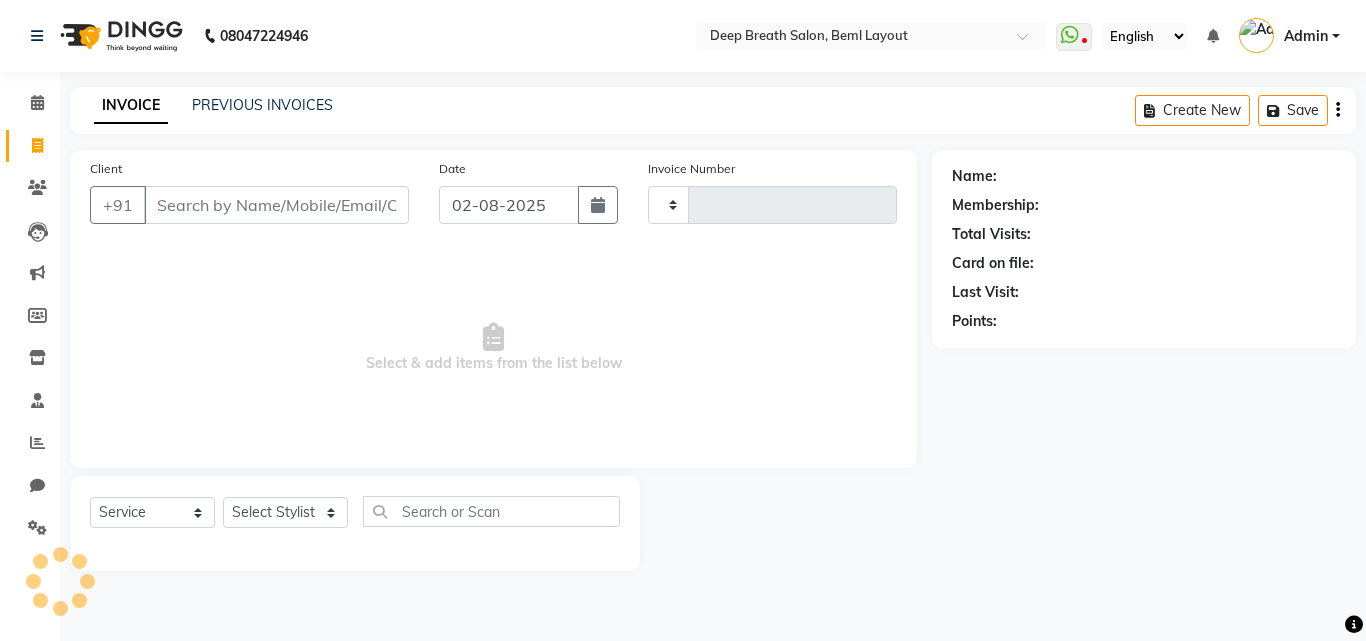 type on "0685" 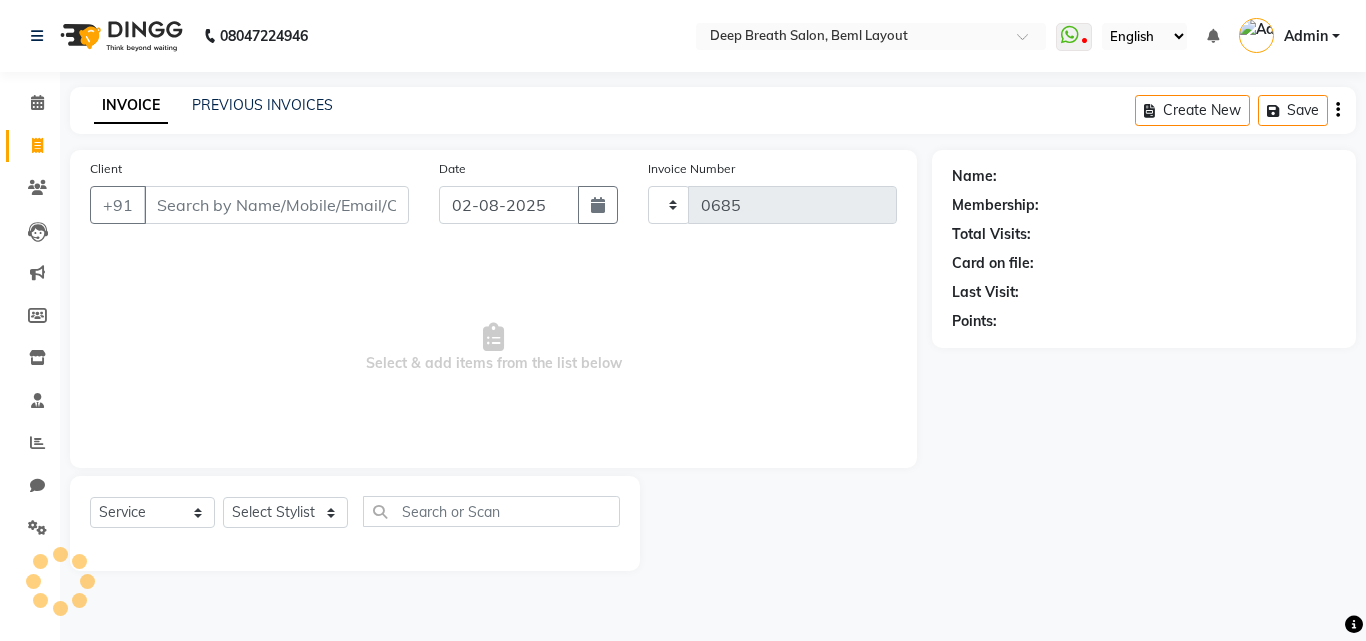 select on "4101" 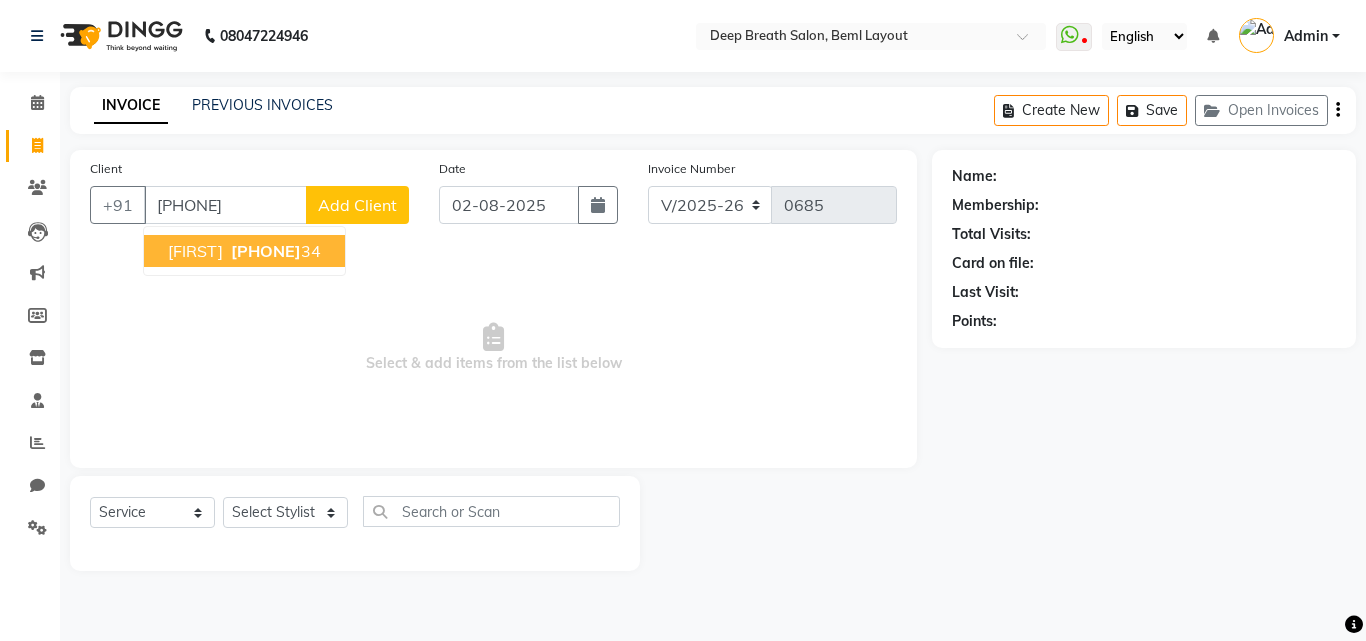 click on "[PHONE]" at bounding box center (266, 251) 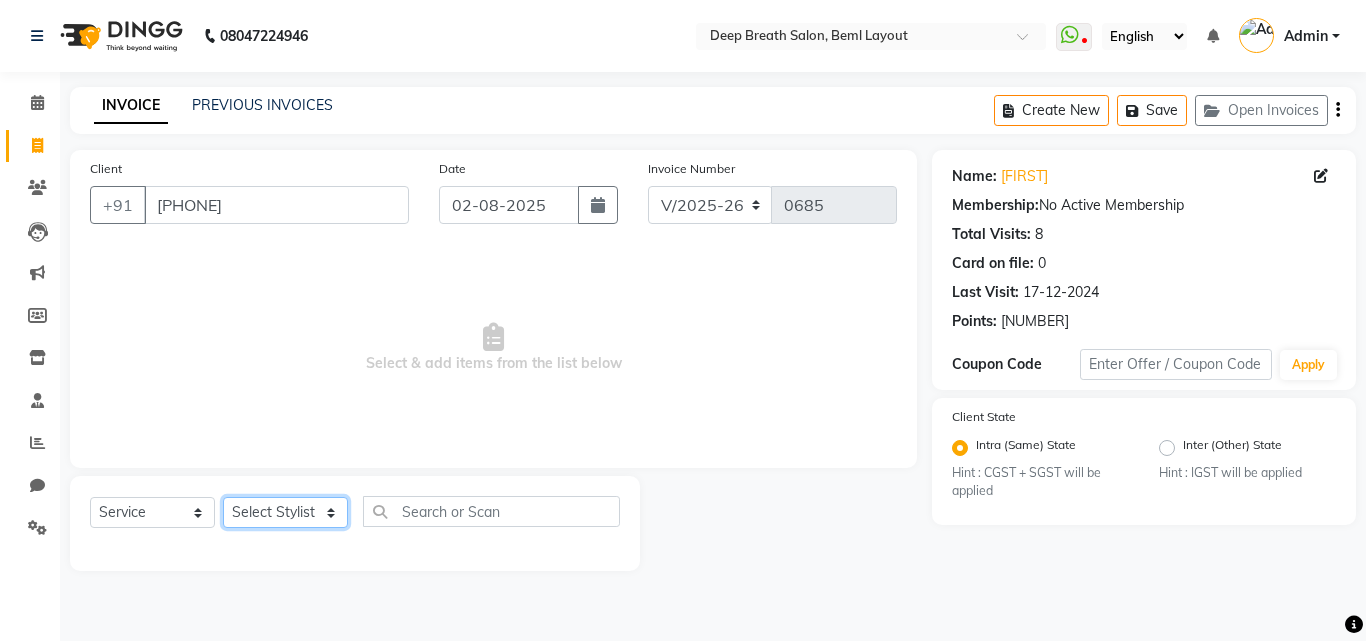 click on "Select Stylist [DESIGNATION] [DESIGNATION] [DESIGNATION] [DESIGNATION] [DESIGNATION] [DESIGNATION] [DESIGNATION] [DESIGNATION] [DESIGNATION] [DESIGNATION] [DESIGNATION] [DESIGNATION] [DESIGNATION] [DESIGNATION] [DESIGNATION] [DESIGNATION] [DESIGNATION]" 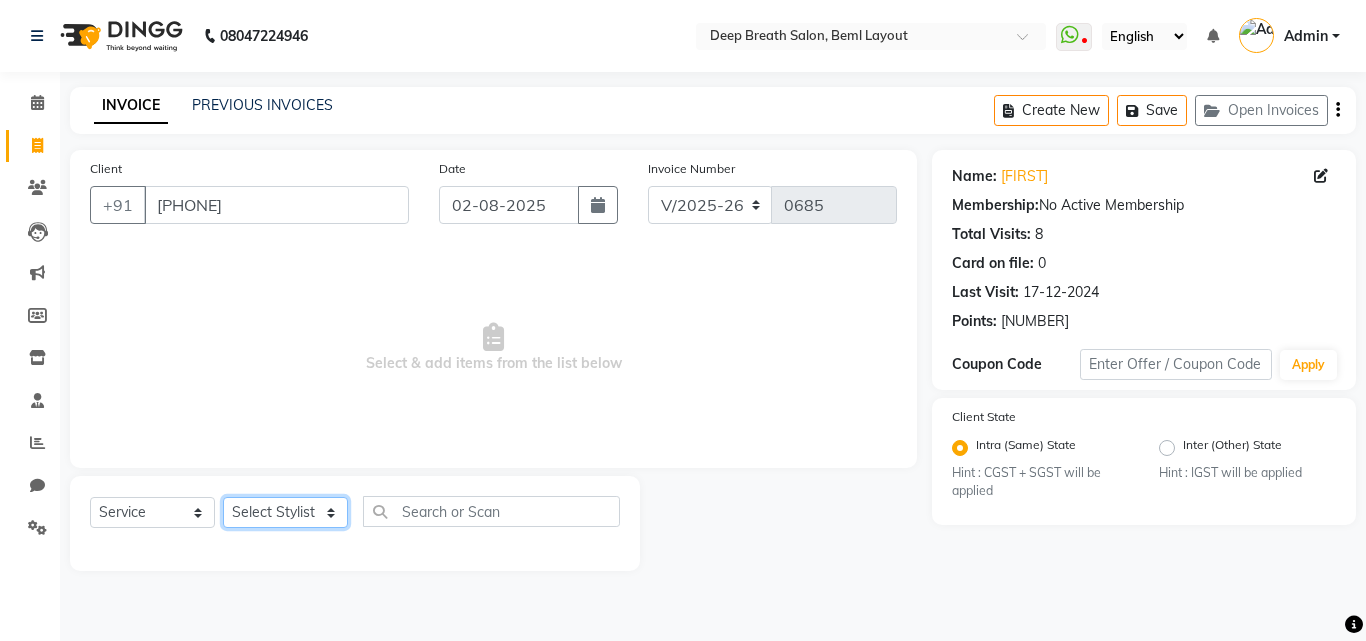 select on "86153" 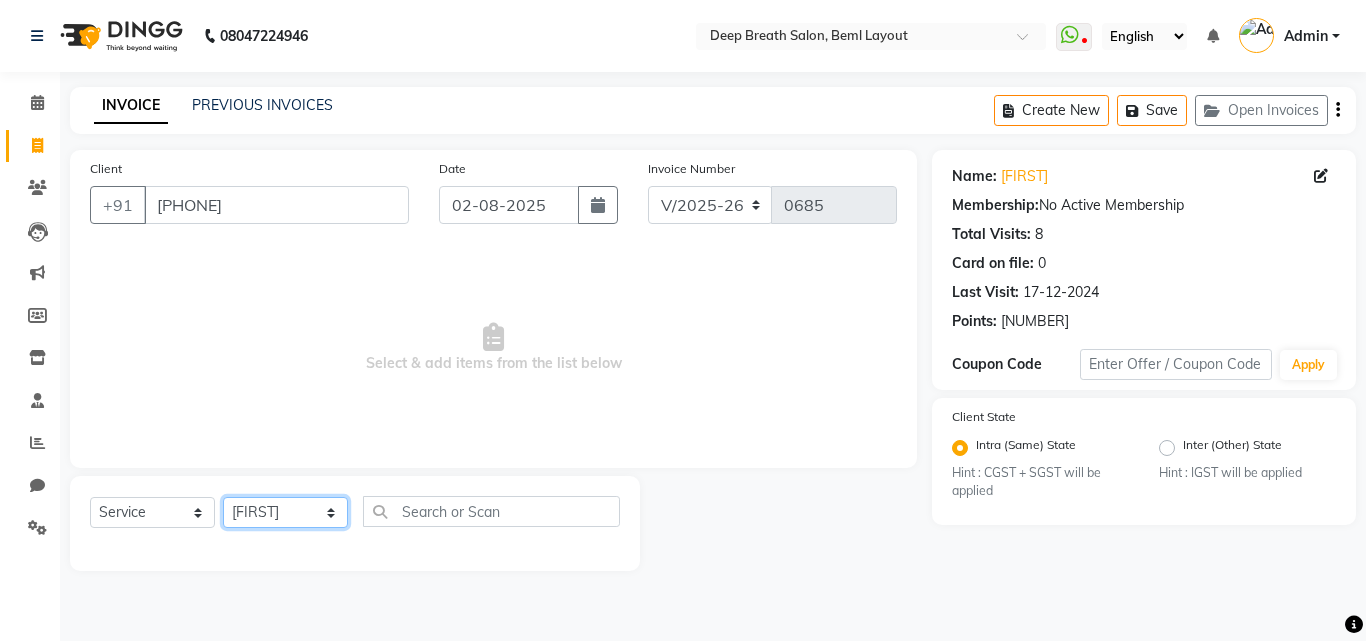 click on "Select Stylist [DESIGNATION] [DESIGNATION] [DESIGNATION] [DESIGNATION] [DESIGNATION] [DESIGNATION] [DESIGNATION] [DESIGNATION] [DESIGNATION] [DESIGNATION] [DESIGNATION] [DESIGNATION] [DESIGNATION] [DESIGNATION] [DESIGNATION] [DESIGNATION] [DESIGNATION]" 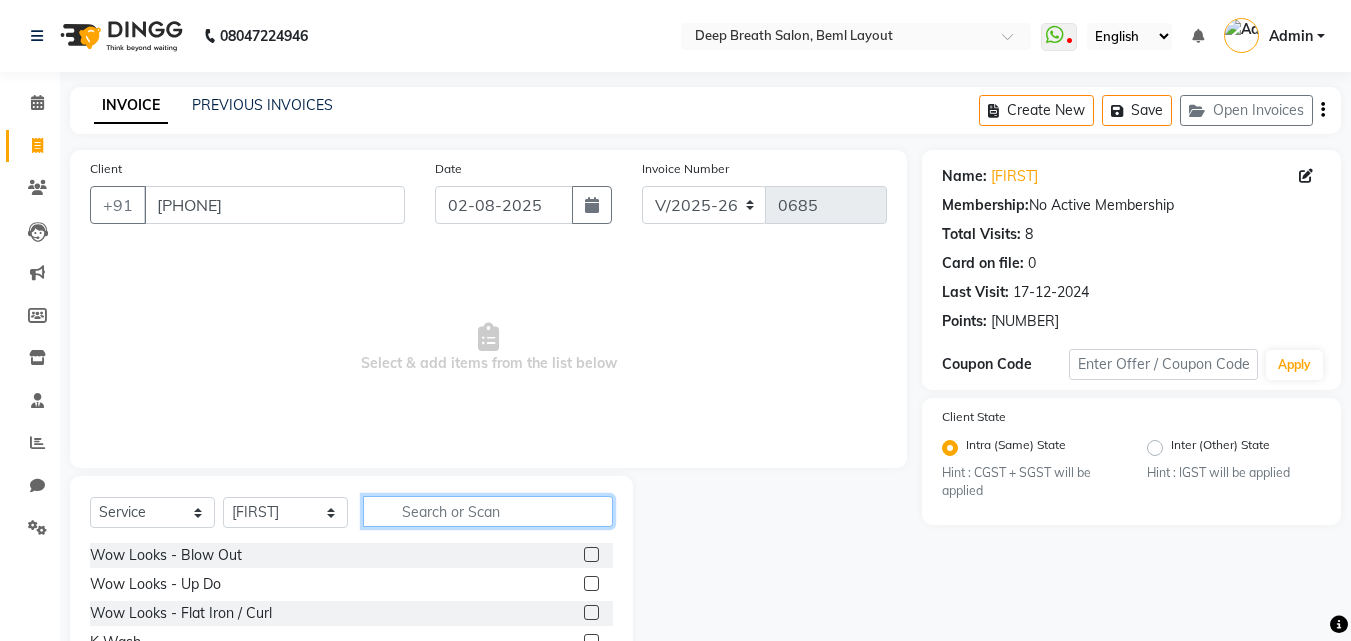 click 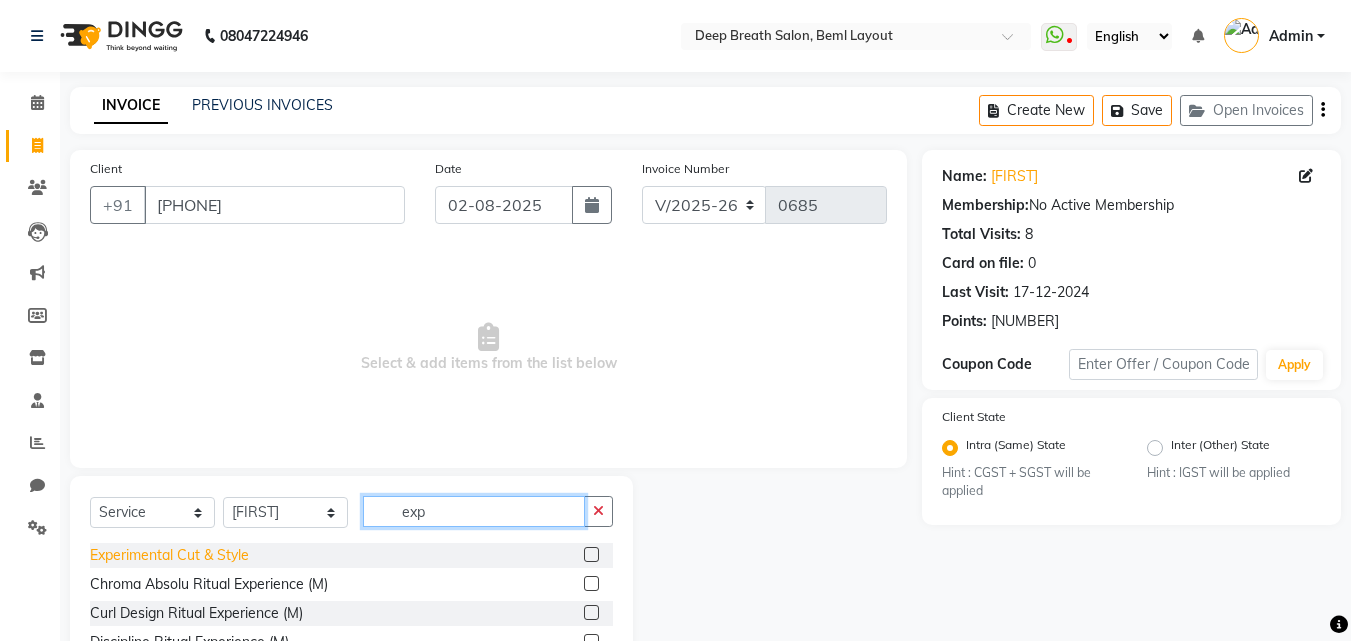 type on "exp" 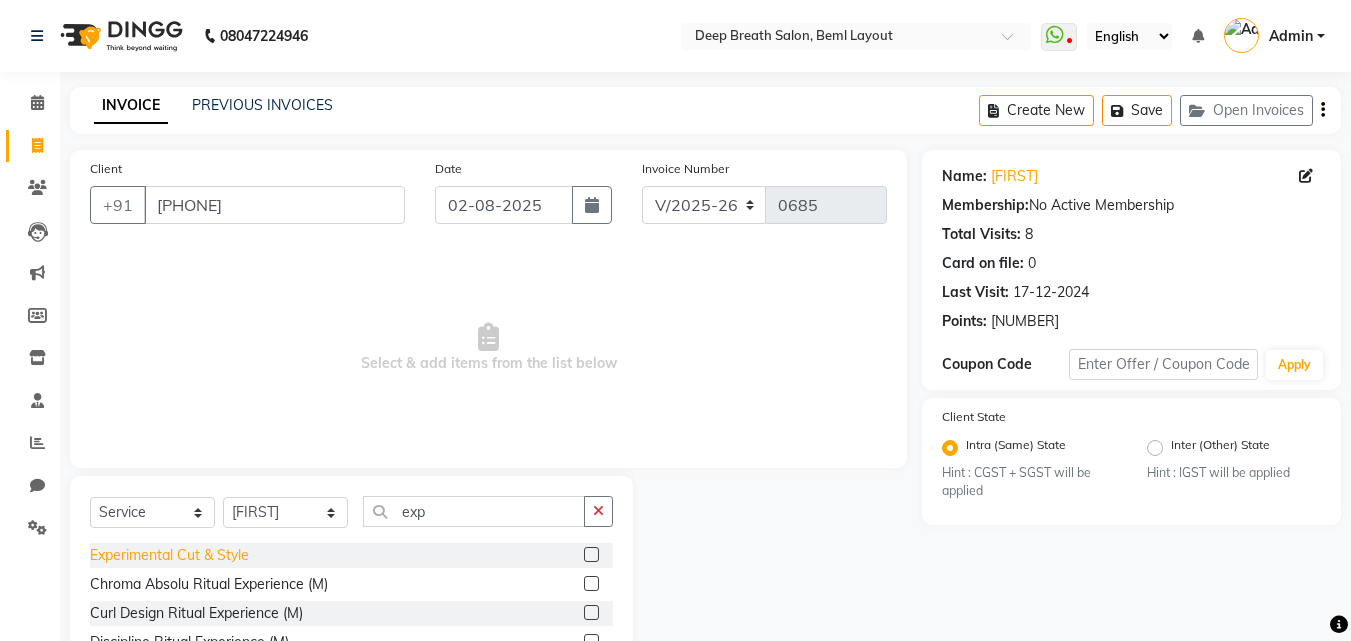click on "Experimental Cut & Style" 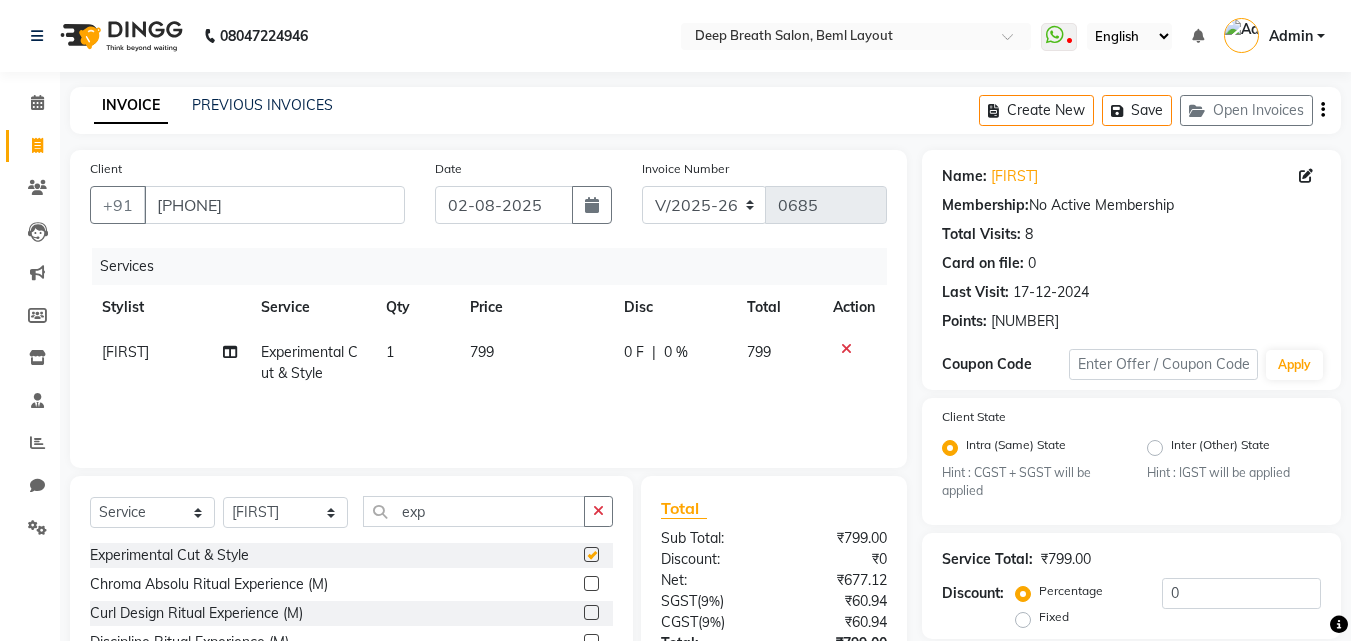 checkbox on "false" 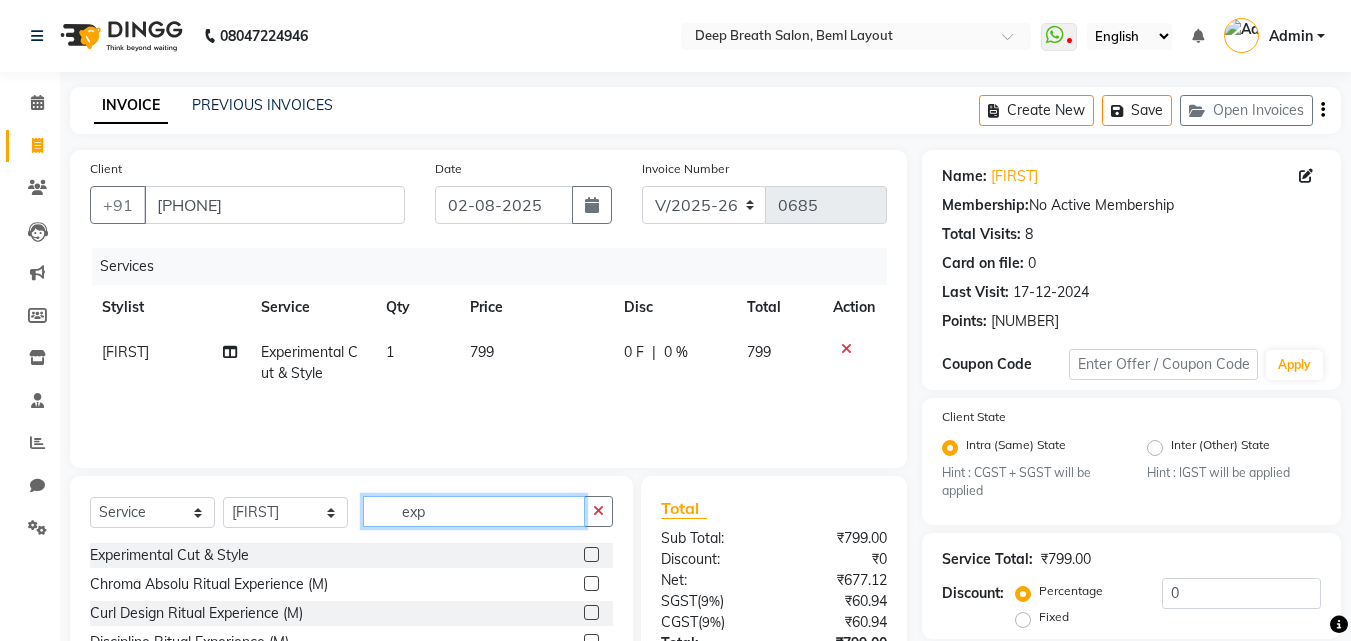 drag, startPoint x: 478, startPoint y: 511, endPoint x: 359, endPoint y: 519, distance: 119.26861 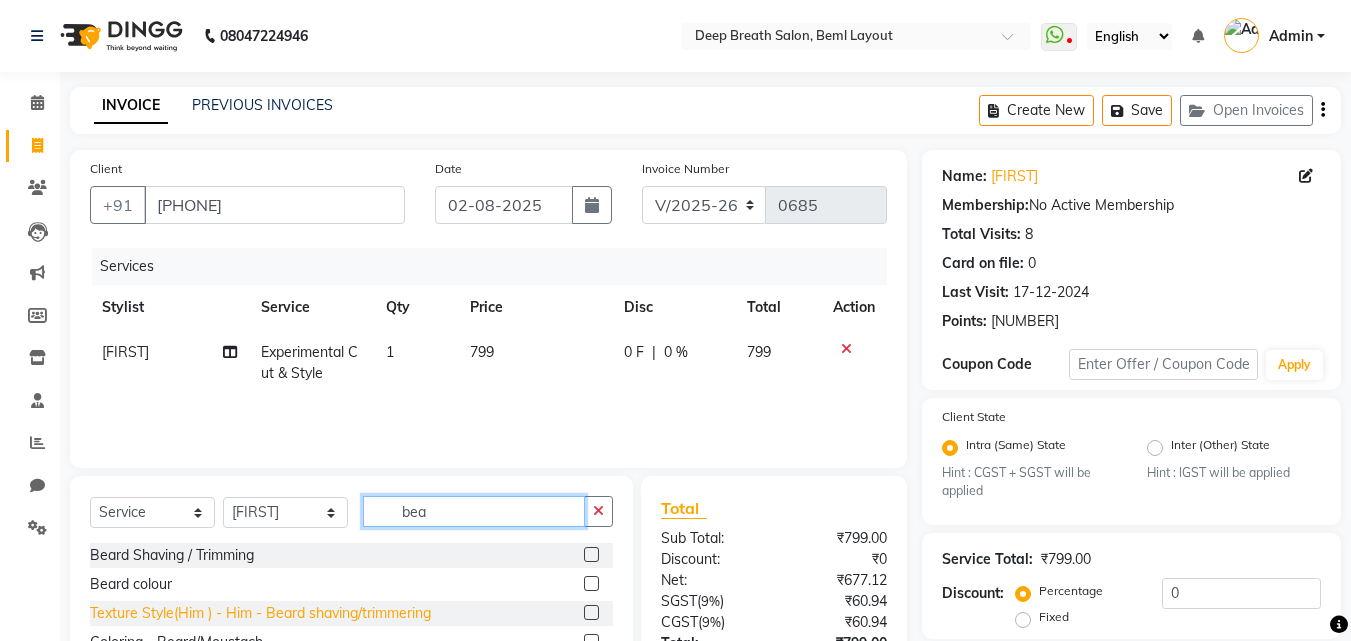type on "bea" 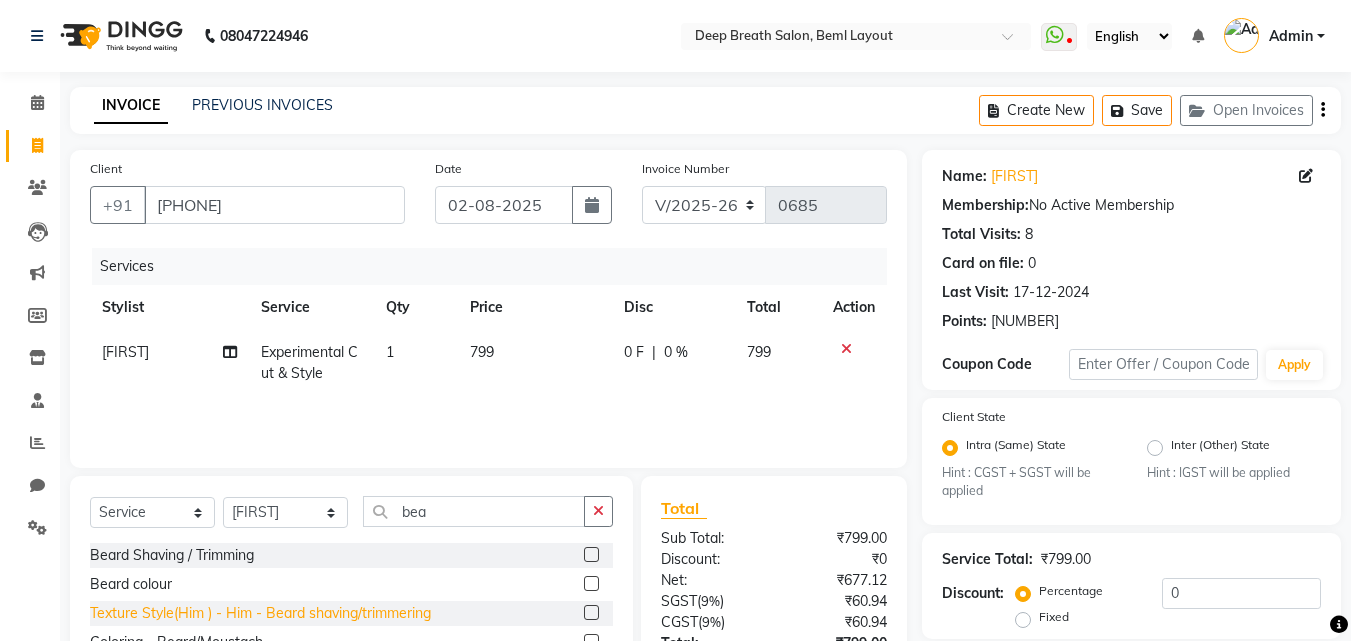 click on "Texture Style(Him ) - Him  - Beard shaving/trimmering" 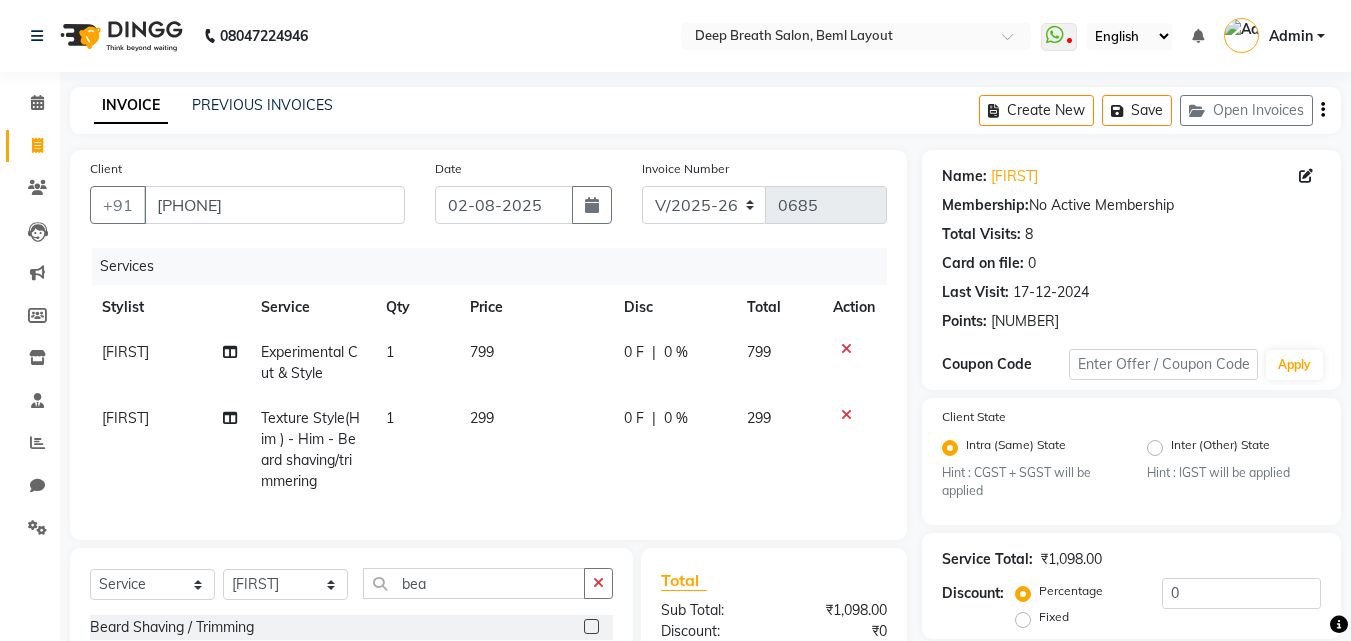 checkbox on "false" 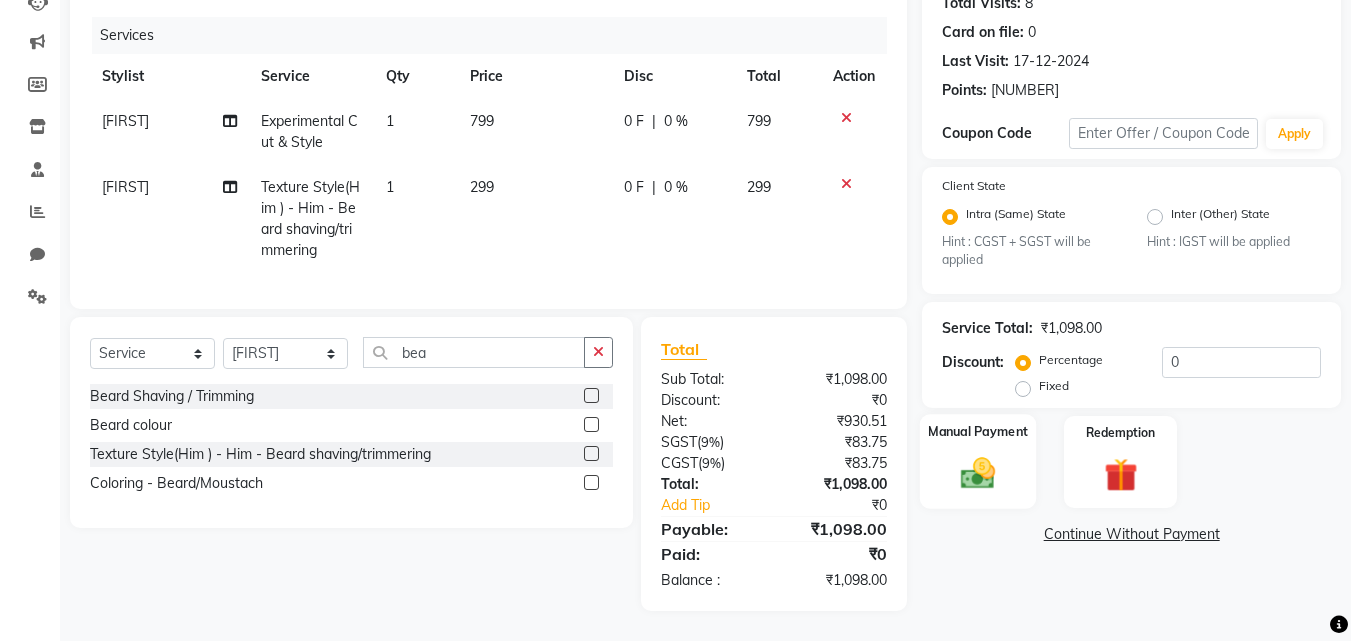 click on "Manual Payment" 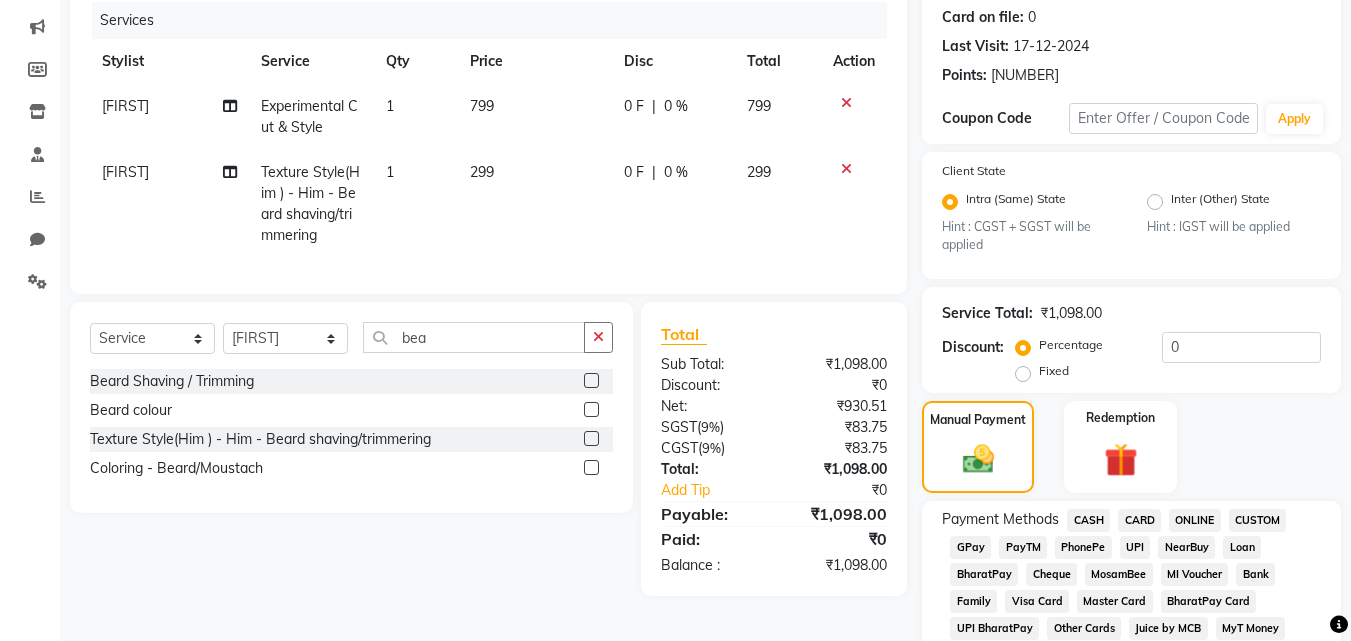 scroll, scrollTop: 346, scrollLeft: 0, axis: vertical 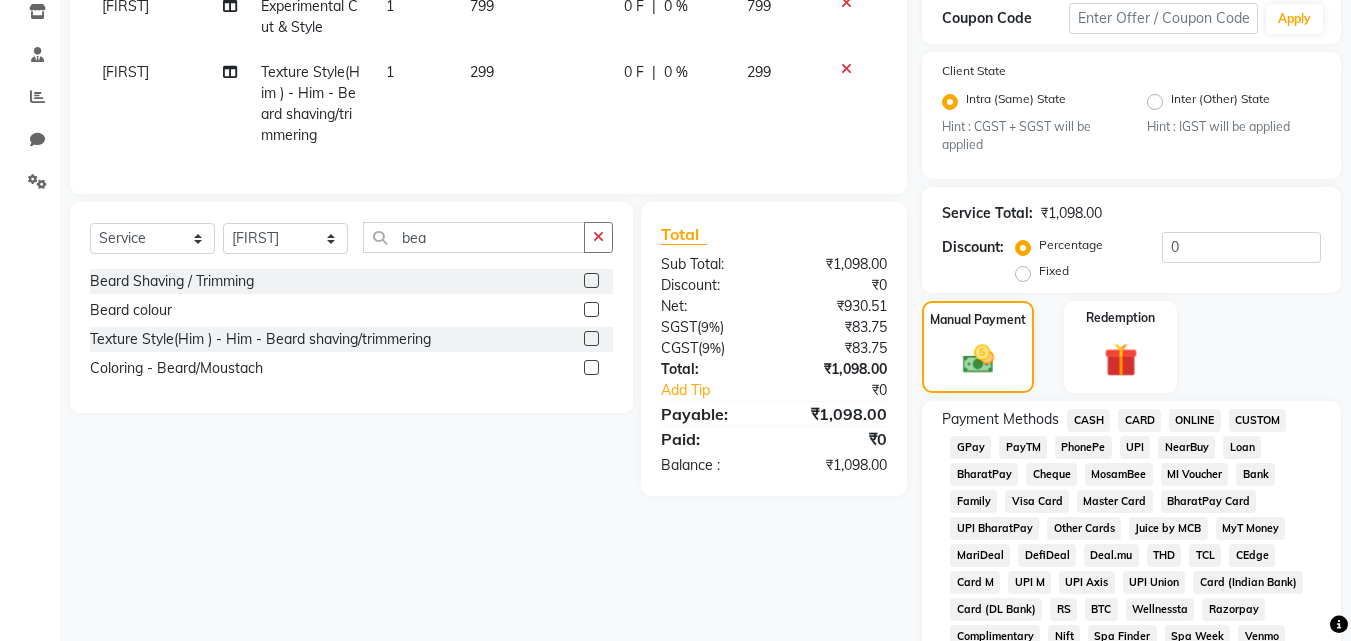 click on "CARD" 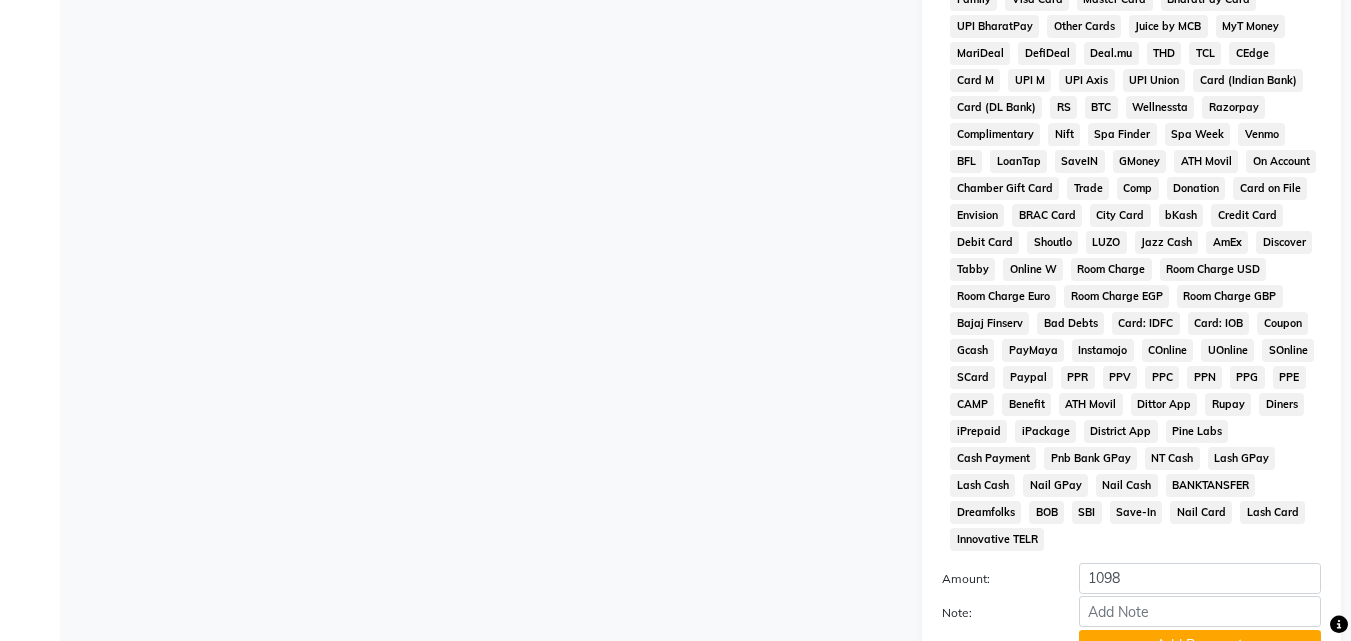scroll, scrollTop: 946, scrollLeft: 0, axis: vertical 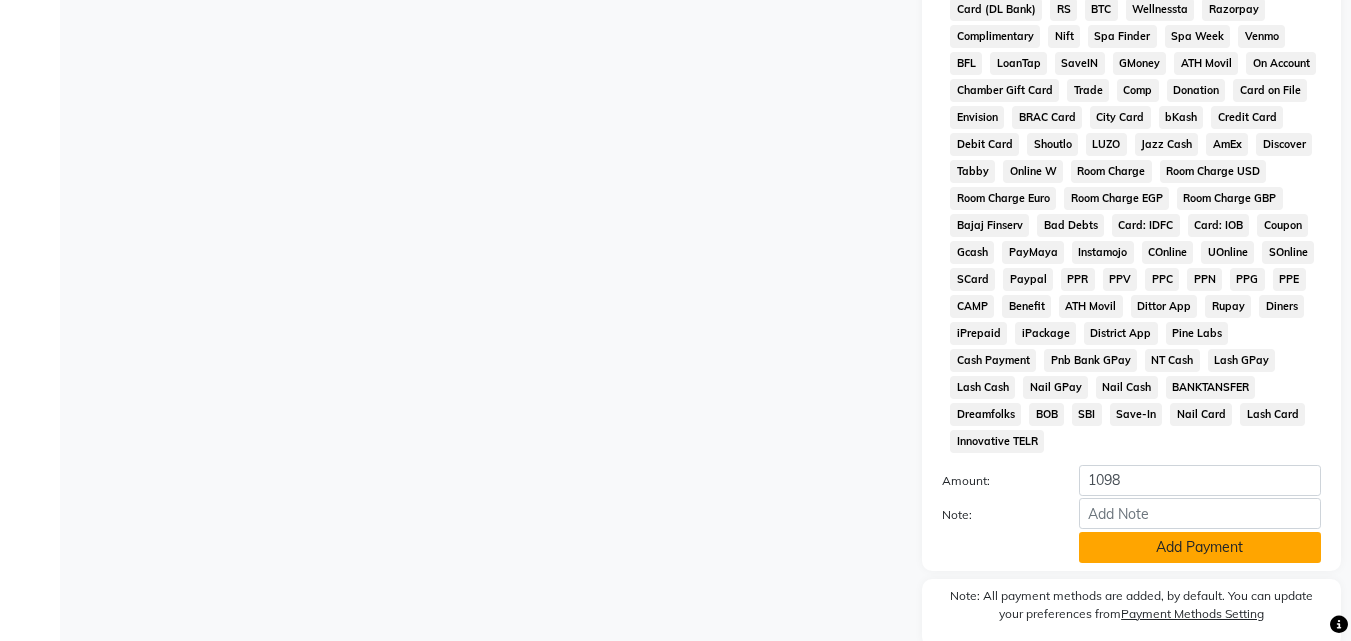 click on "Add Payment" 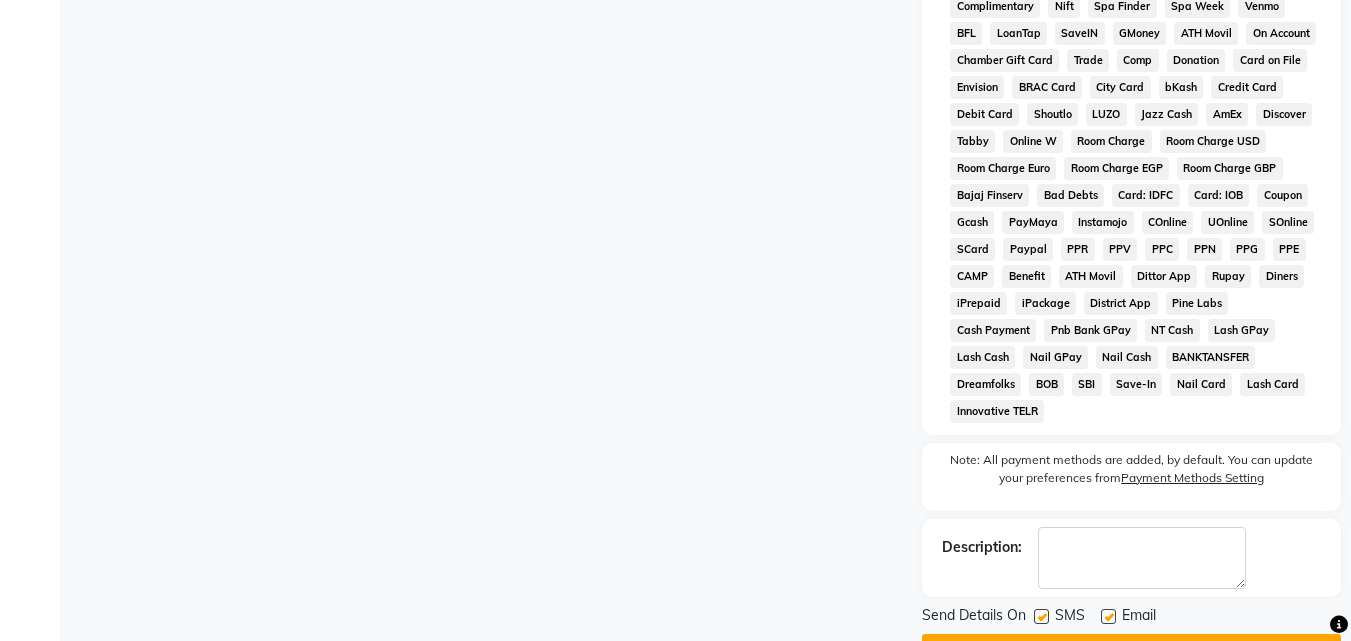 scroll, scrollTop: 1003, scrollLeft: 0, axis: vertical 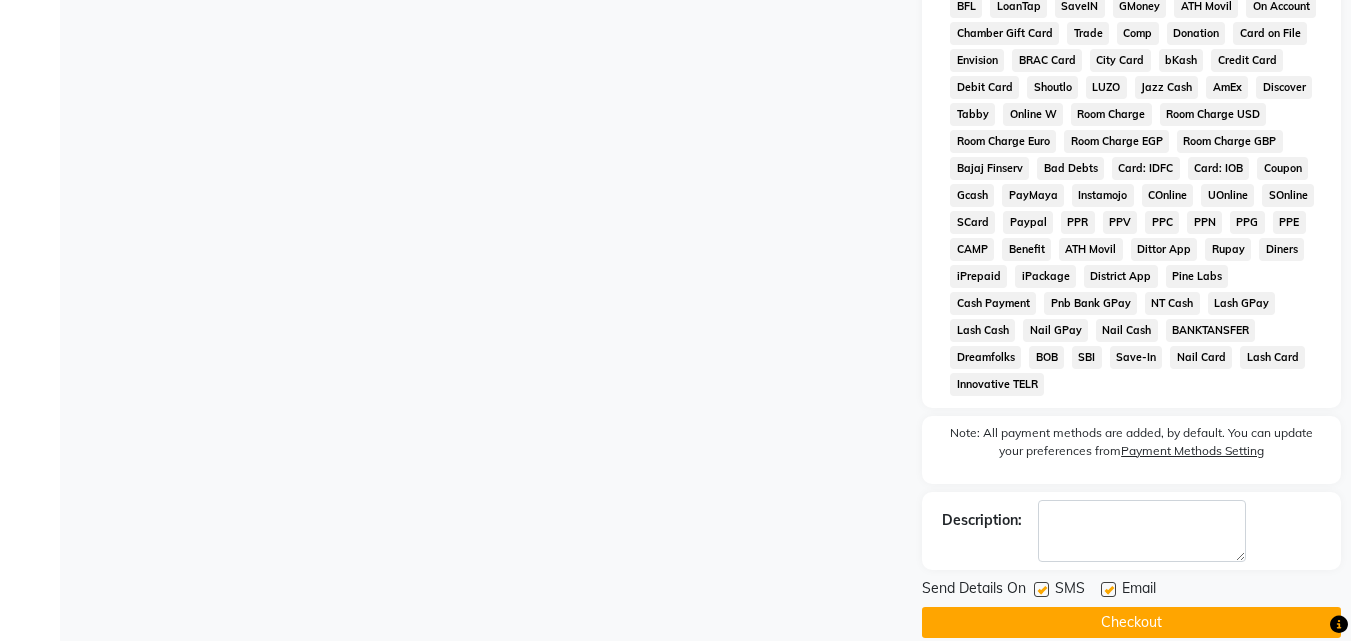 click on "Checkout" 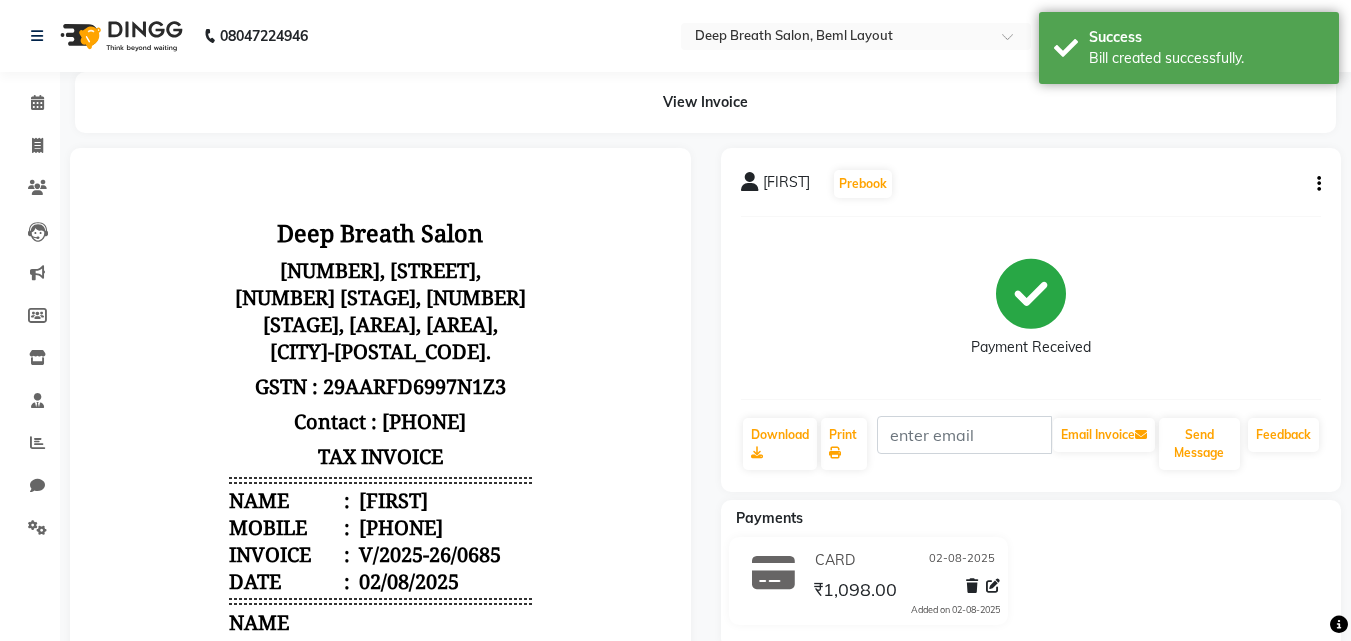 scroll, scrollTop: 0, scrollLeft: 0, axis: both 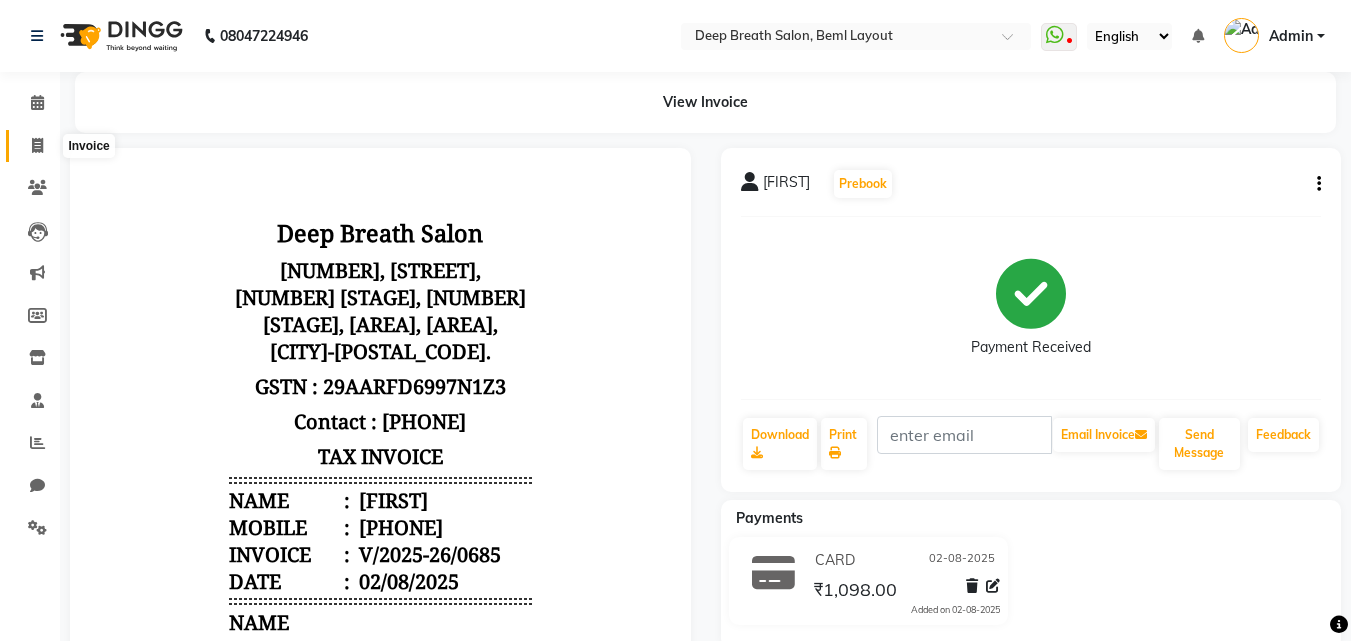 click 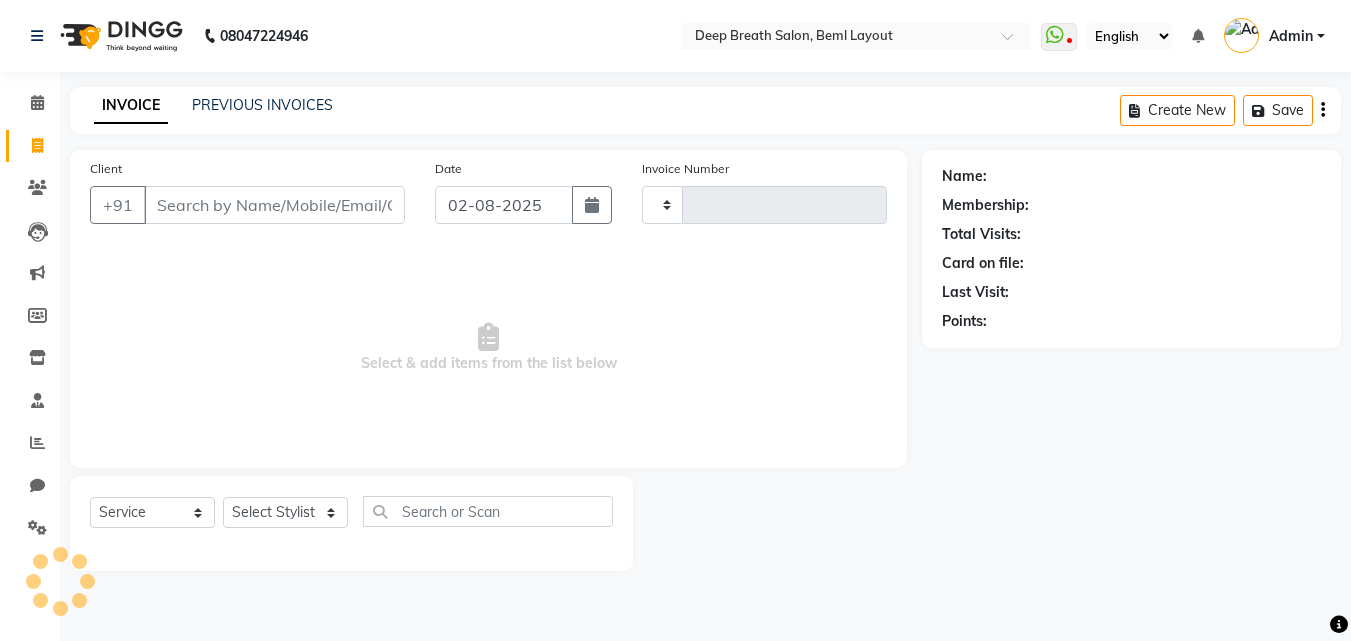 type on "0686" 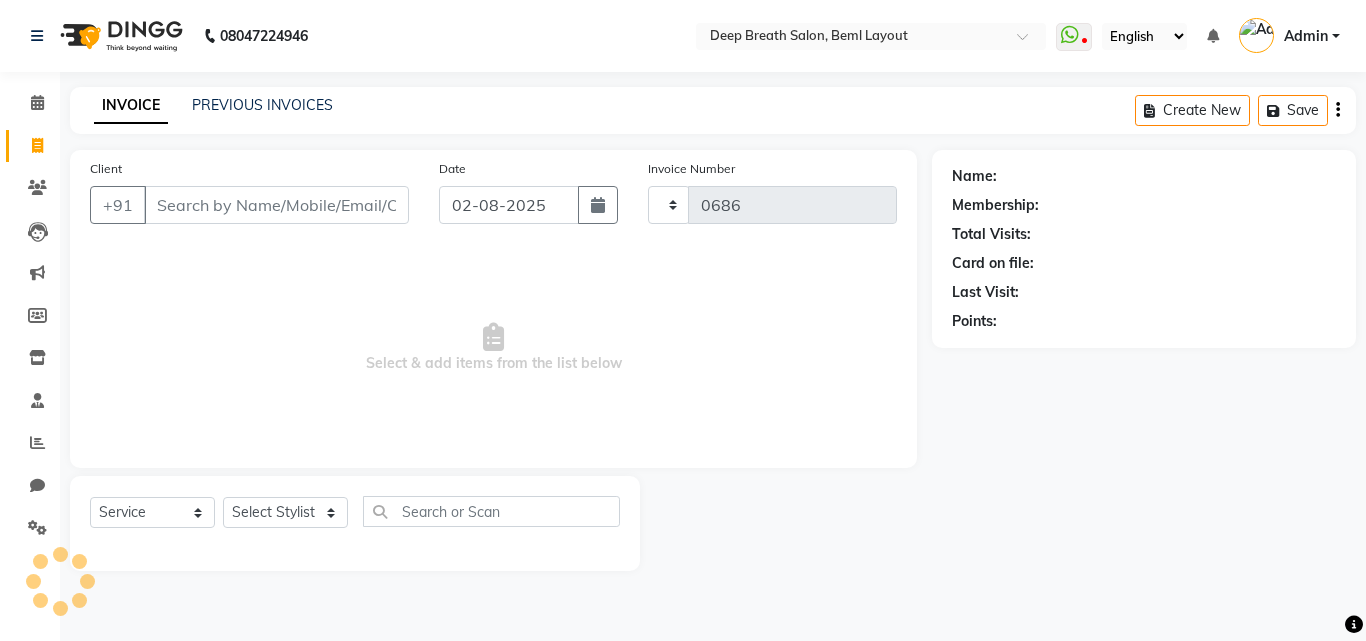 select on "4101" 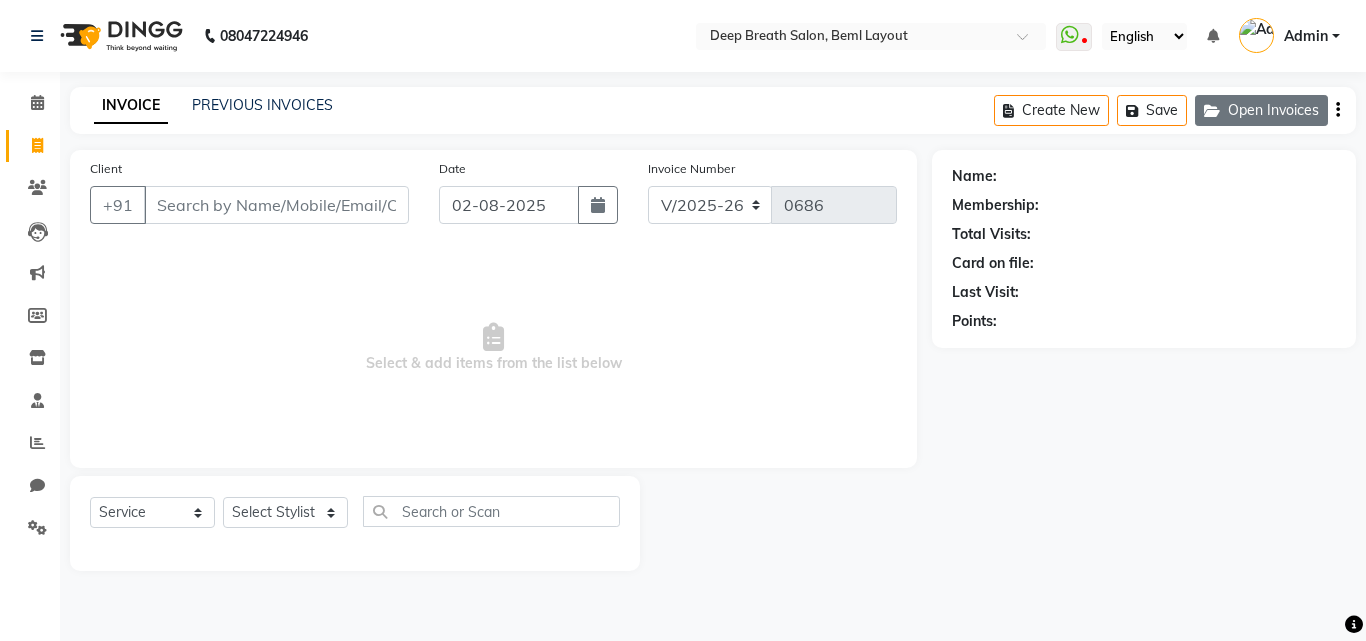 click on "Open Invoices" 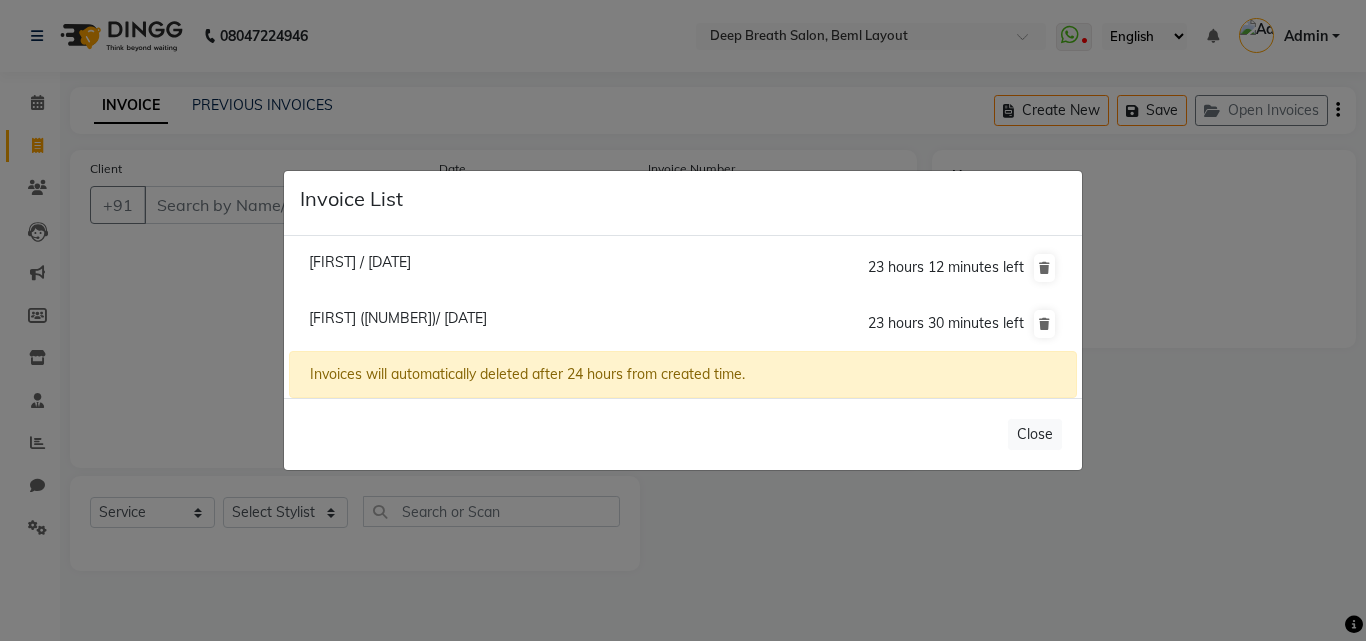 click on "[FIRST] ([NUMBER])/ [DATE]" 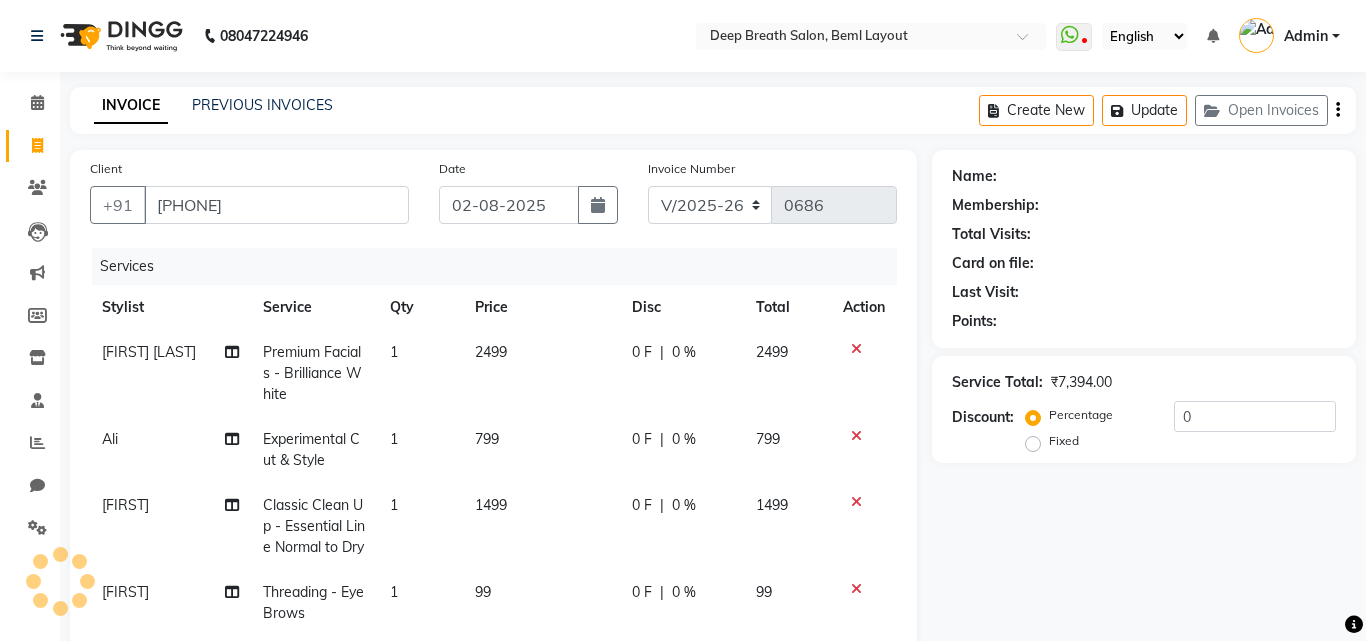select on "1: Object" 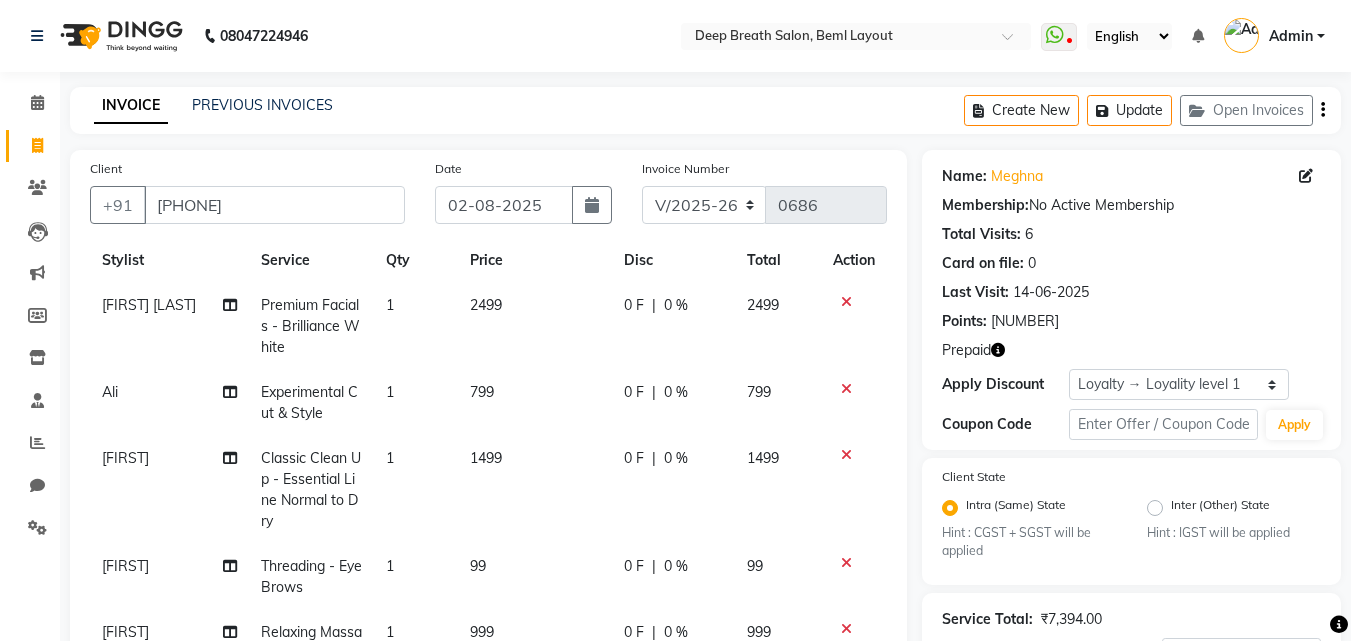 scroll, scrollTop: 93, scrollLeft: 0, axis: vertical 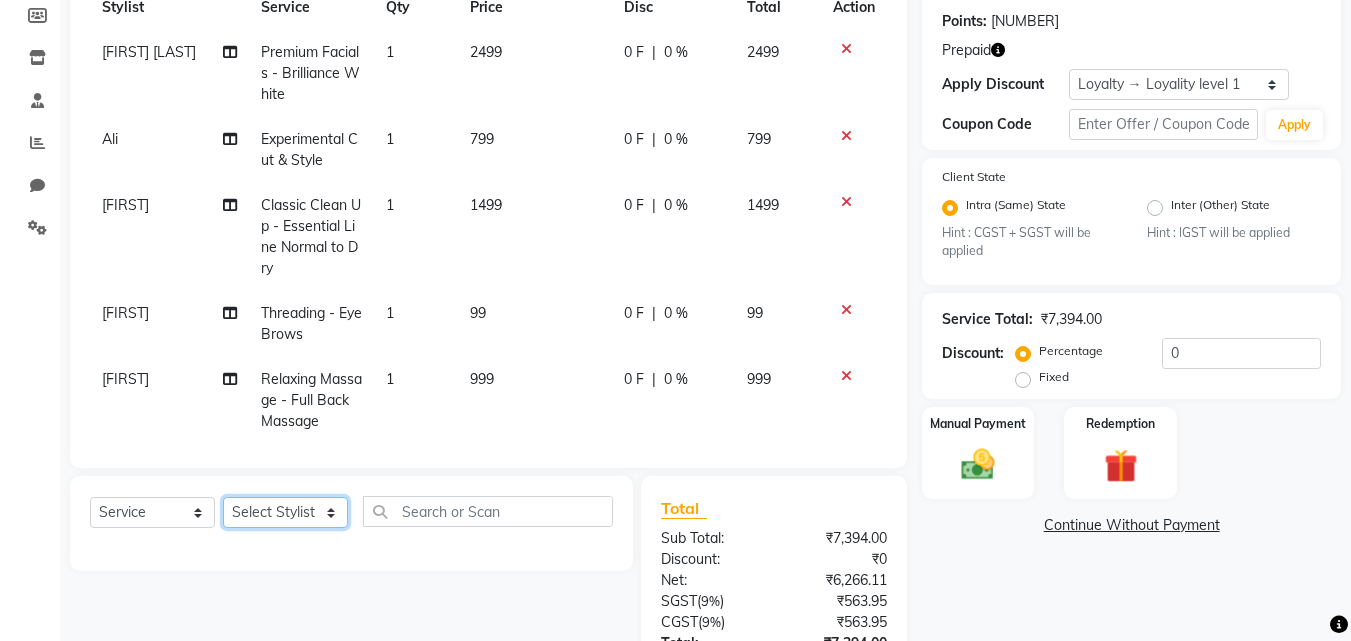 click on "Select Stylist [DESIGNATION] [DESIGNATION] [DESIGNATION] [DESIGNATION] [DESIGNATION] [DESIGNATION] [DESIGNATION] [DESIGNATION] [DESIGNATION] [DESIGNATION] [DESIGNATION] [DESIGNATION] [DESIGNATION] [DESIGNATION] [DESIGNATION] [DESIGNATION] [DESIGNATION]" 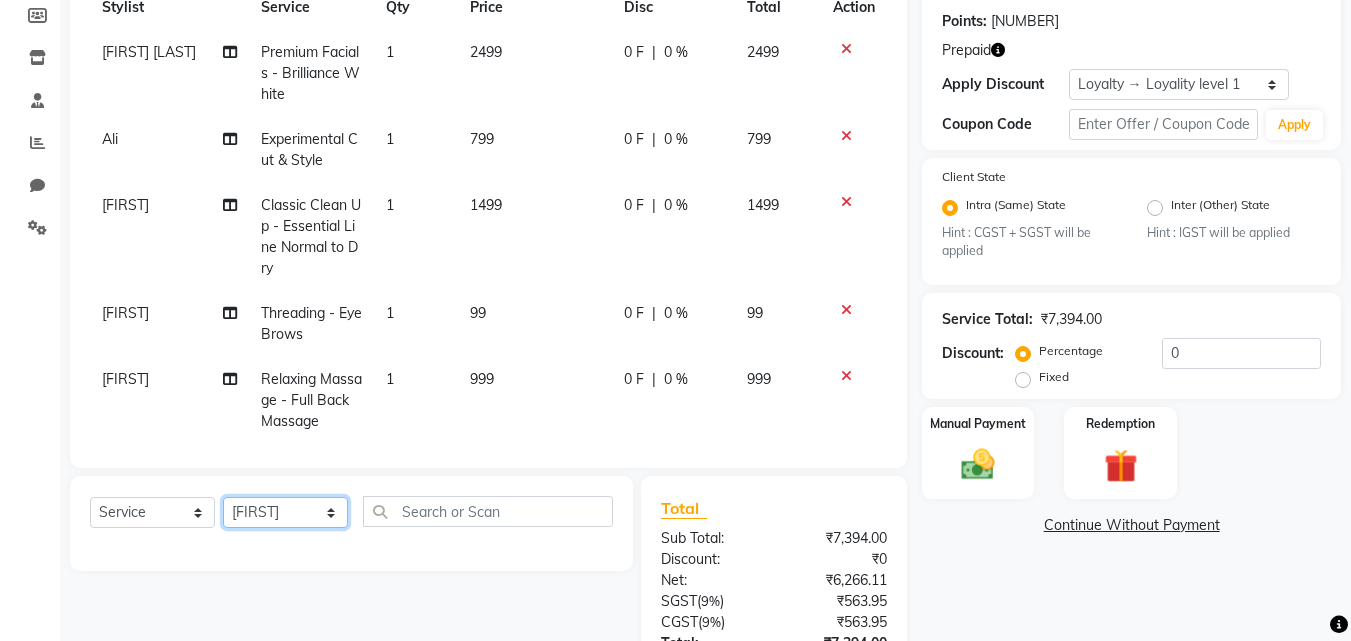 click on "Select Stylist [DESIGNATION] [DESIGNATION] [DESIGNATION] [DESIGNATION] [DESIGNATION] [DESIGNATION] [DESIGNATION] [DESIGNATION] [DESIGNATION] [DESIGNATION] [DESIGNATION] [DESIGNATION] [DESIGNATION] [DESIGNATION] [DESIGNATION] [DESIGNATION] [DESIGNATION]" 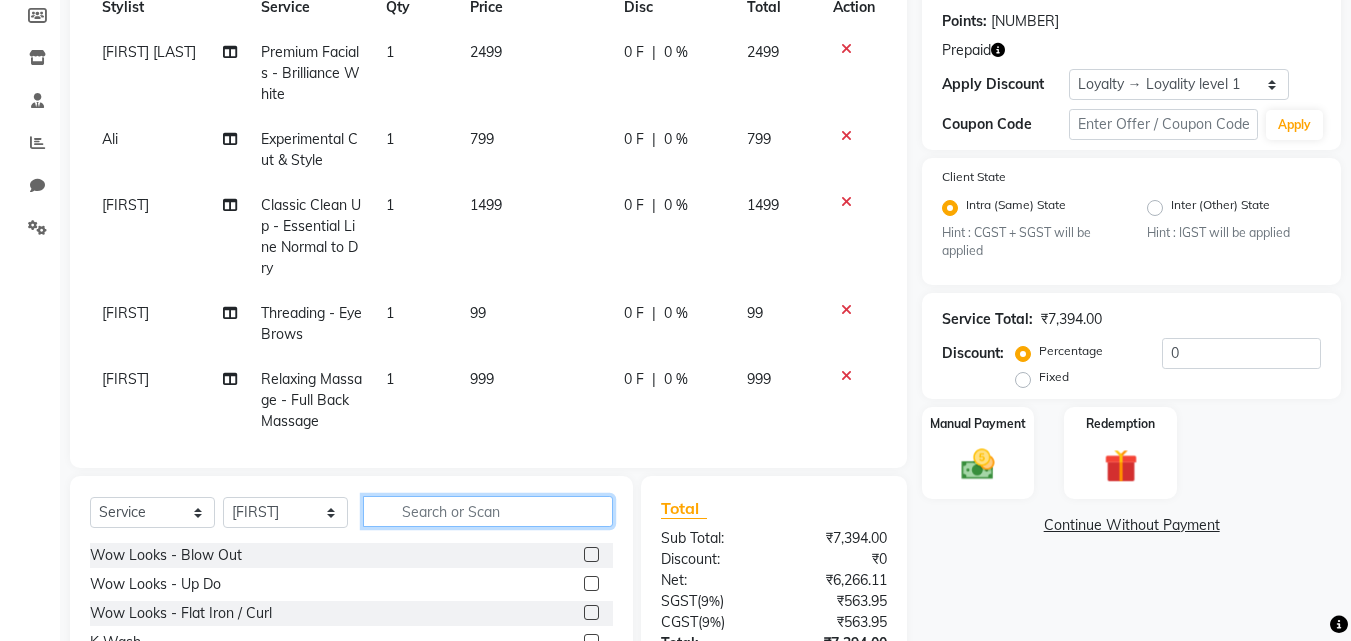 click 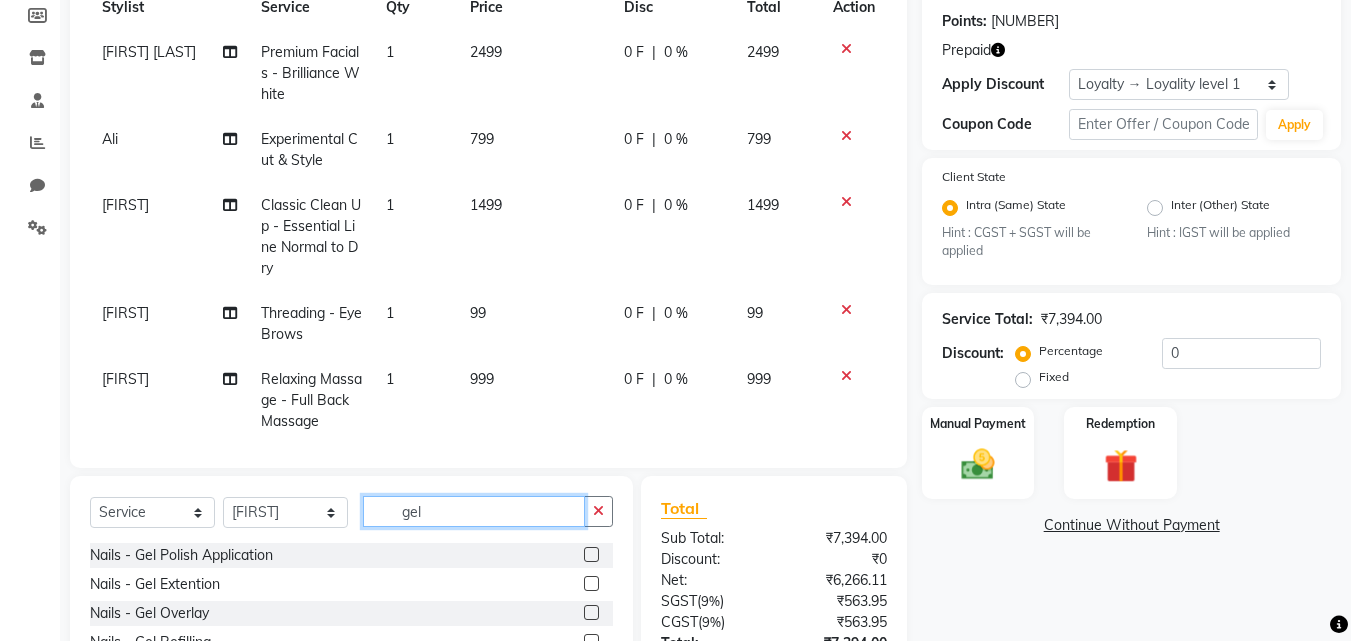 scroll, scrollTop: 459, scrollLeft: 0, axis: vertical 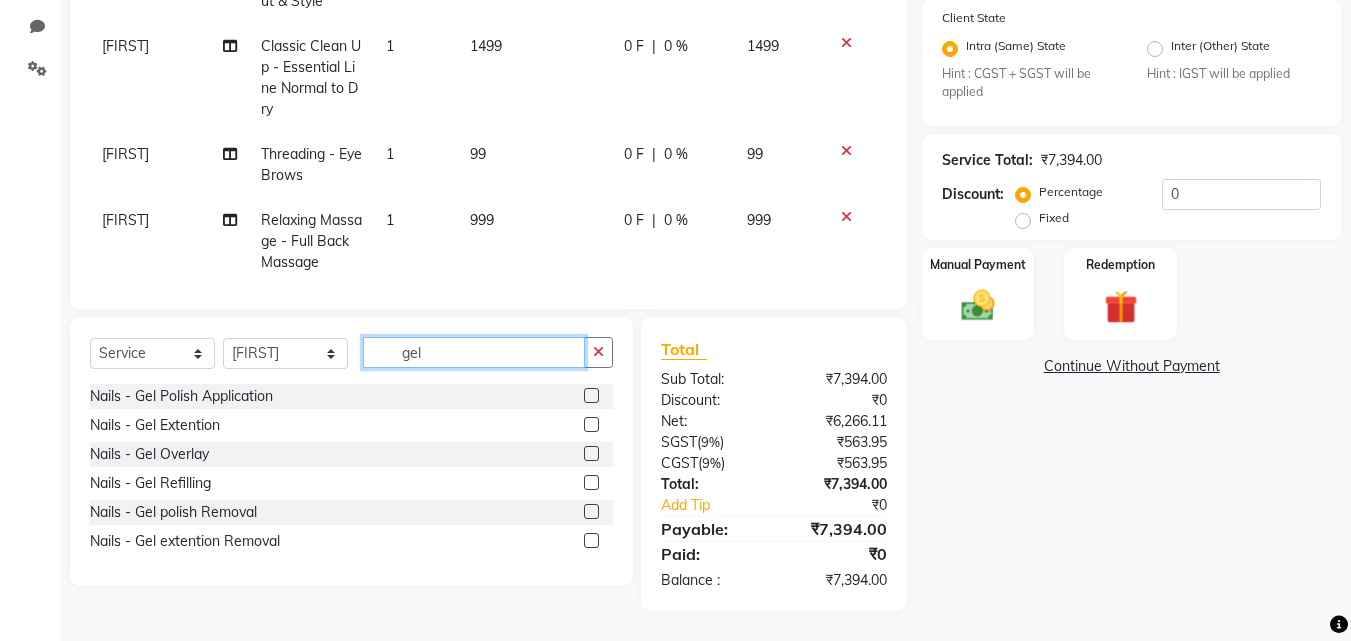 type on "gel" 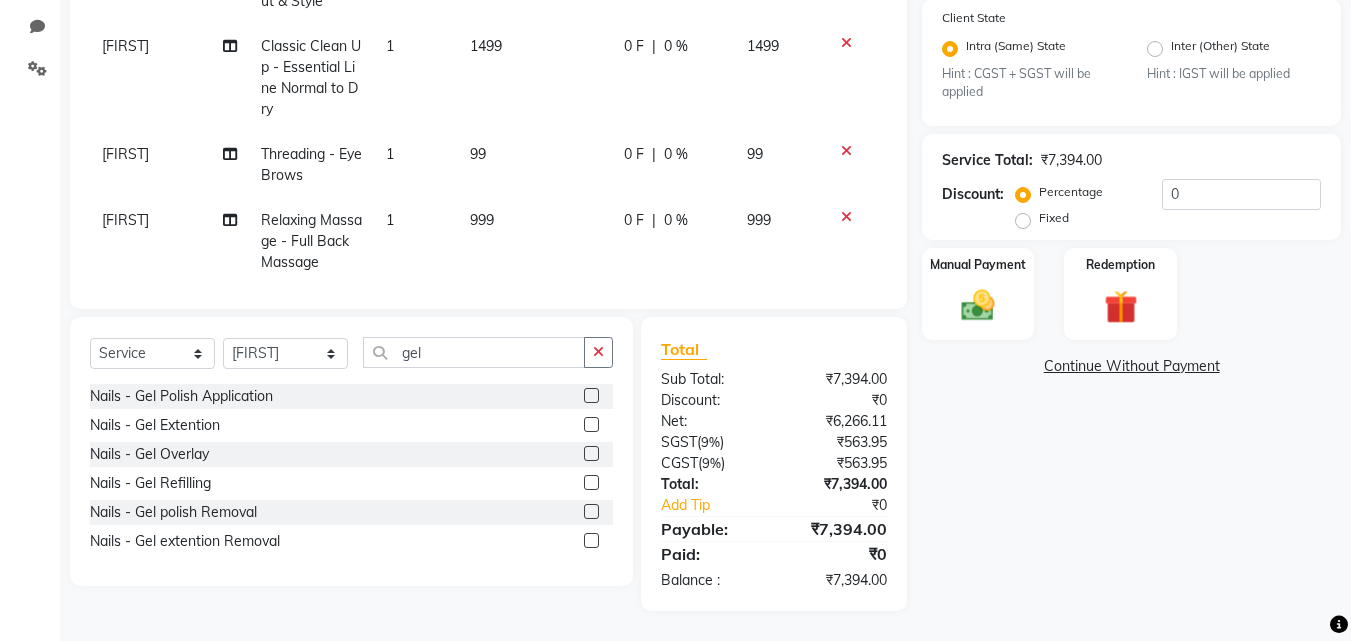 click 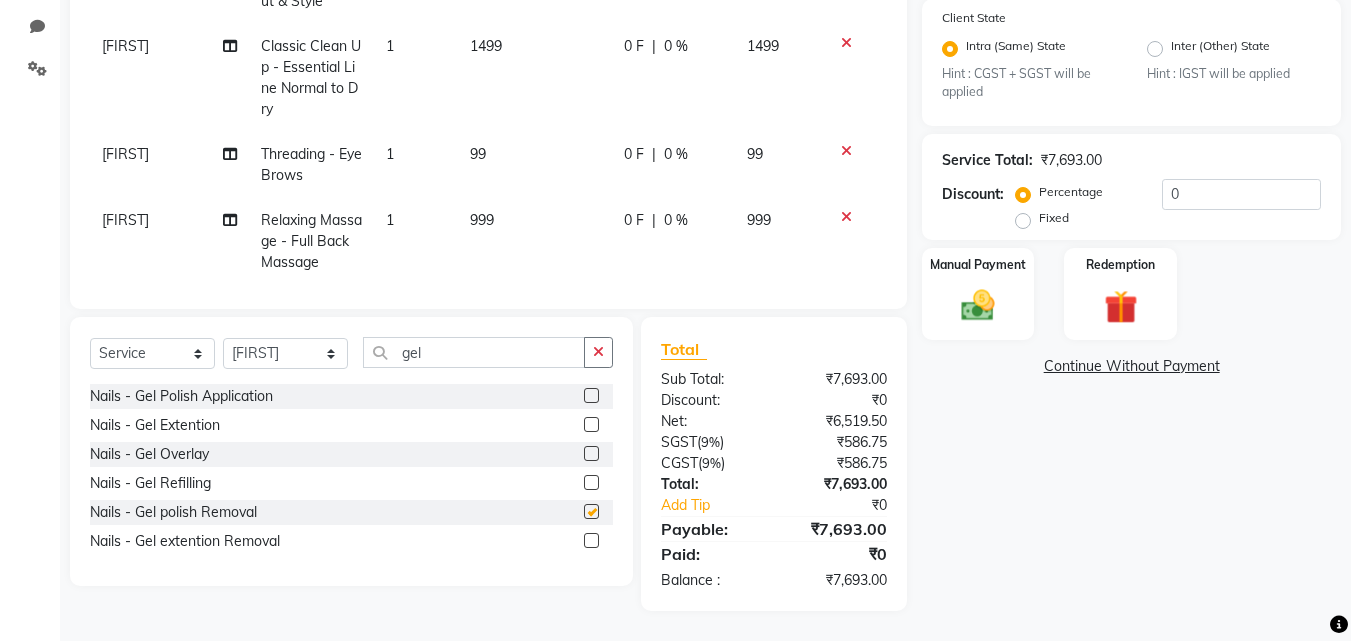 checkbox on "false" 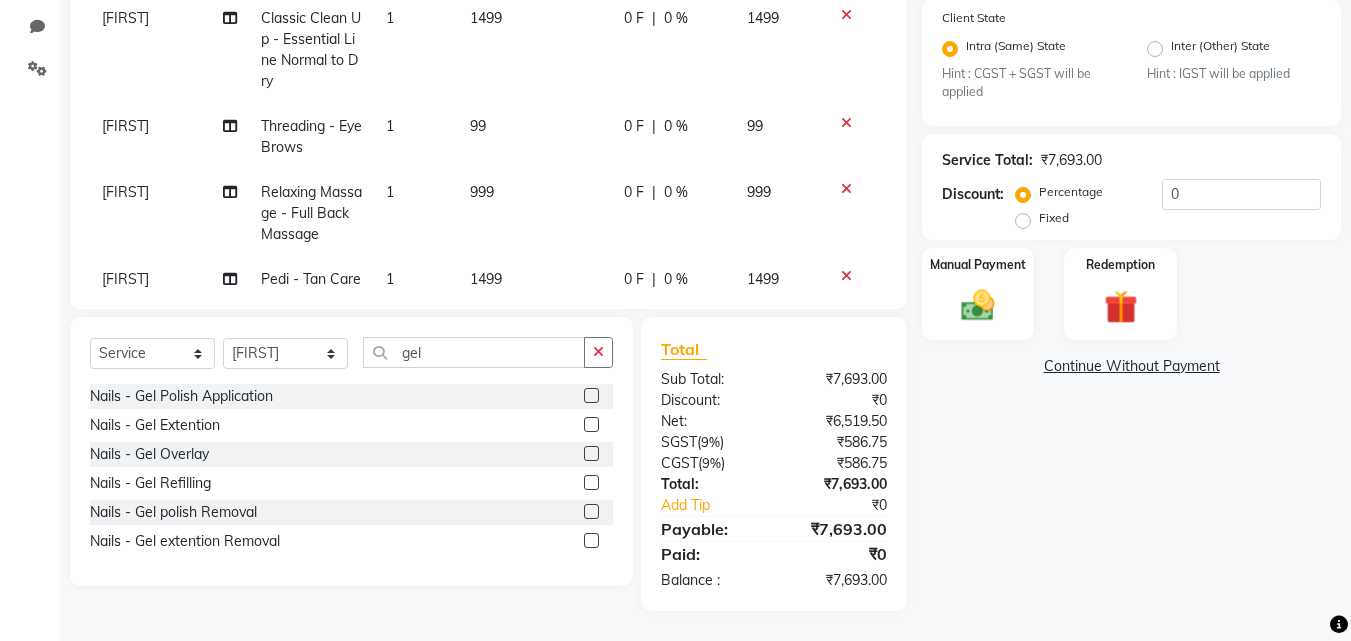 scroll, scrollTop: 0, scrollLeft: 0, axis: both 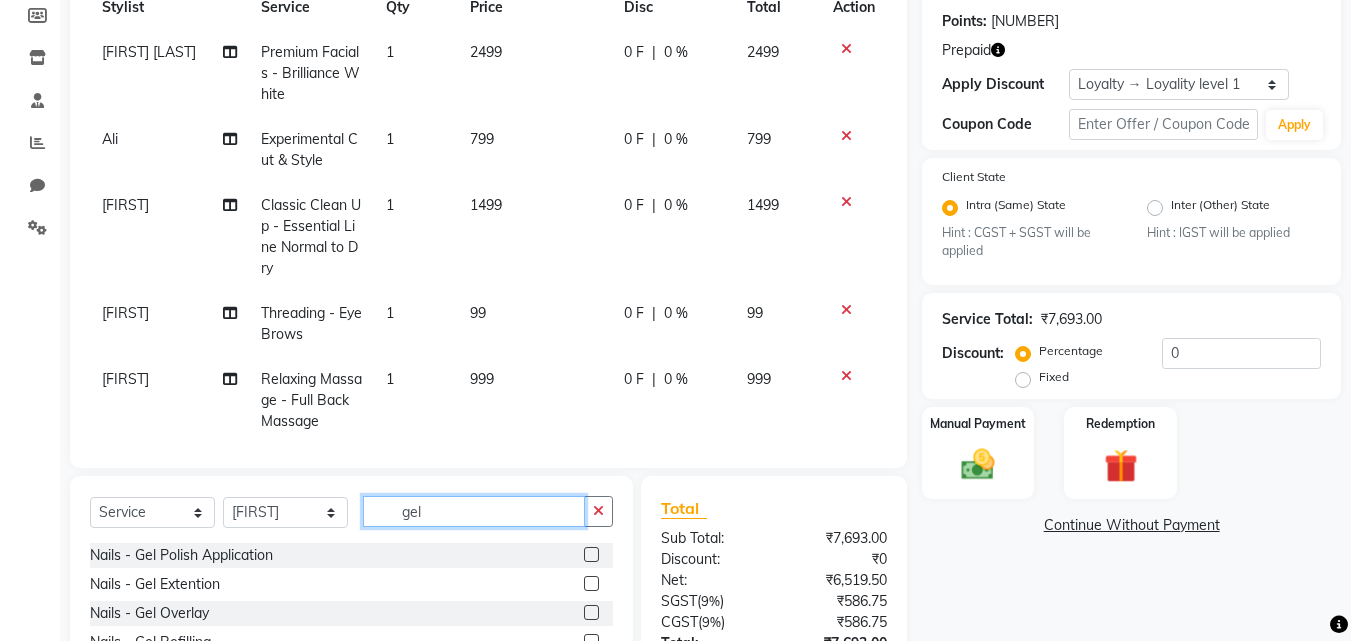 click on "gel" 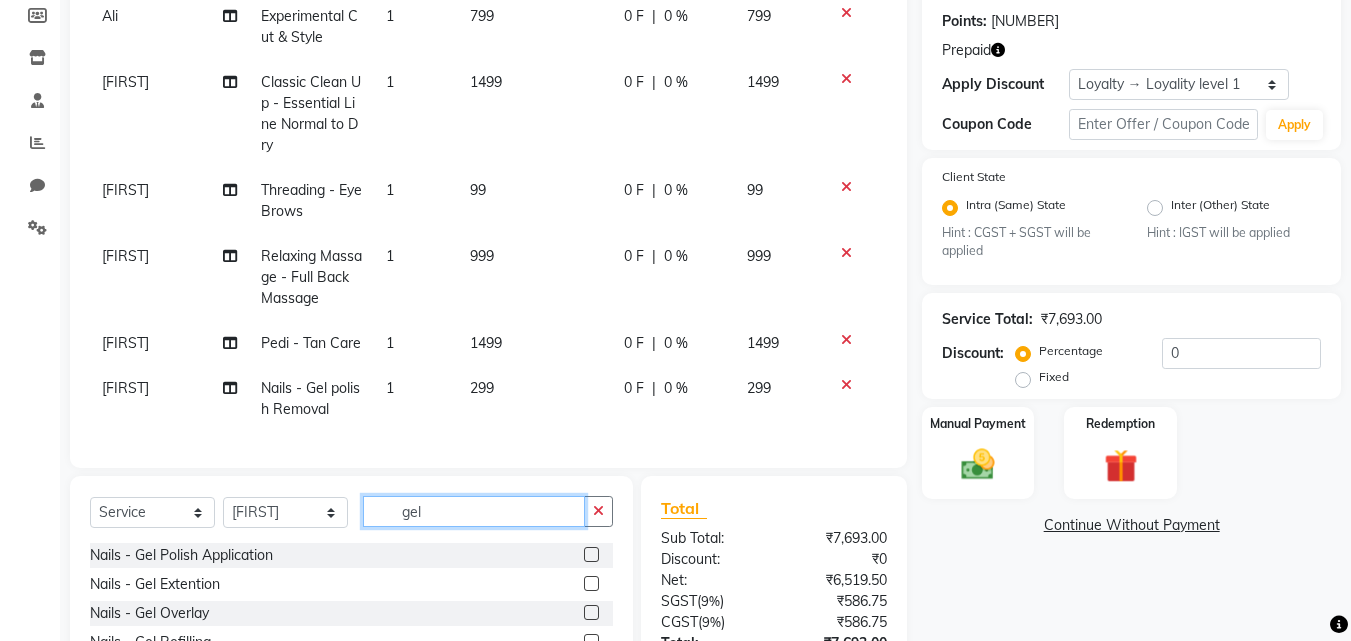 scroll, scrollTop: 159, scrollLeft: 0, axis: vertical 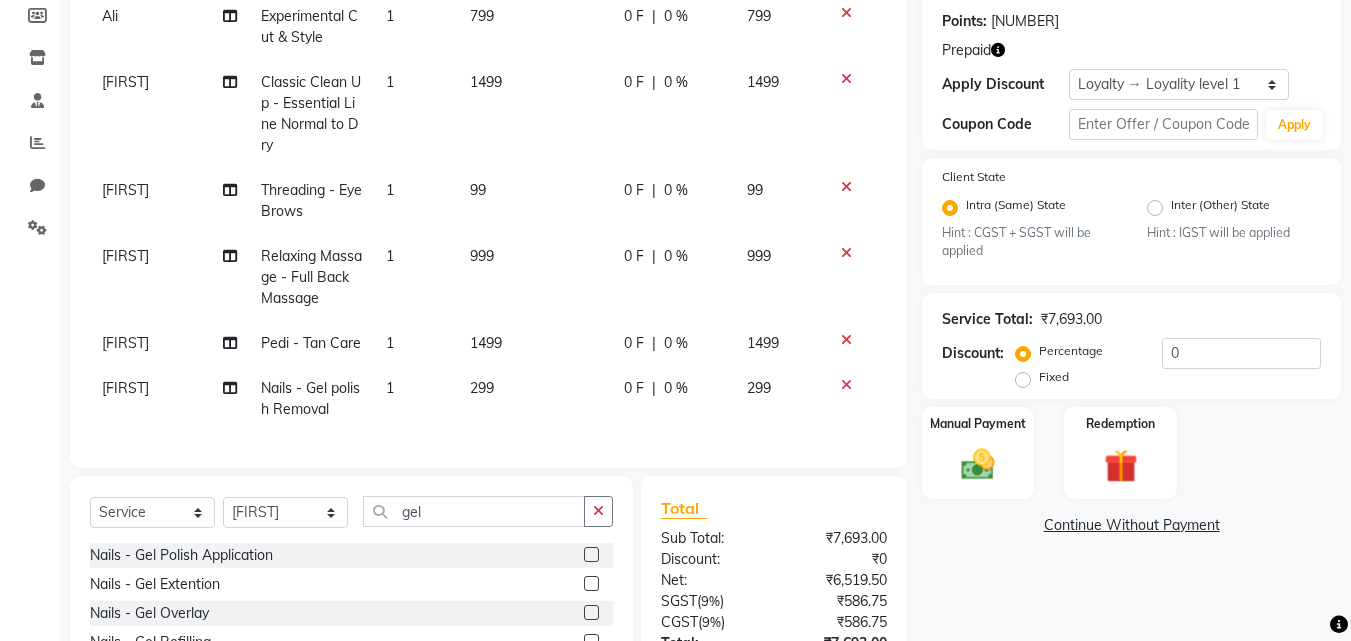 click on "Name: [FIRST]  Membership:  No Active Membership  Total Visits:  [NUMBER] Card on file:  [NUMBER] Last Visit:   [DATE] Points:   [NUMBER]  Prepaid Apply Discount Select  Loyalty → Loyality level [NUMBER]  Coupon Code Apply Client State Intra (Same) State Hint : [CODE] + [CODE] will be applied Inter (Other) State Hint : [CODE] will be applied Service Total:  ₹[PRICE]  Discount:  Percentage   Fixed  [NUMBER] Manual Payment Redemption  Continue Without Payment" 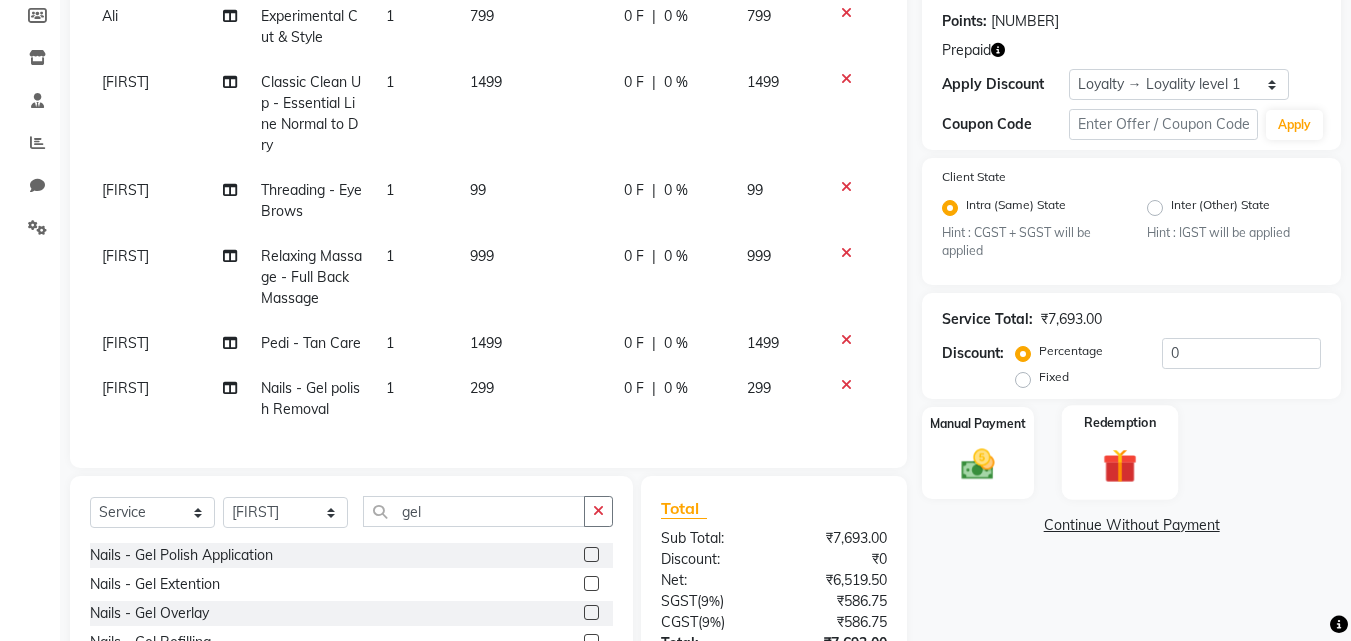 click 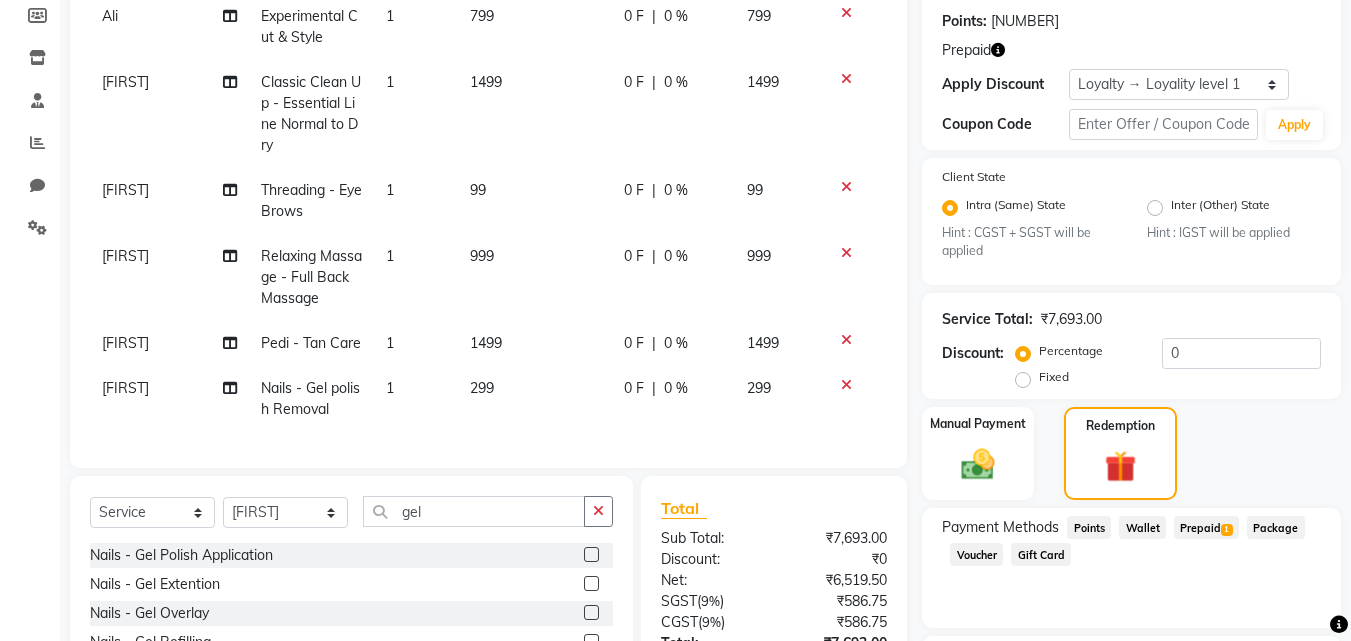 scroll, scrollTop: 459, scrollLeft: 0, axis: vertical 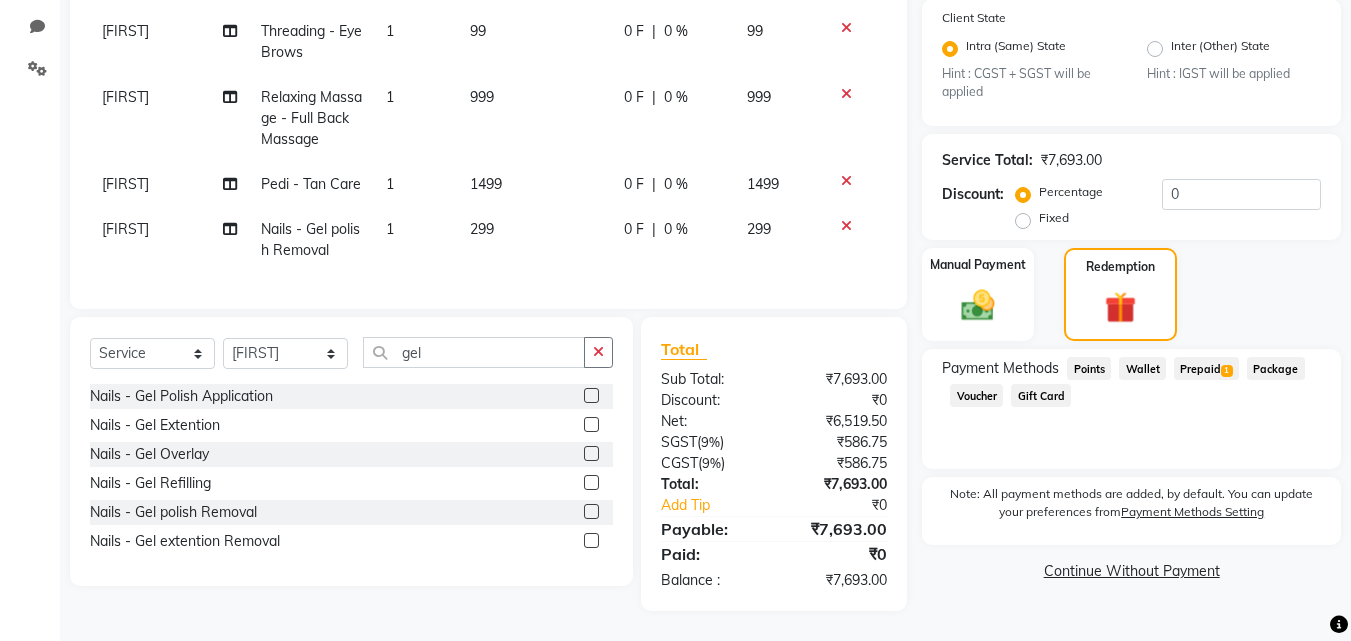 click on "Prepaid  1" 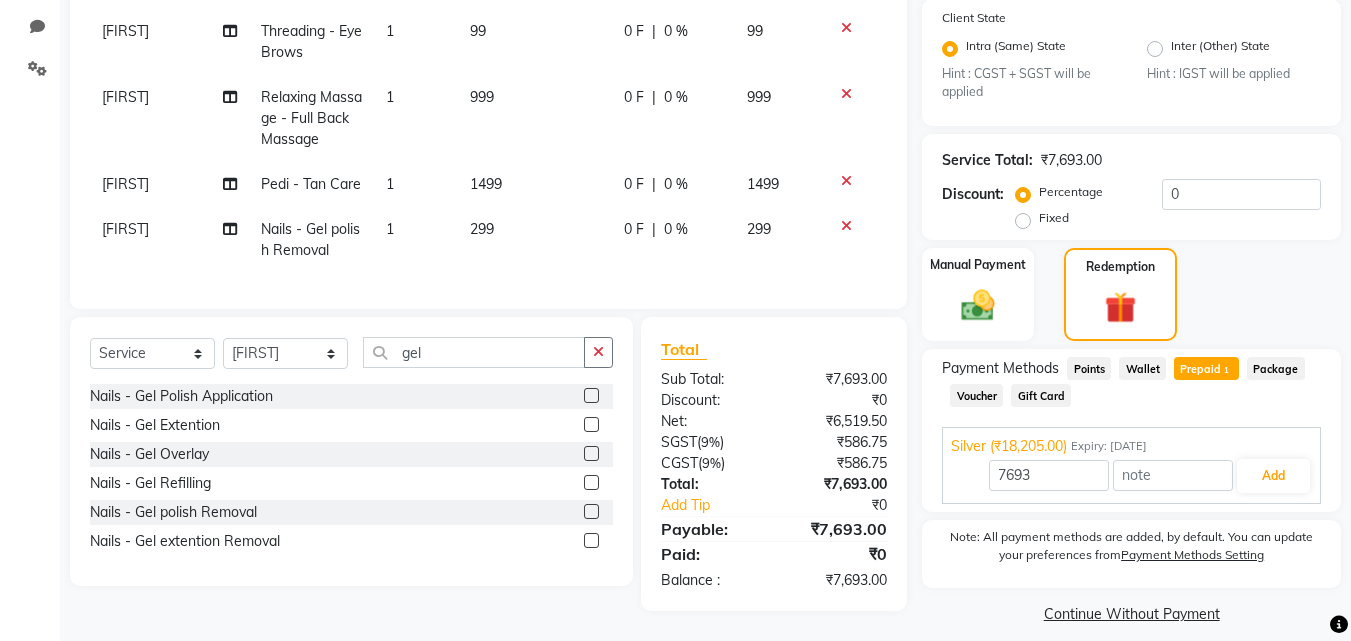 scroll, scrollTop: 477, scrollLeft: 0, axis: vertical 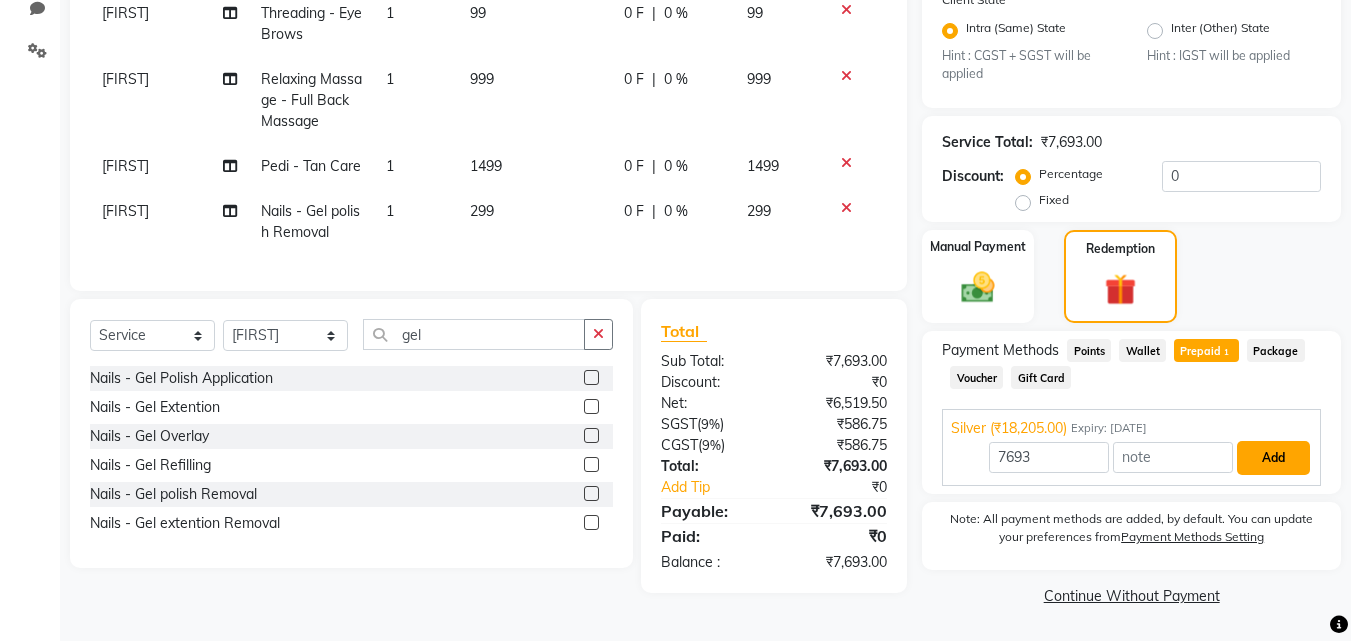 click on "Add" at bounding box center (1273, 458) 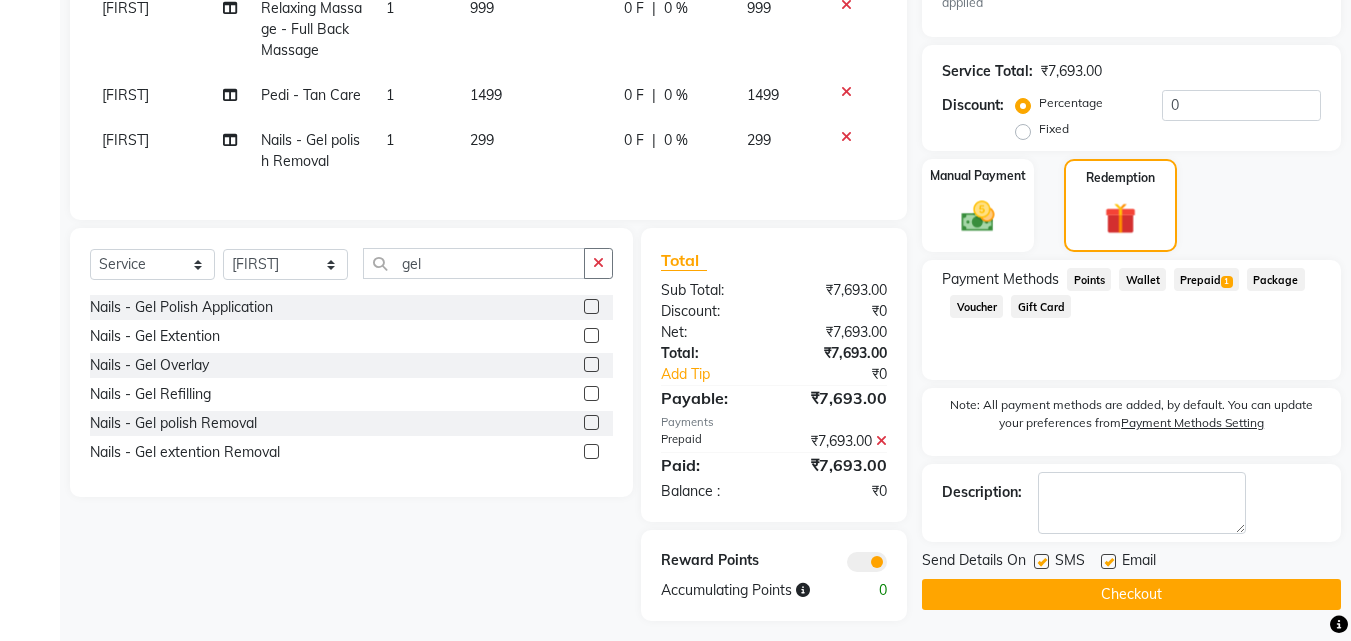 scroll, scrollTop: 558, scrollLeft: 0, axis: vertical 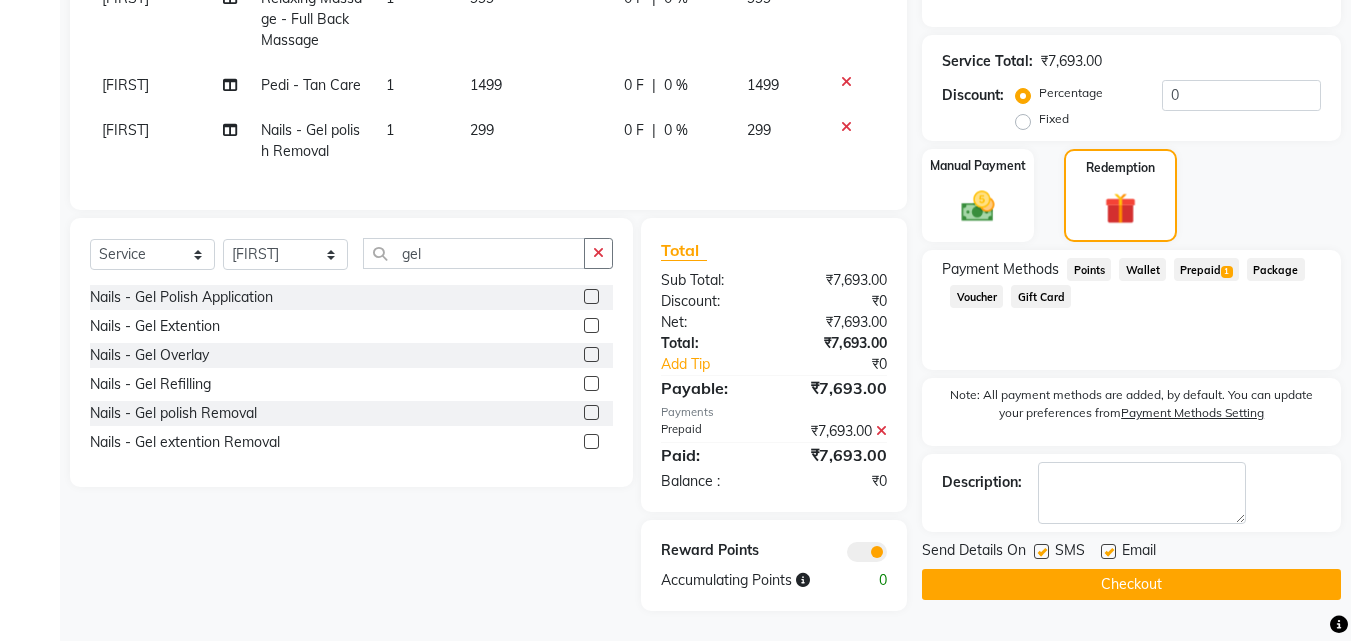 click on "Checkout" 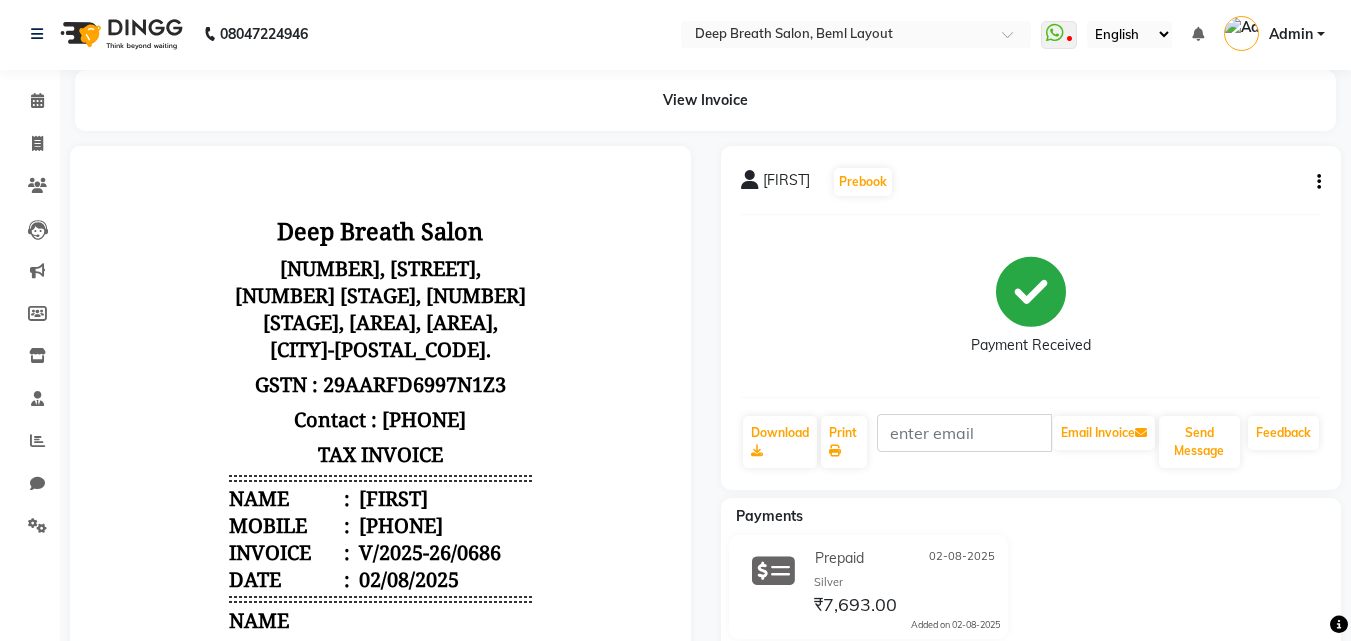 scroll, scrollTop: 0, scrollLeft: 0, axis: both 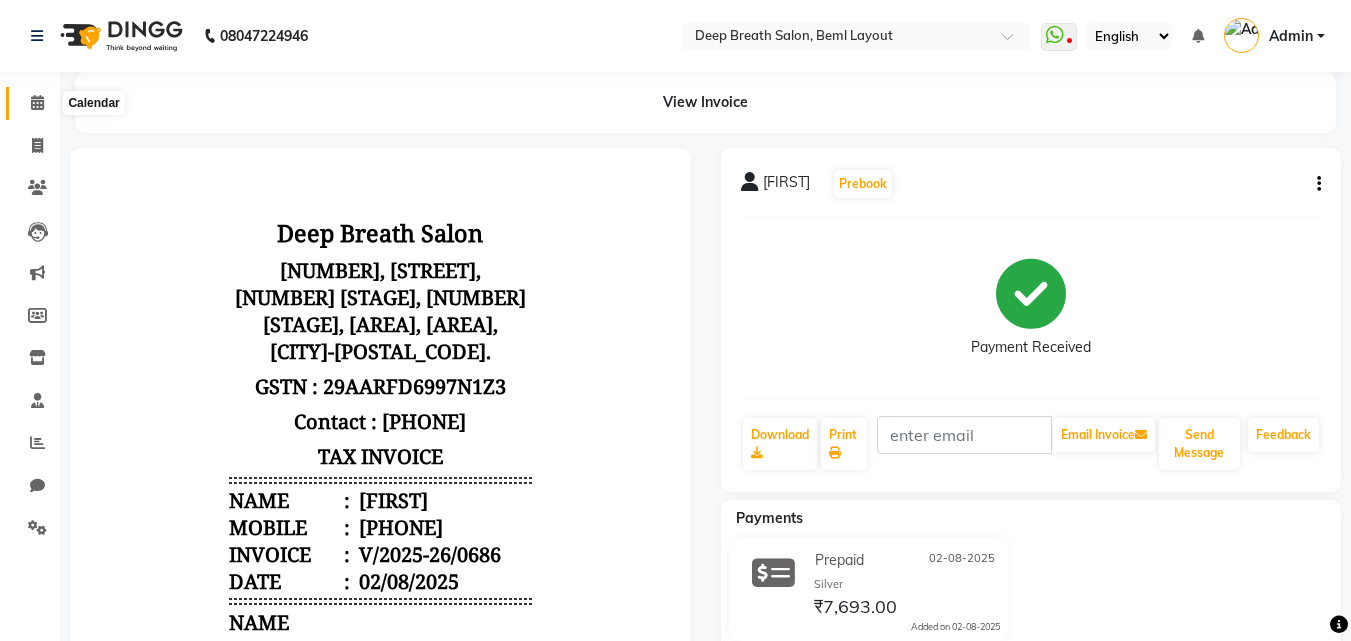 click 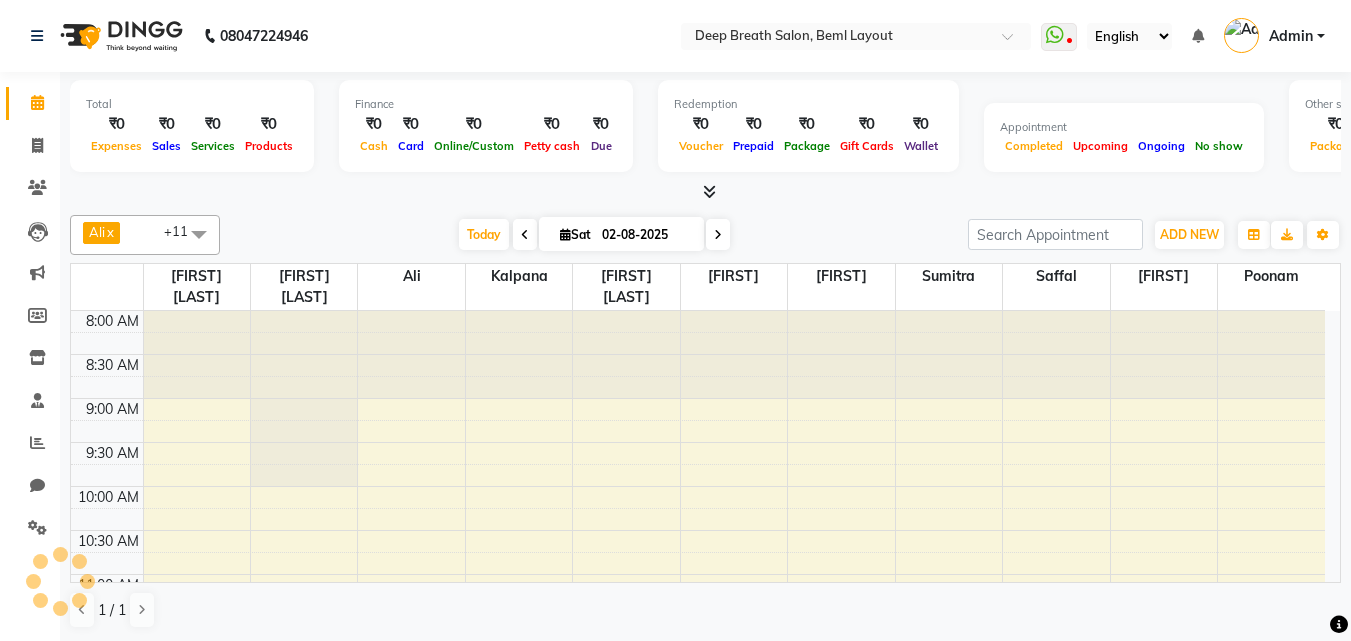 scroll, scrollTop: 0, scrollLeft: 0, axis: both 